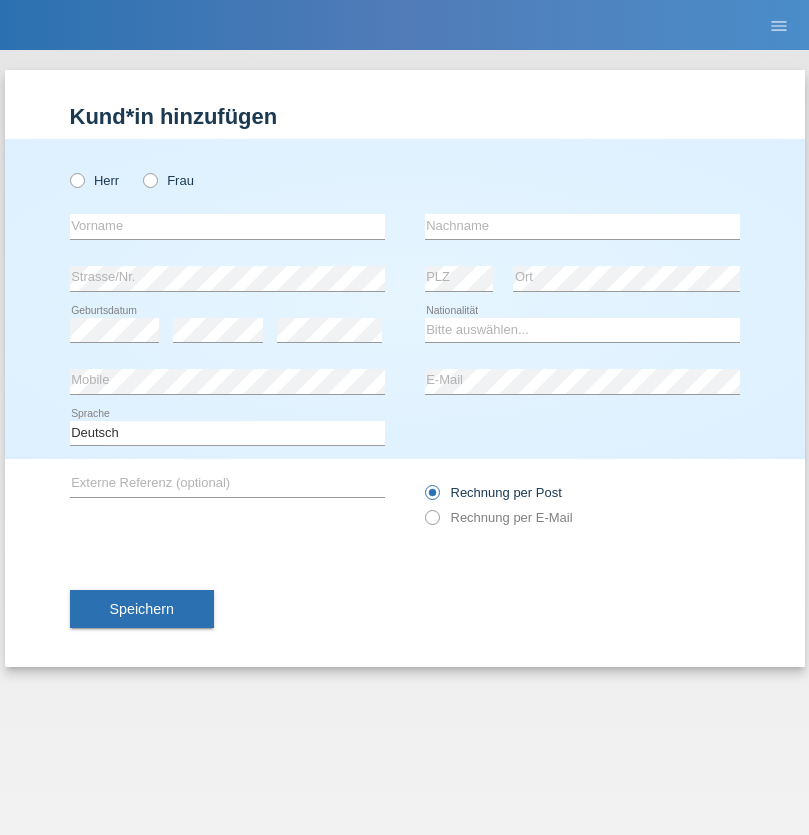 scroll, scrollTop: 0, scrollLeft: 0, axis: both 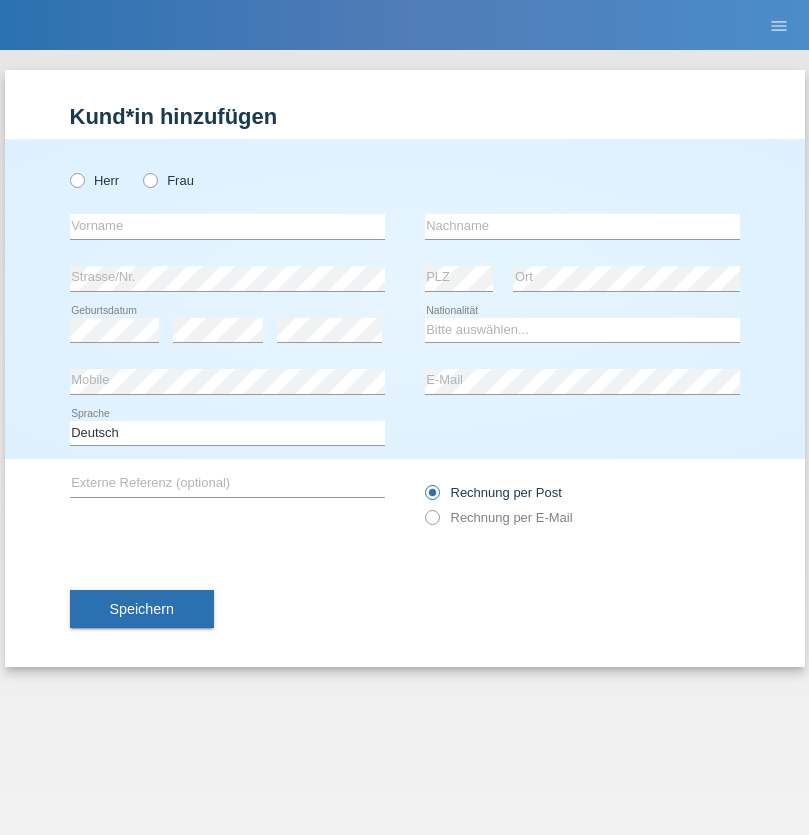 radio on "true" 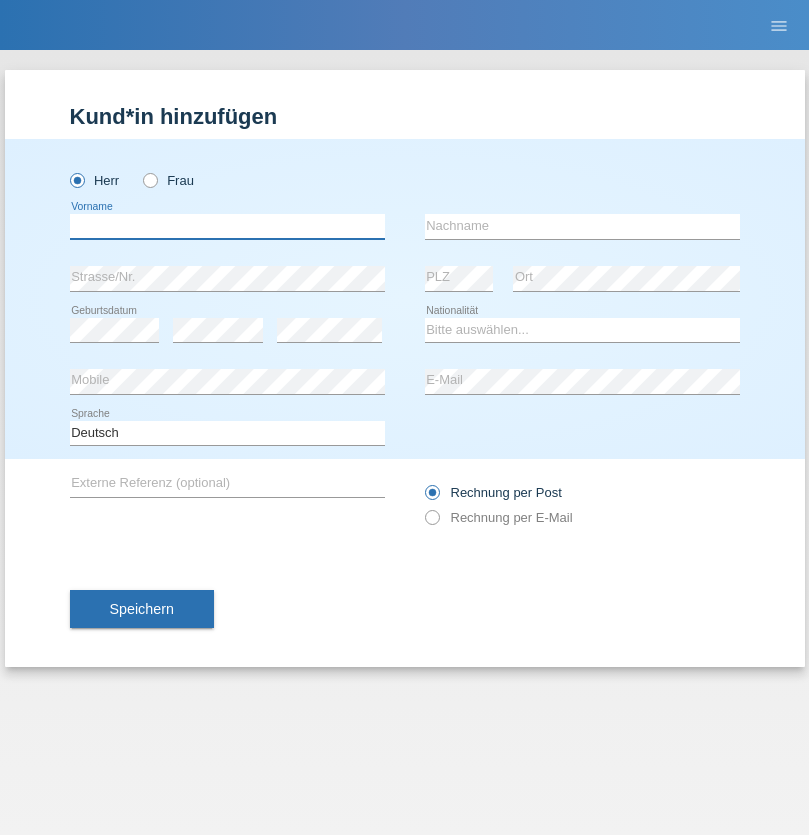 click at bounding box center [227, 226] 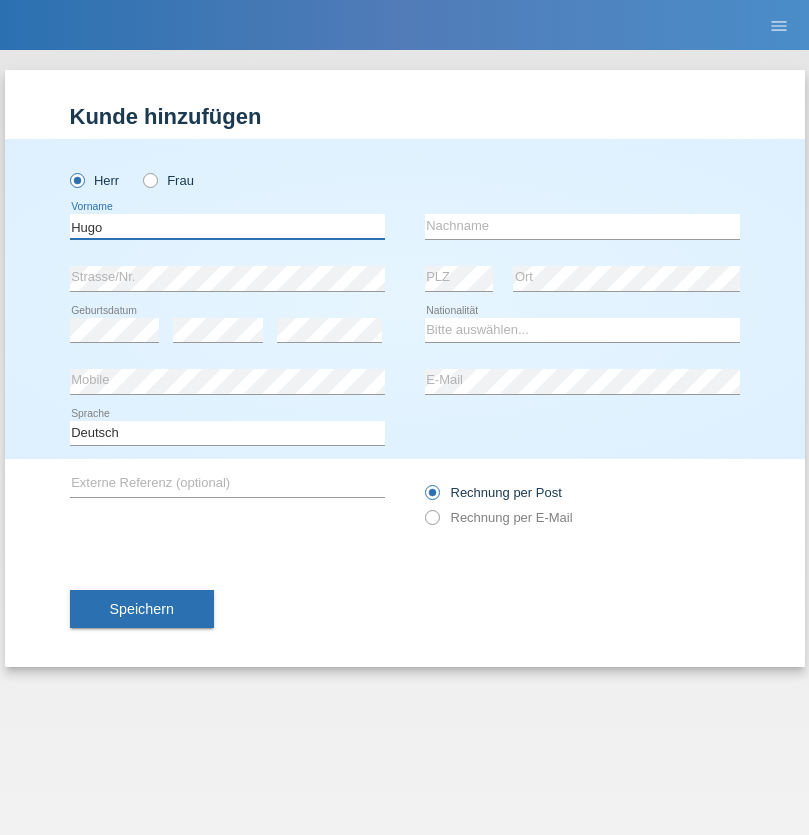 type on "Hugo" 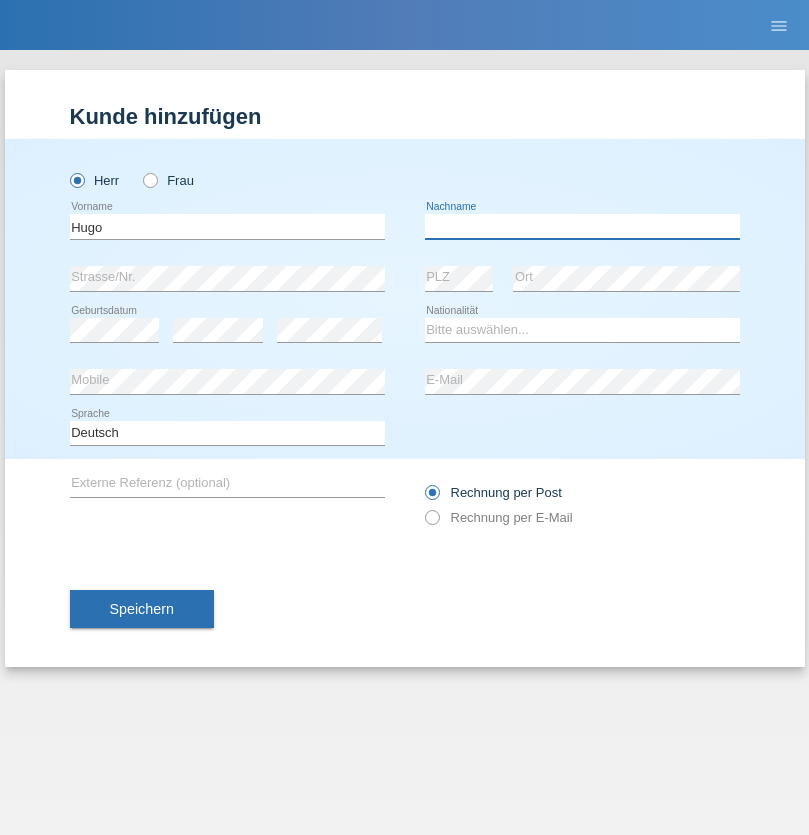 click at bounding box center (582, 226) 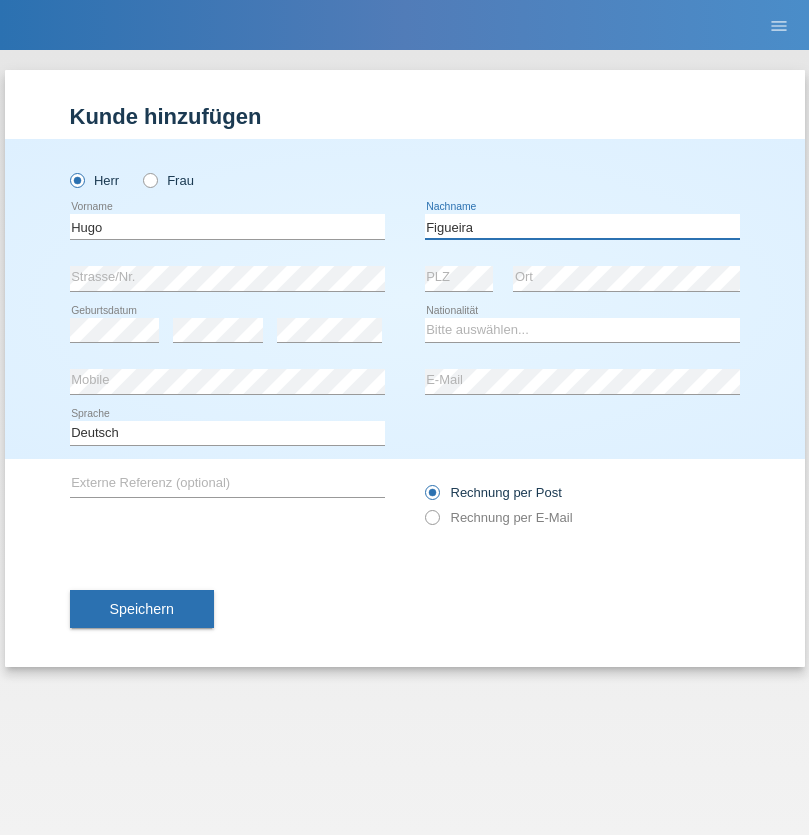type on "Figueira" 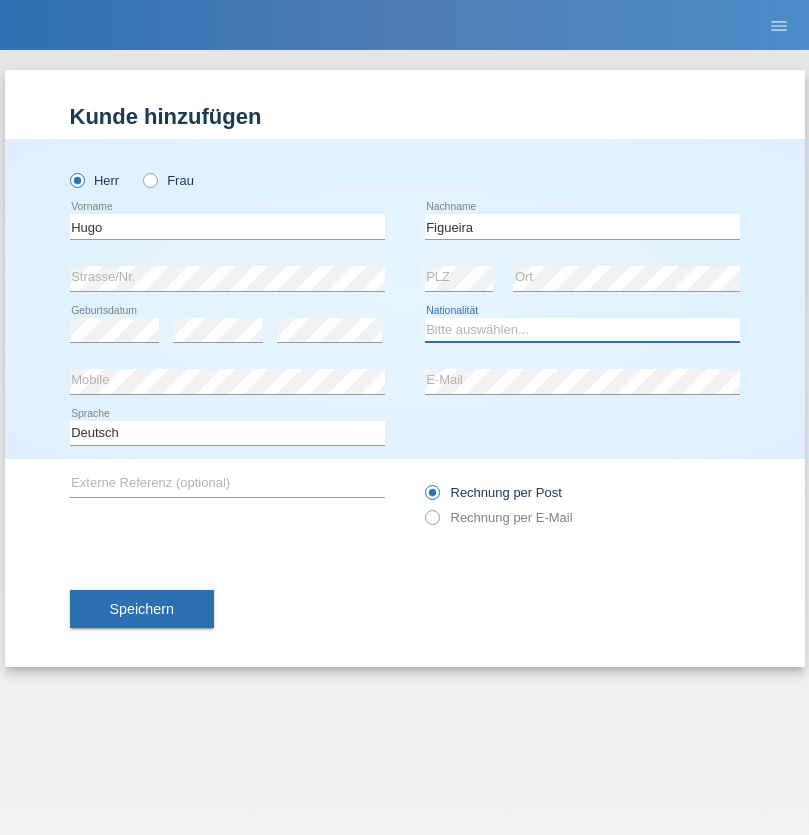 select on "PT" 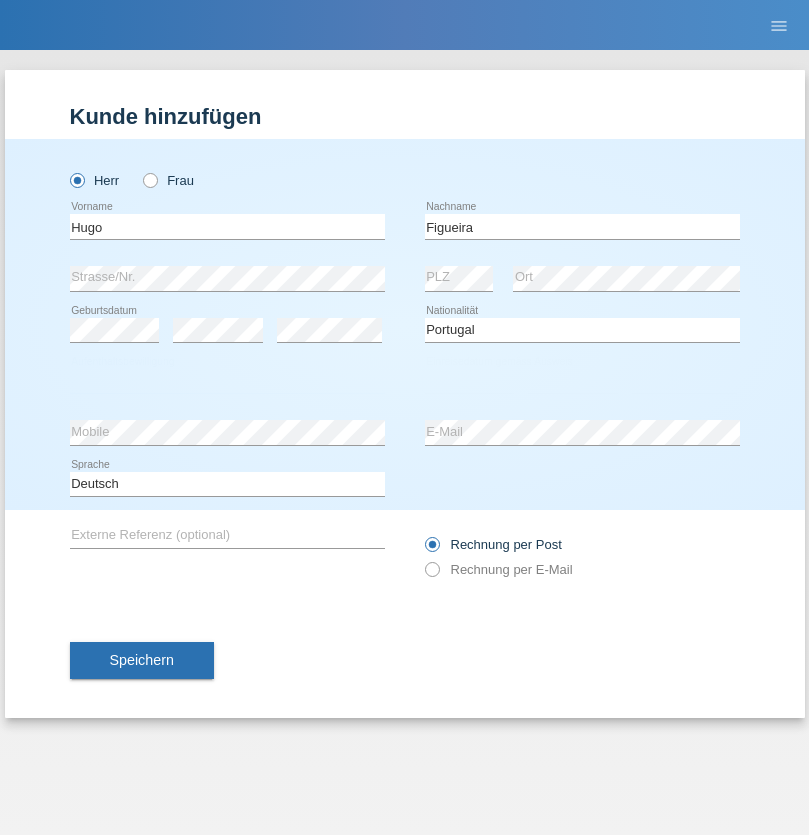 select on "C" 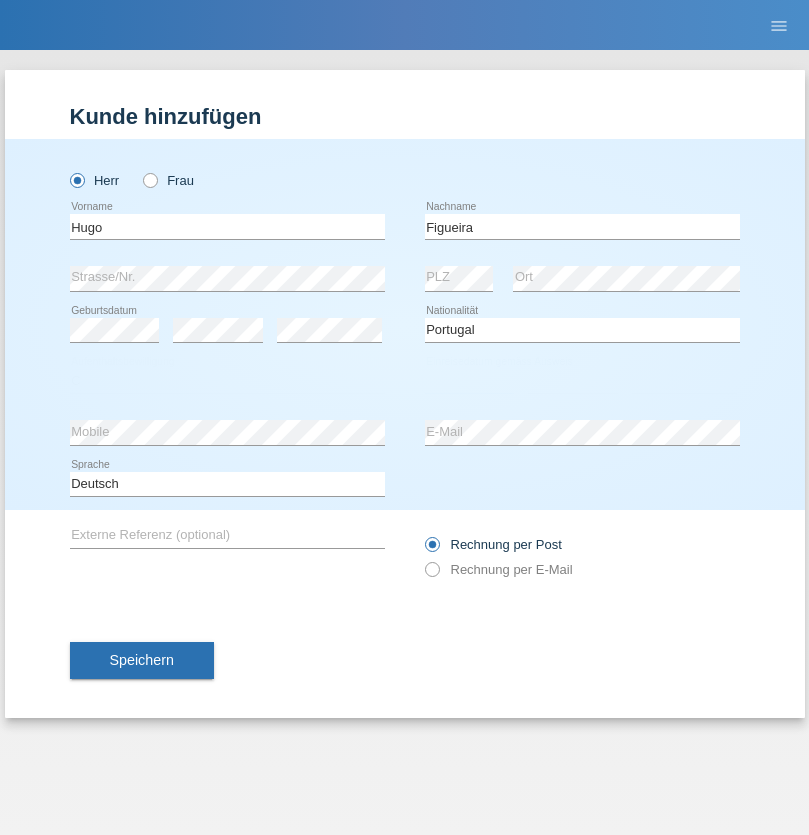 select on "04" 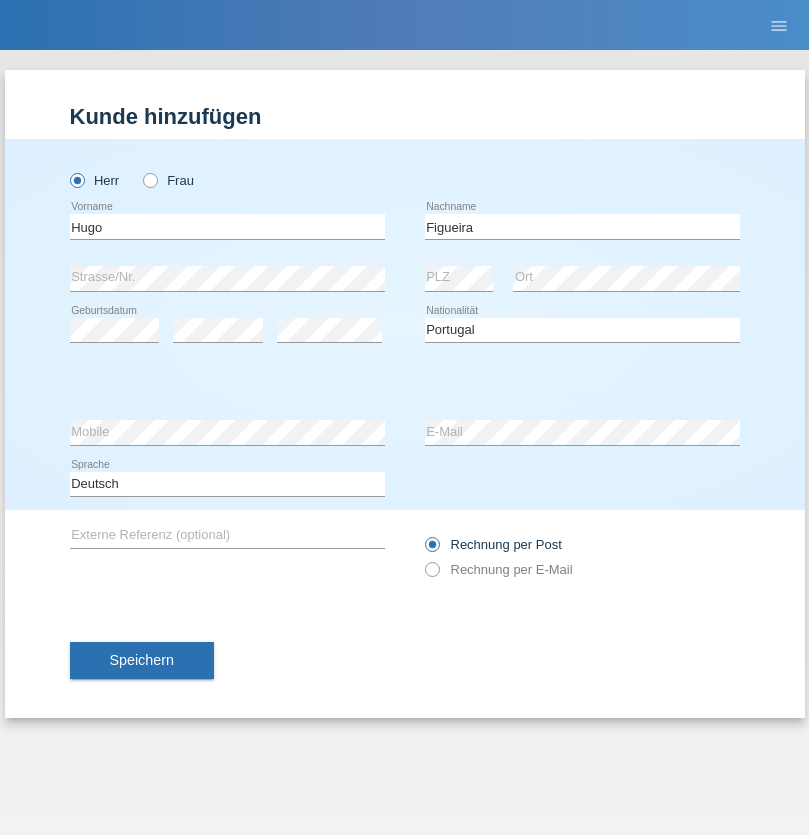 select on "02" 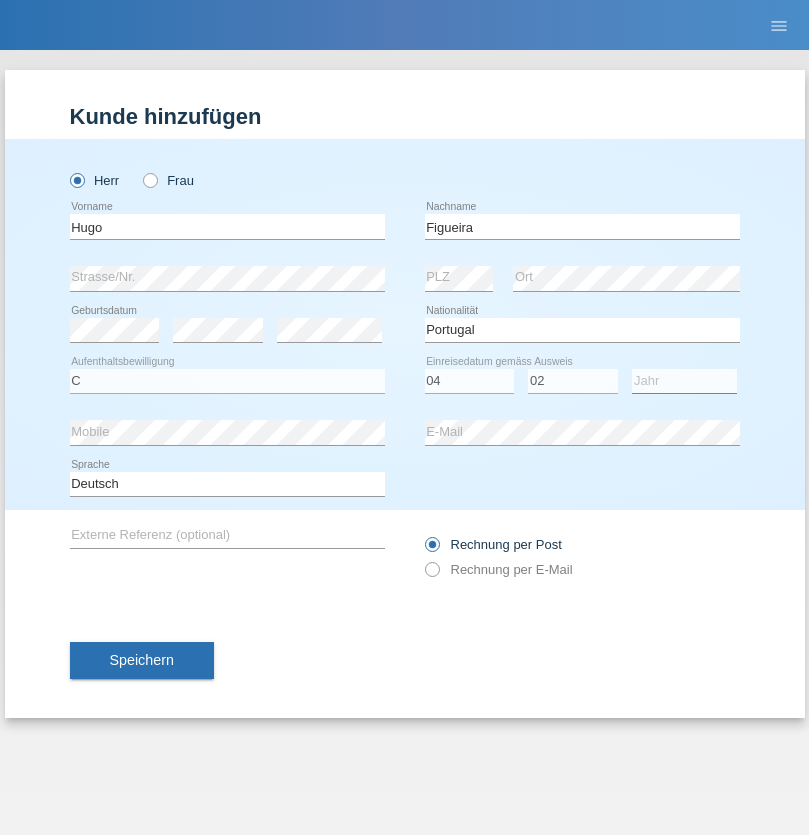 select on "2012" 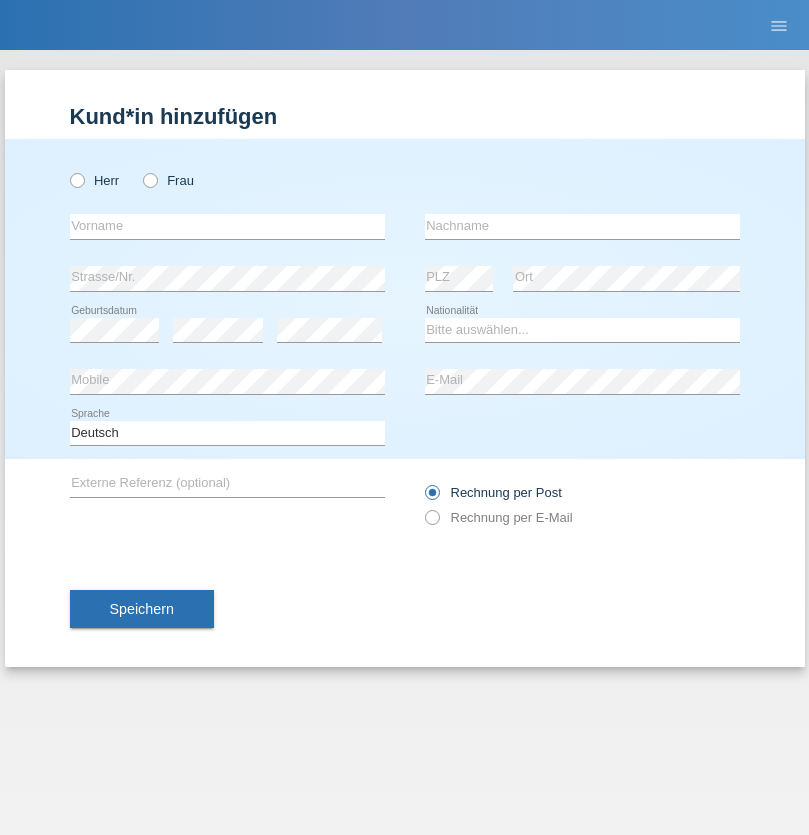scroll, scrollTop: 0, scrollLeft: 0, axis: both 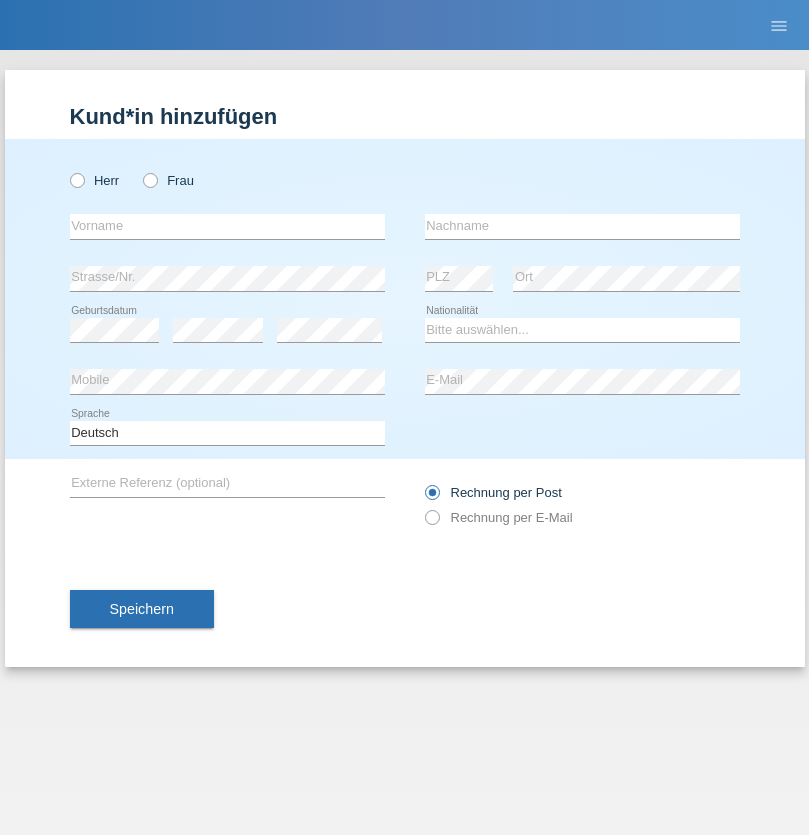 radio on "true" 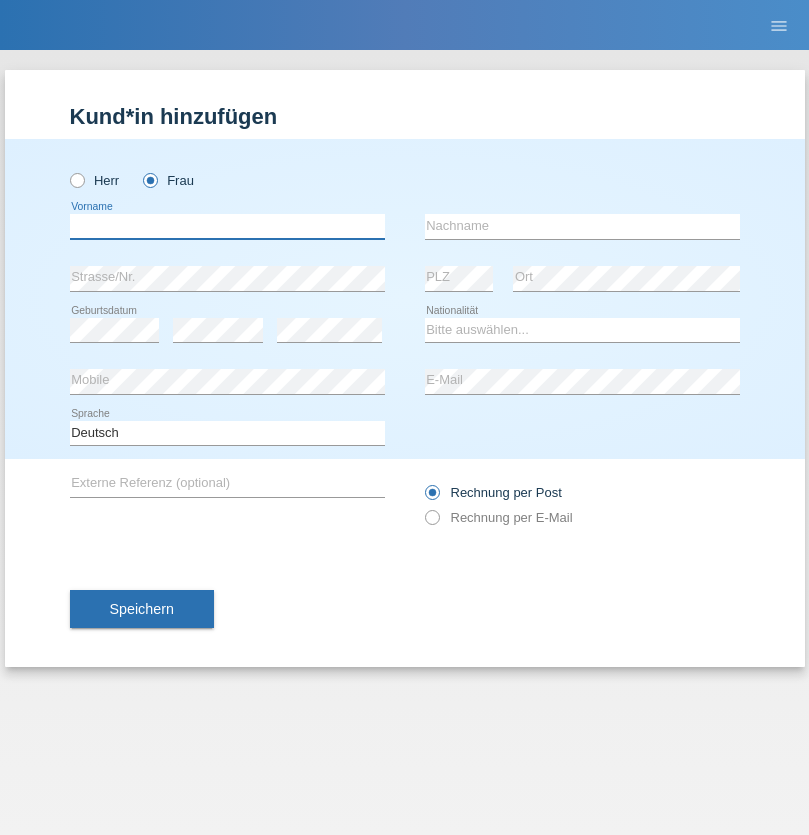 click at bounding box center (227, 226) 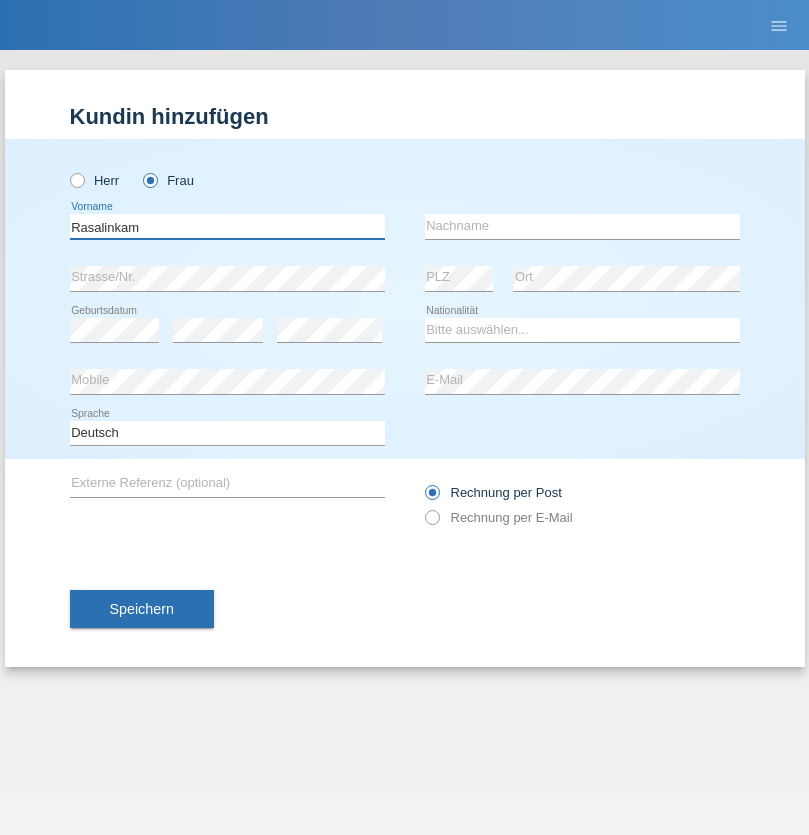 type on "Rasalinkam" 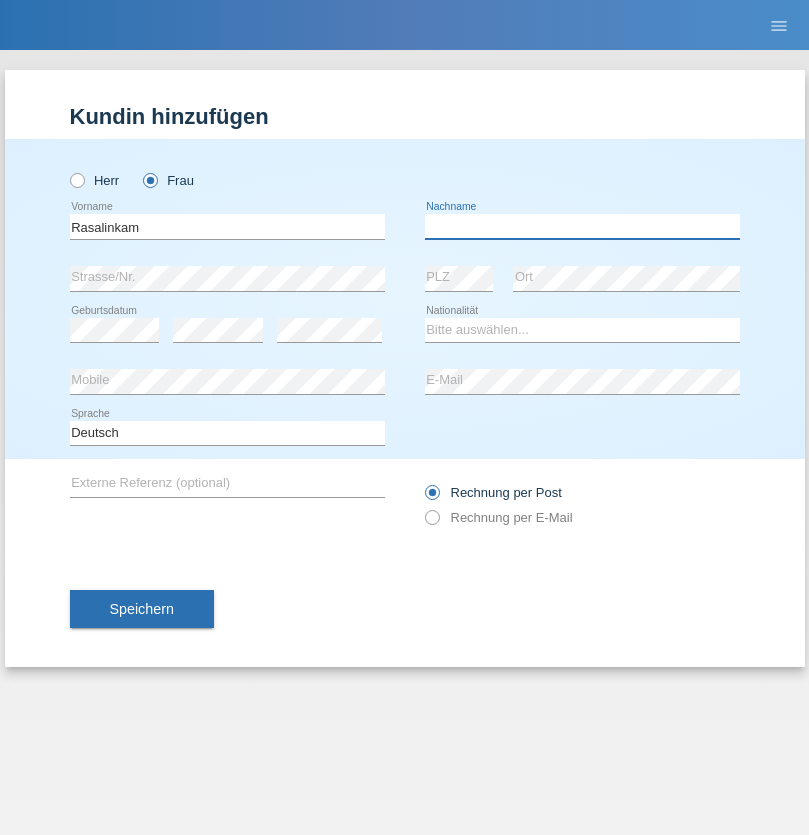 click at bounding box center [582, 226] 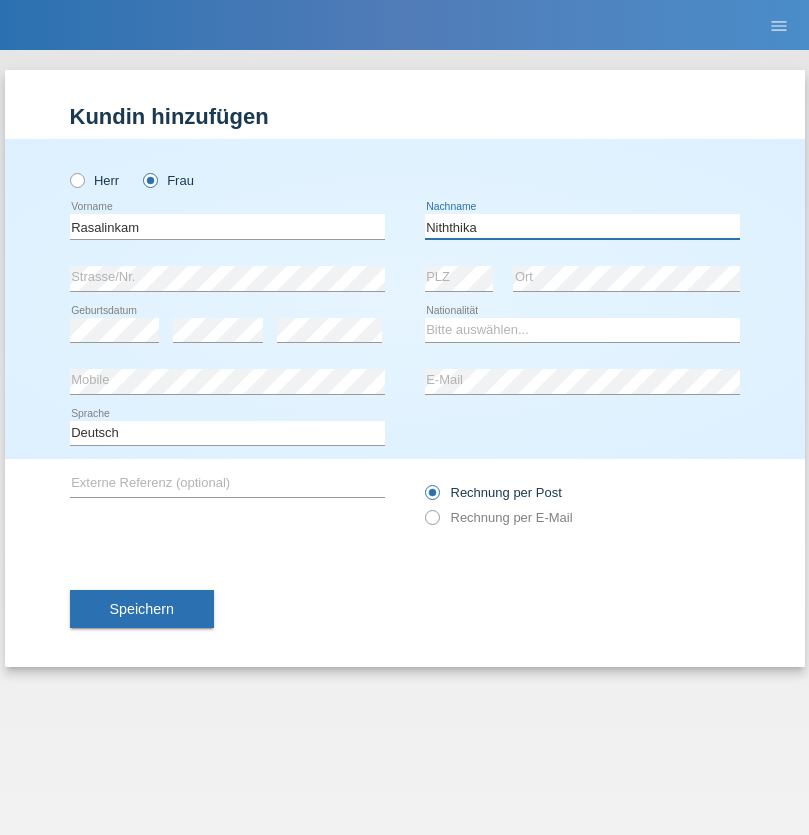 type on "Niththika" 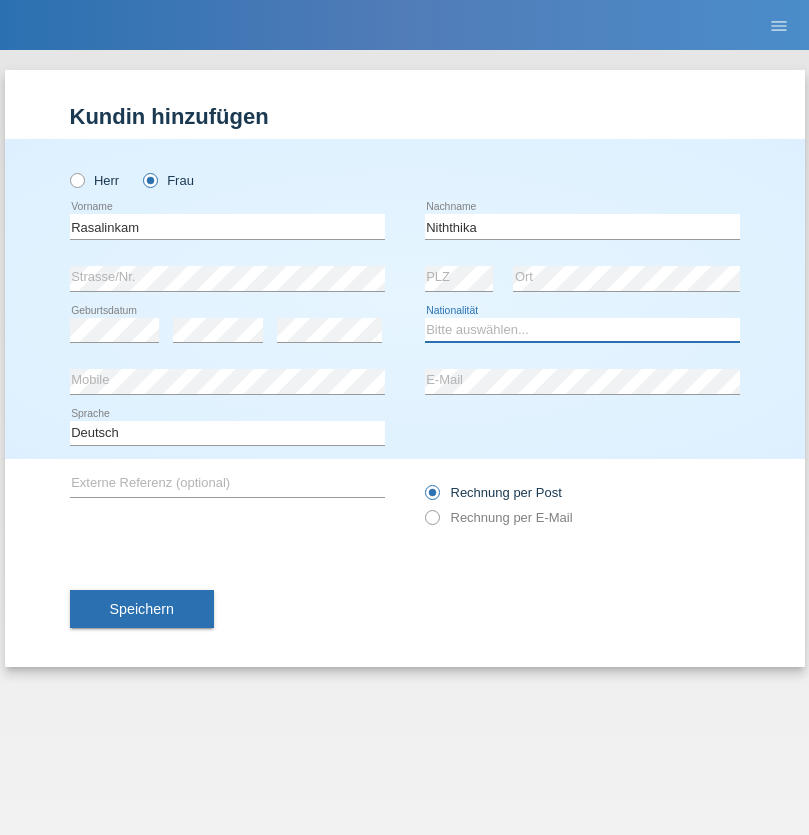 select on "LK" 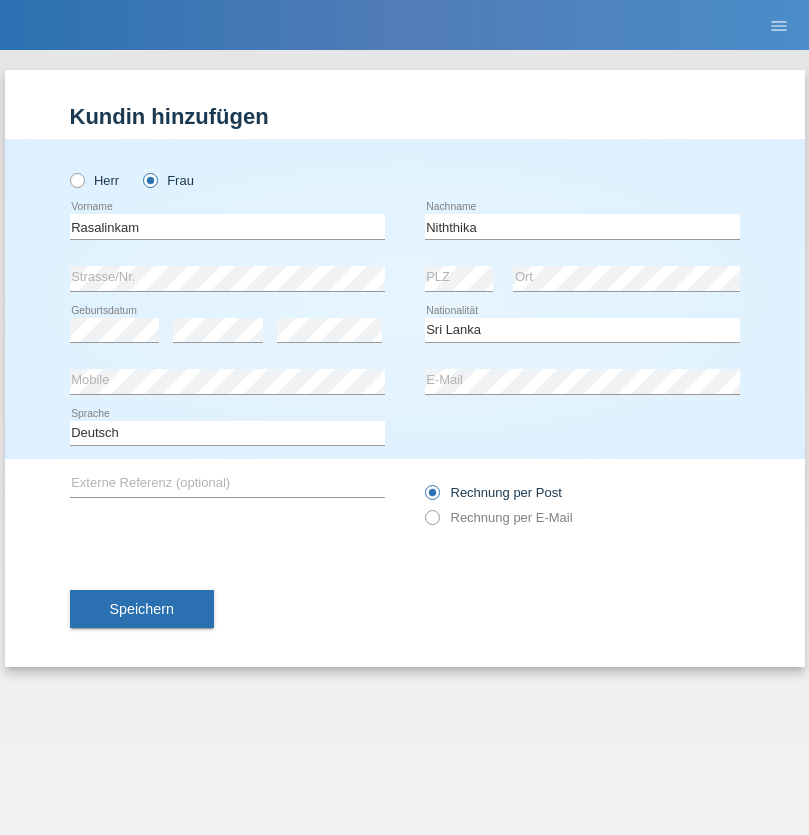 select on "C" 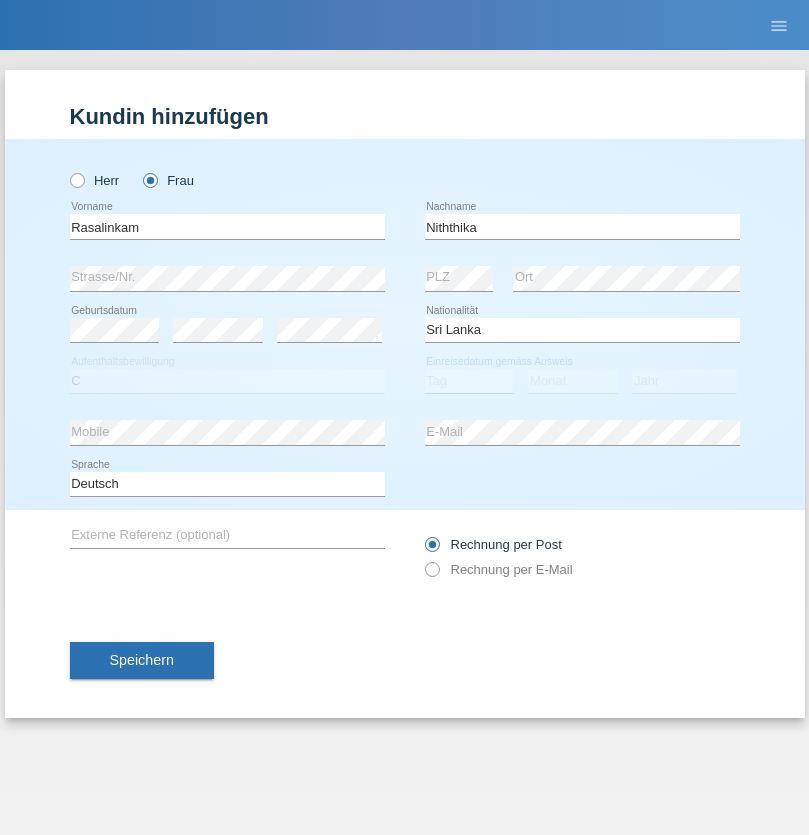 select on "05" 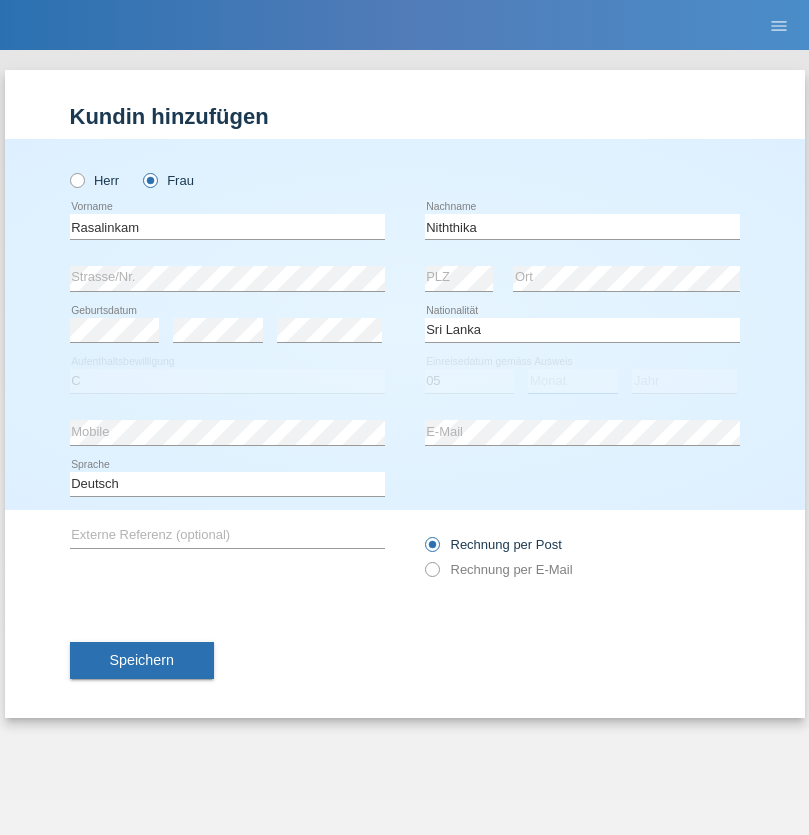 select on "08" 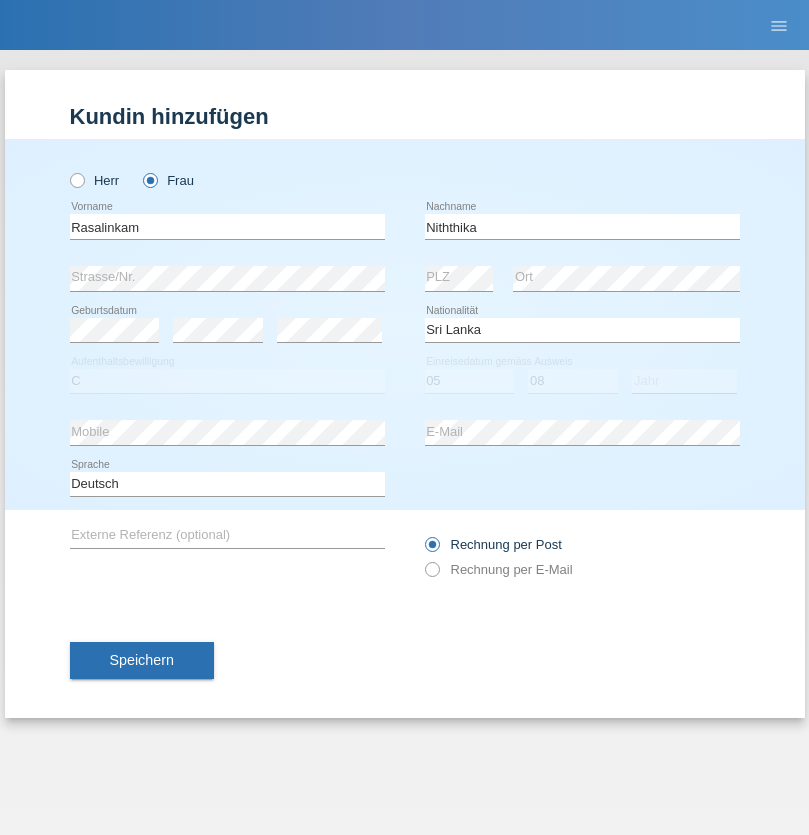select on "2021" 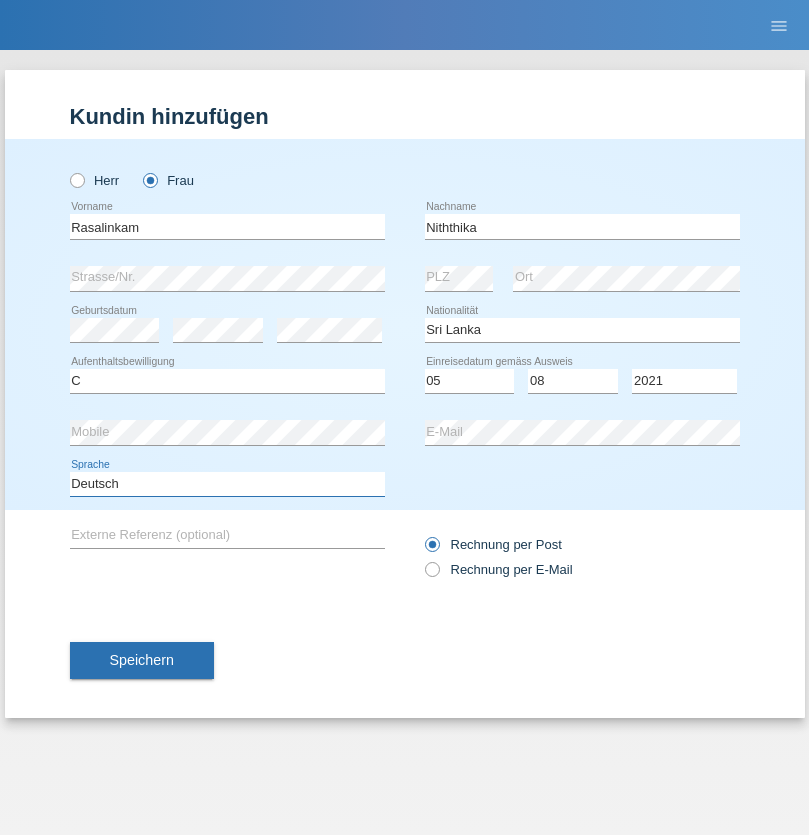 select on "en" 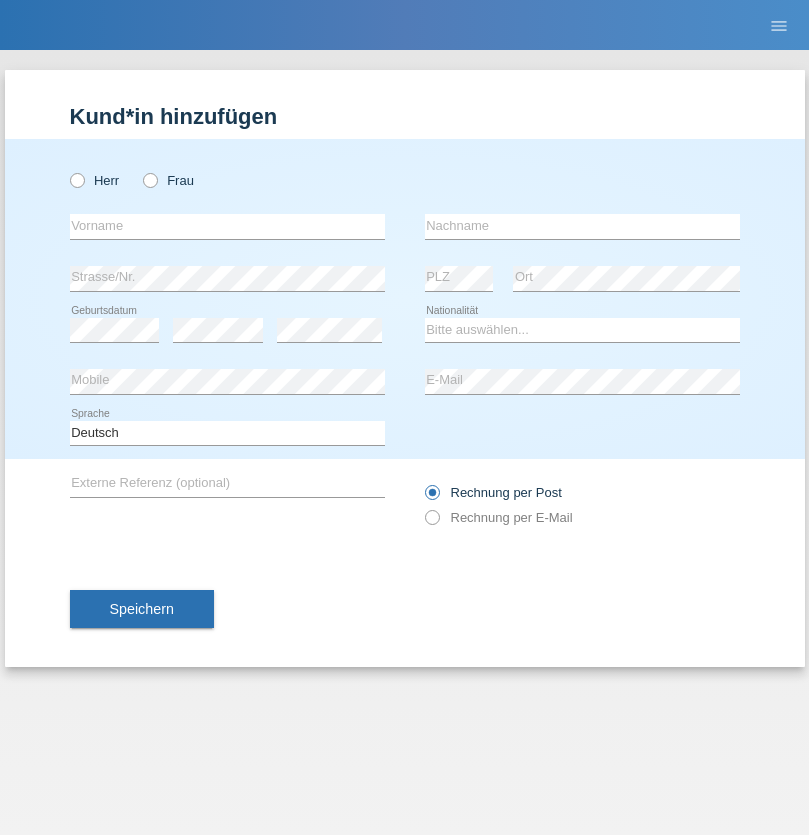 scroll, scrollTop: 0, scrollLeft: 0, axis: both 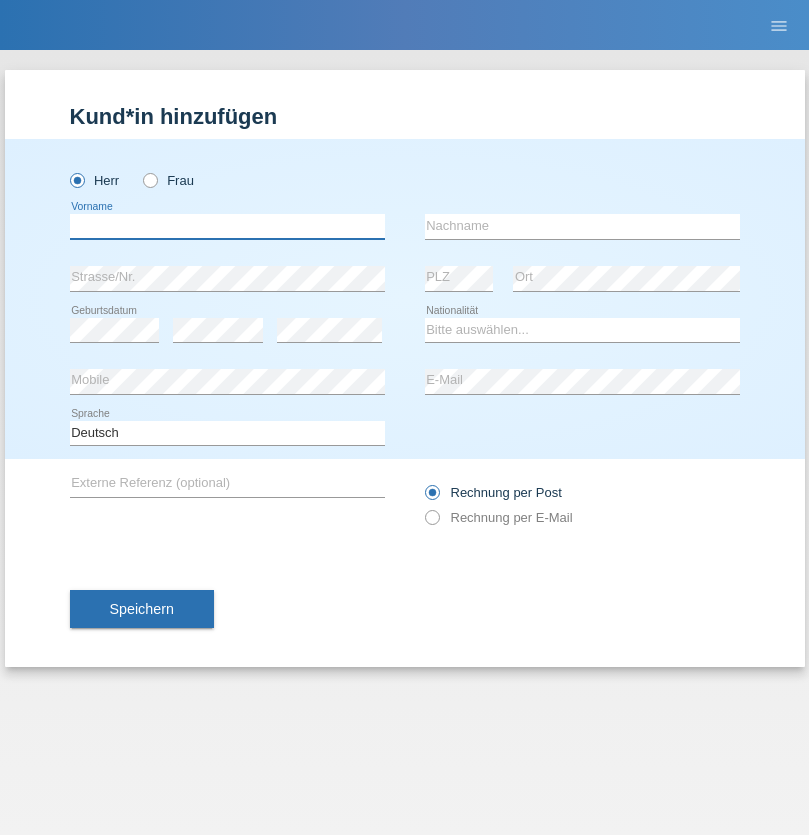 click at bounding box center [227, 226] 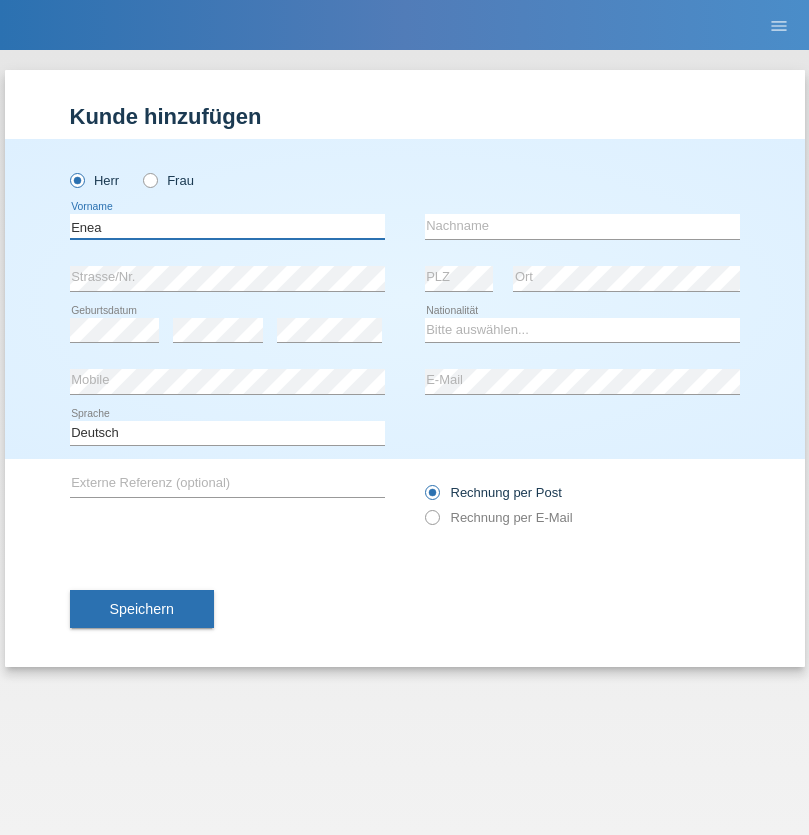 type on "Enea" 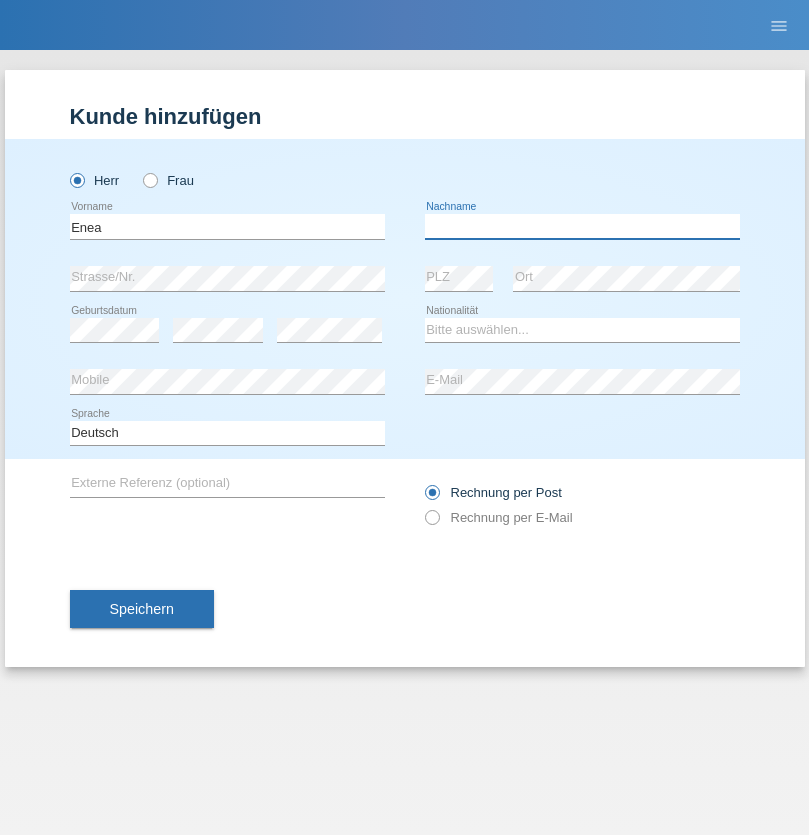 click at bounding box center [582, 226] 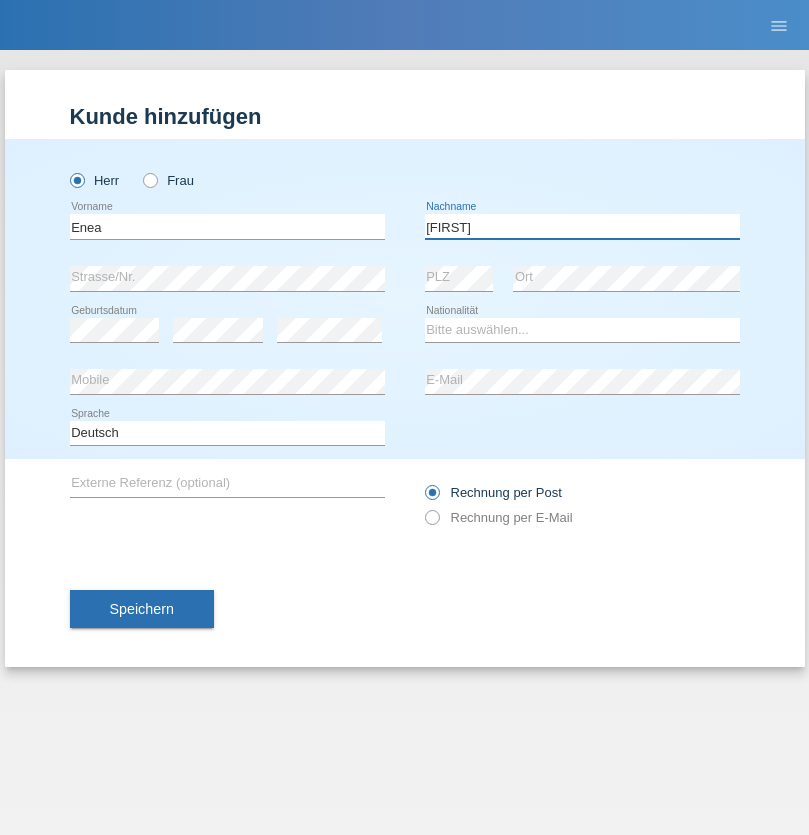 type on "Andrei" 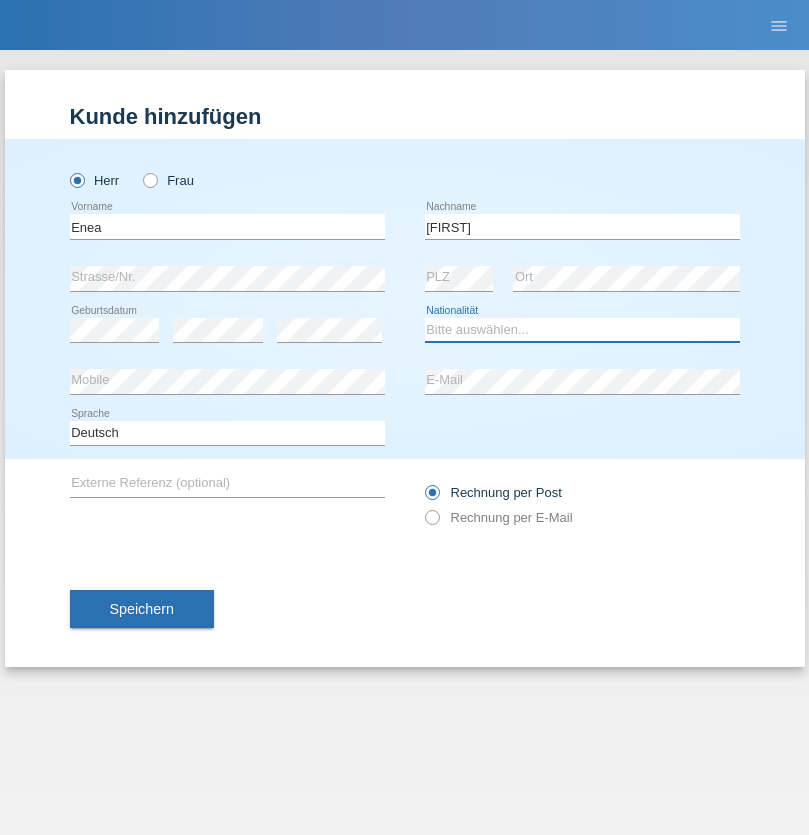 select on "OM" 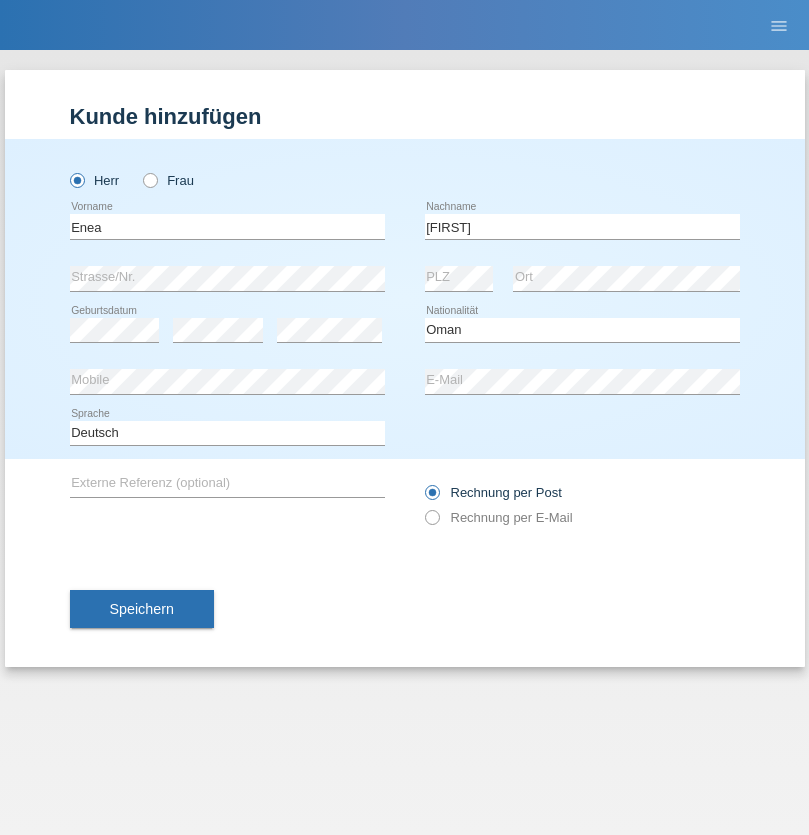 select on "C" 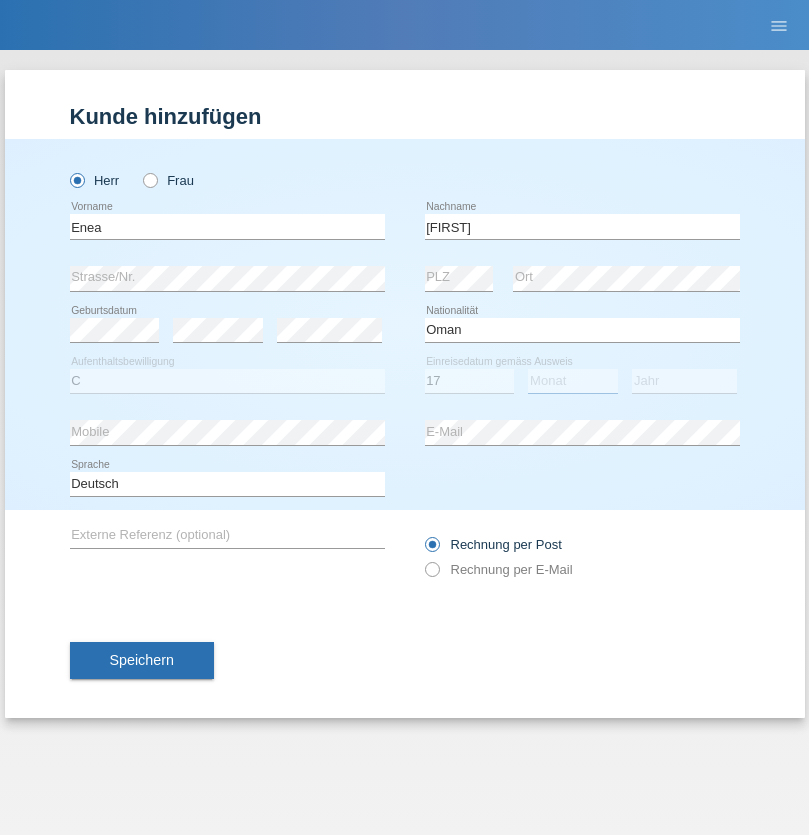 select on "06" 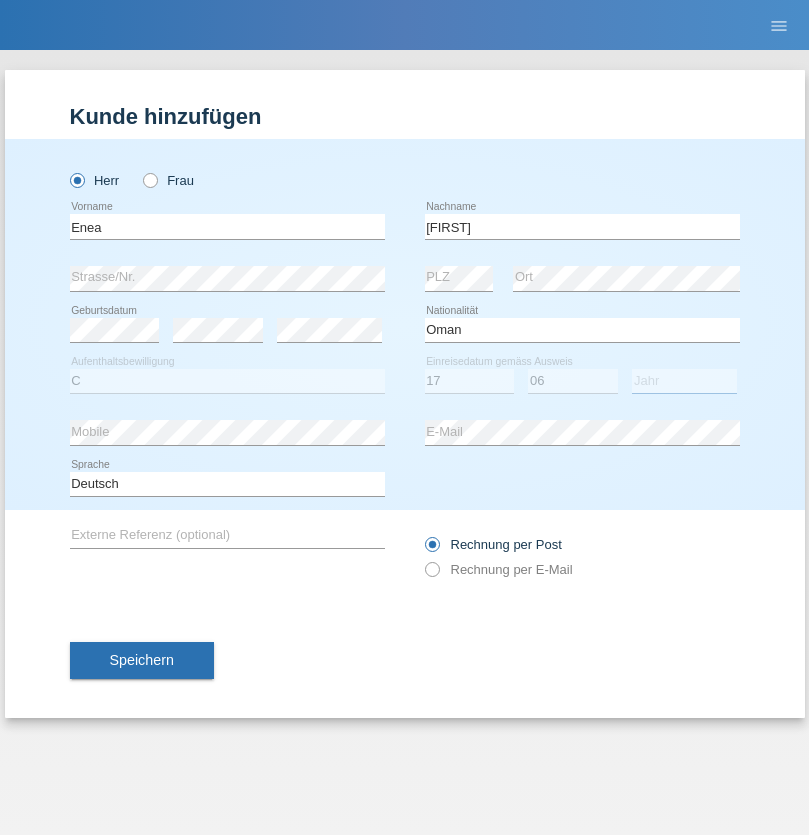 select on "2021" 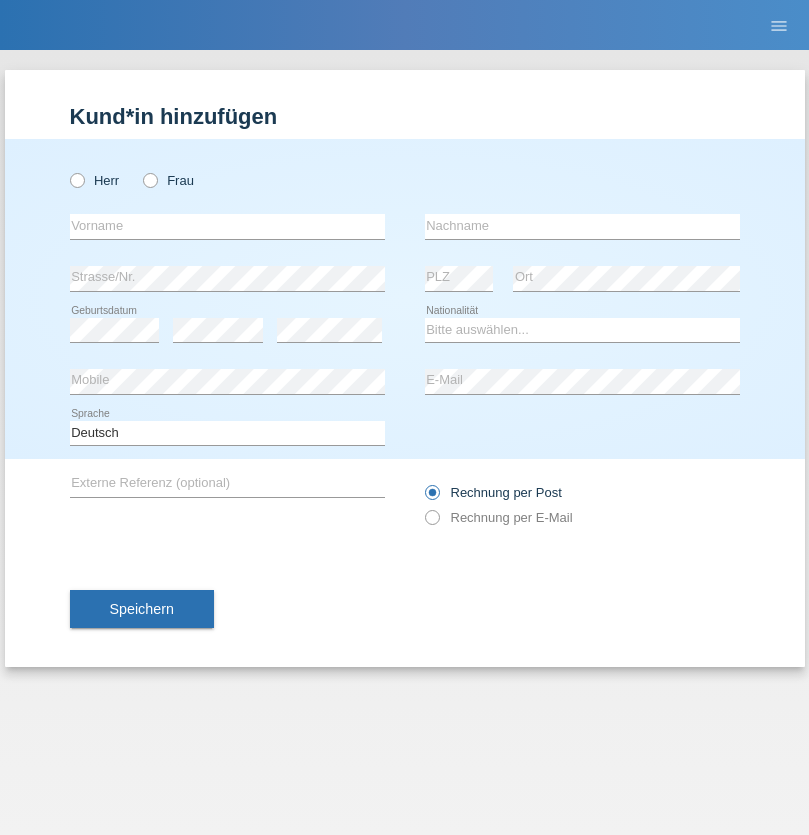 scroll, scrollTop: 0, scrollLeft: 0, axis: both 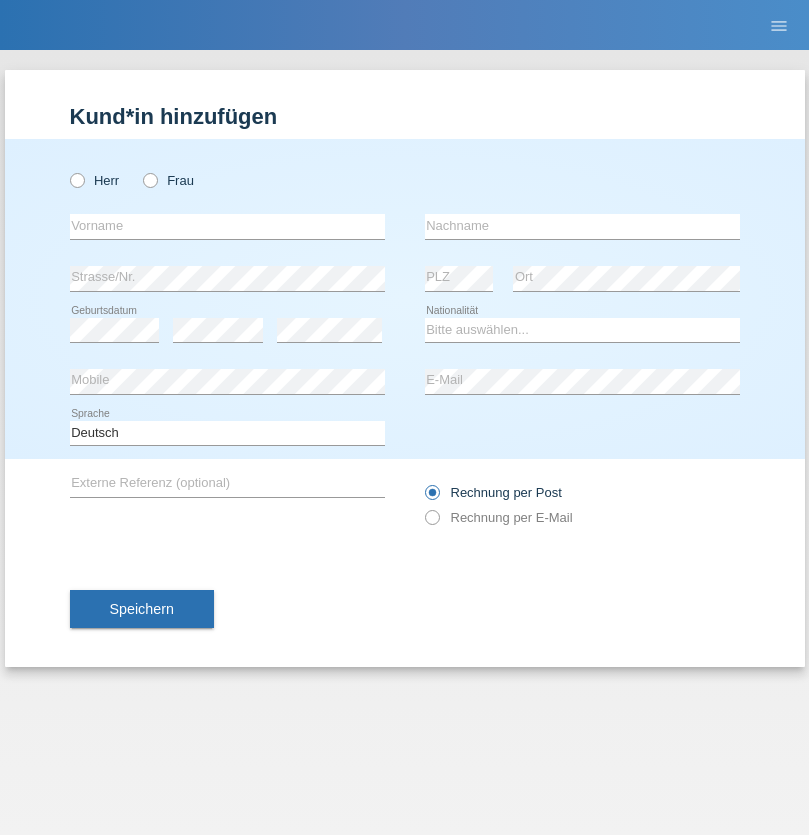 radio on "true" 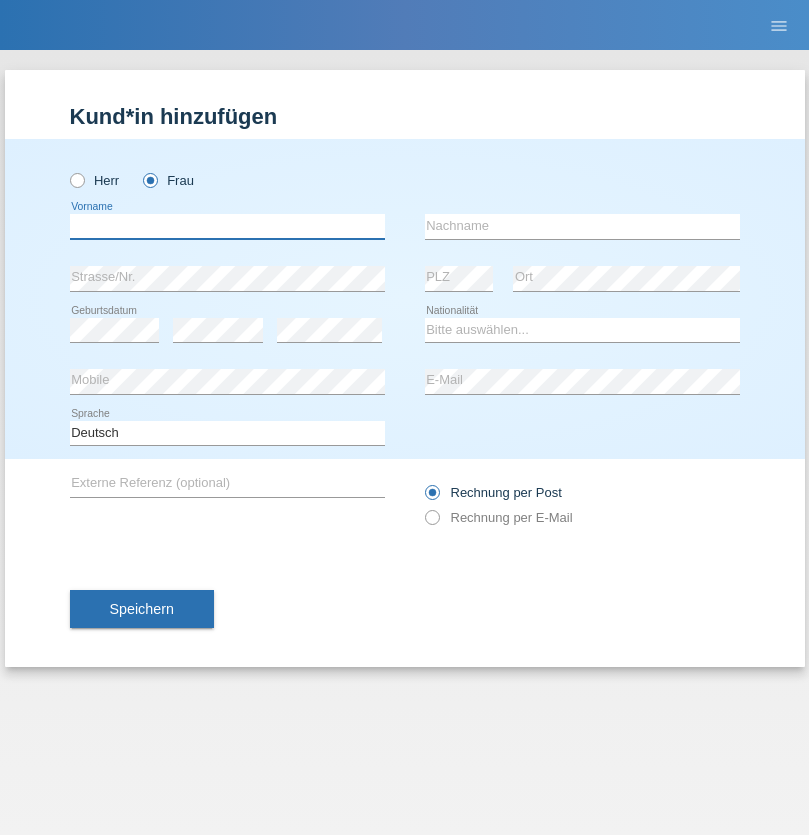 click at bounding box center (227, 226) 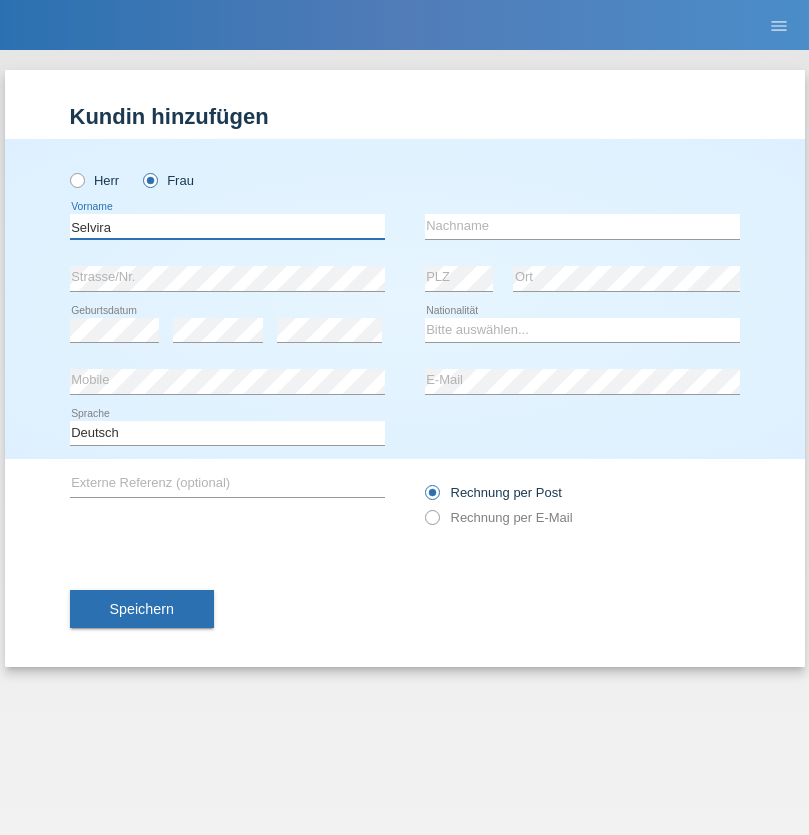 type on "Selvira" 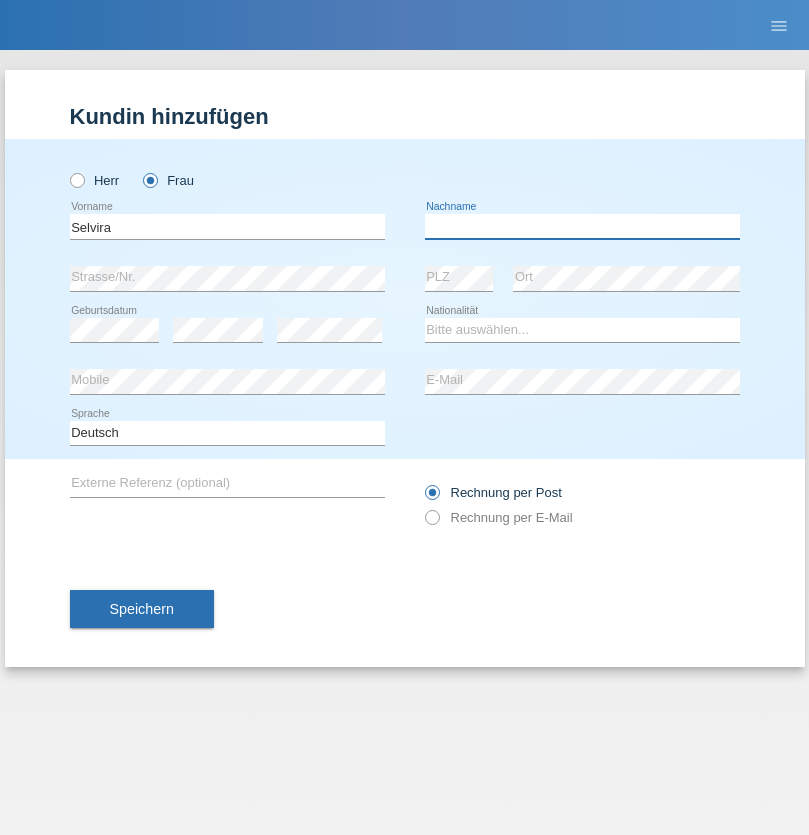 click at bounding box center [582, 226] 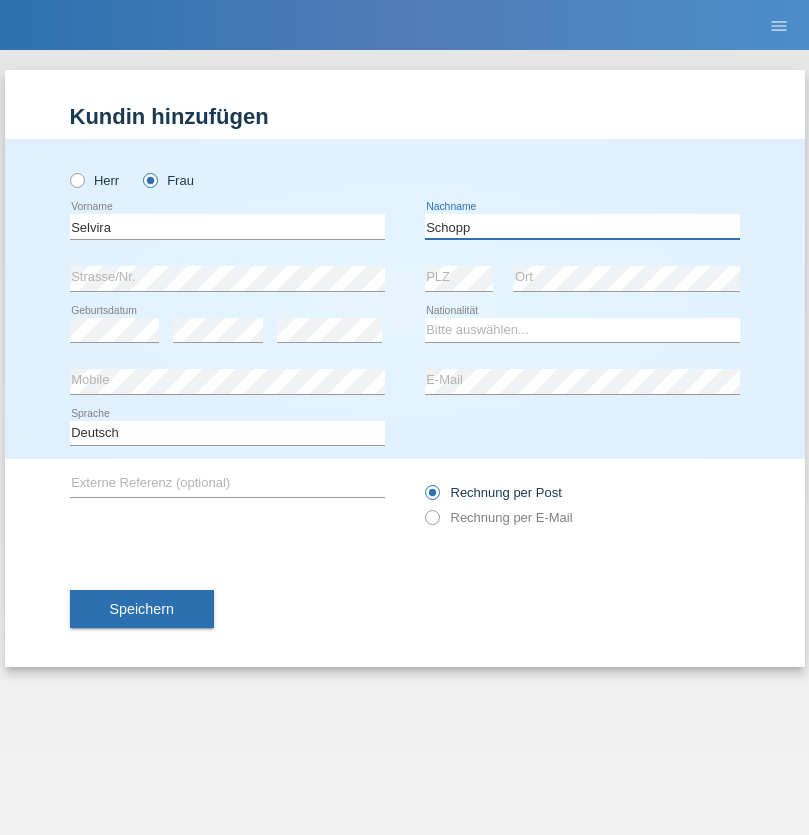 type on "Schopp" 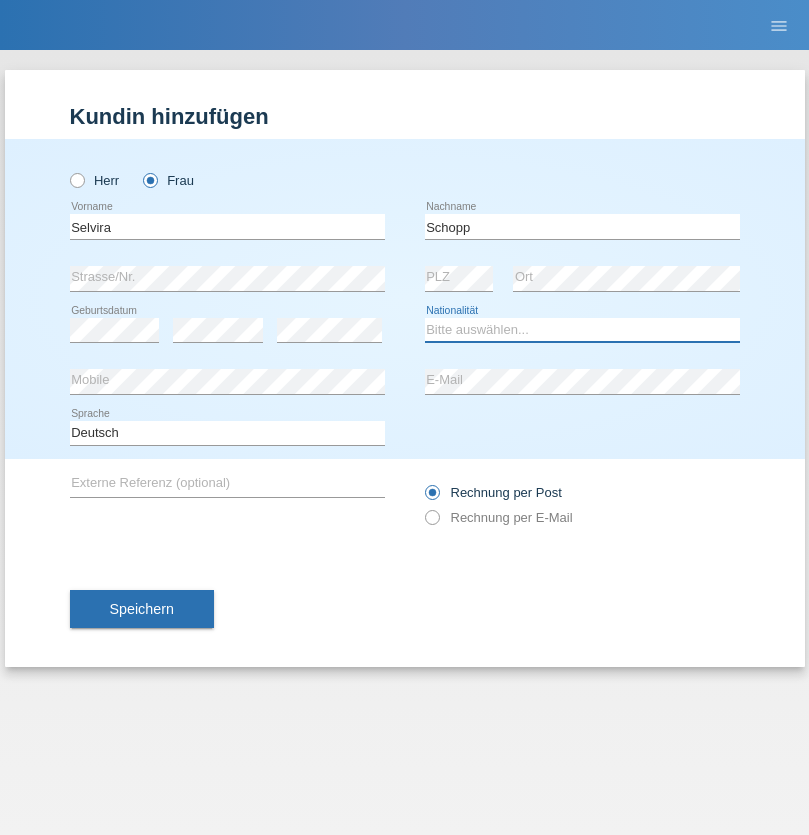 select on "CH" 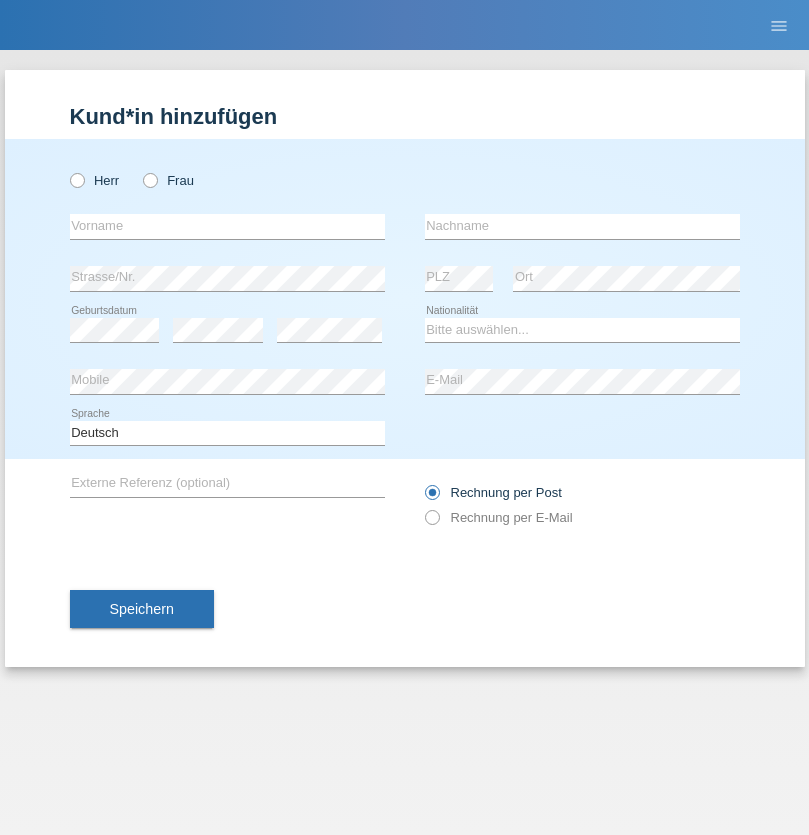 scroll, scrollTop: 0, scrollLeft: 0, axis: both 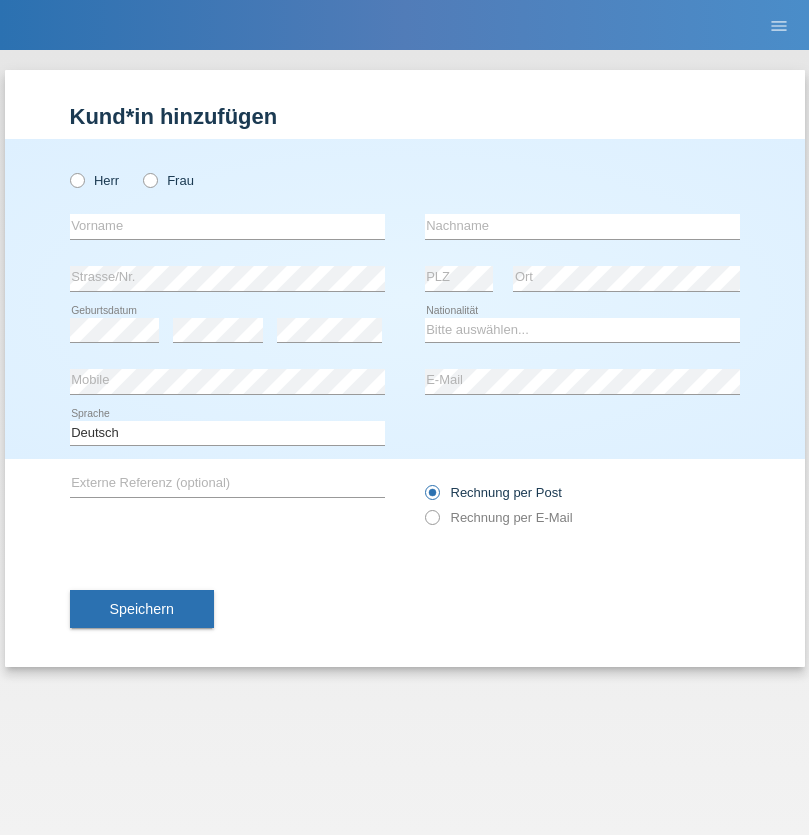 radio on "true" 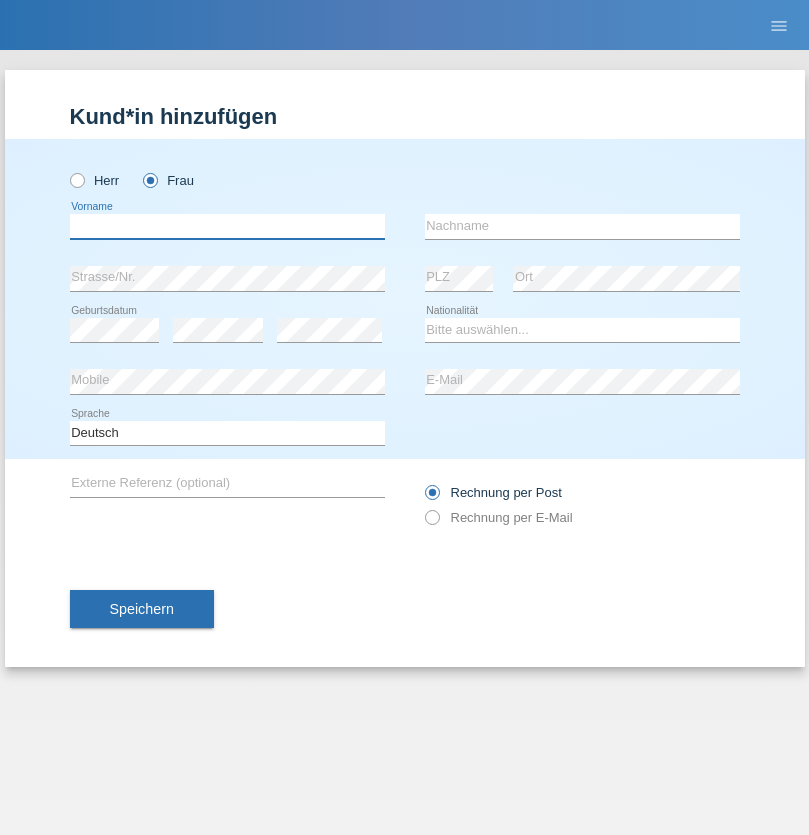 click at bounding box center [227, 226] 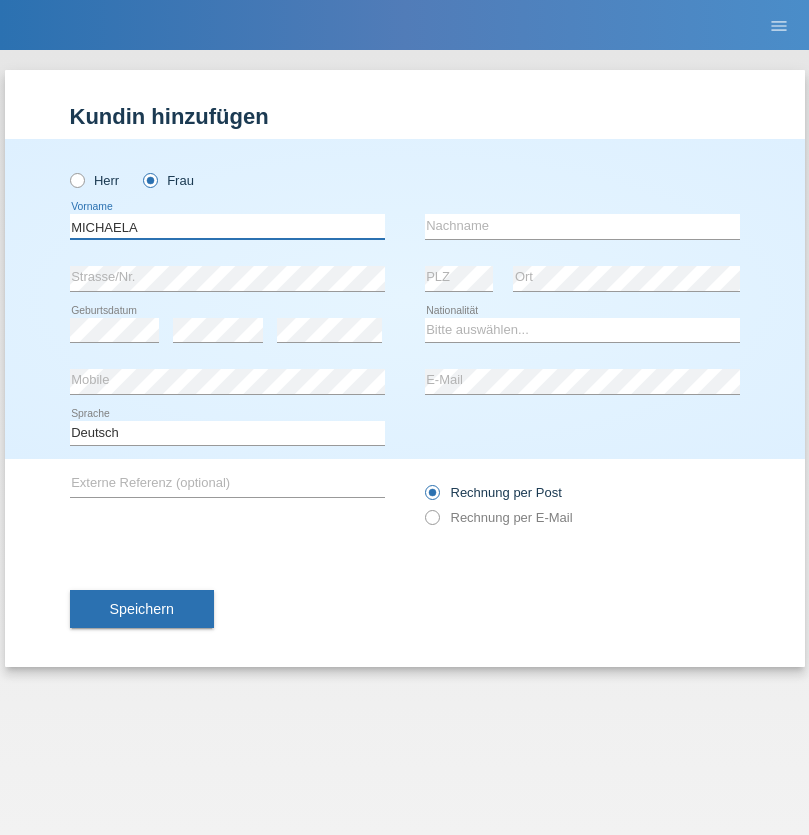 type on "MICHAELA" 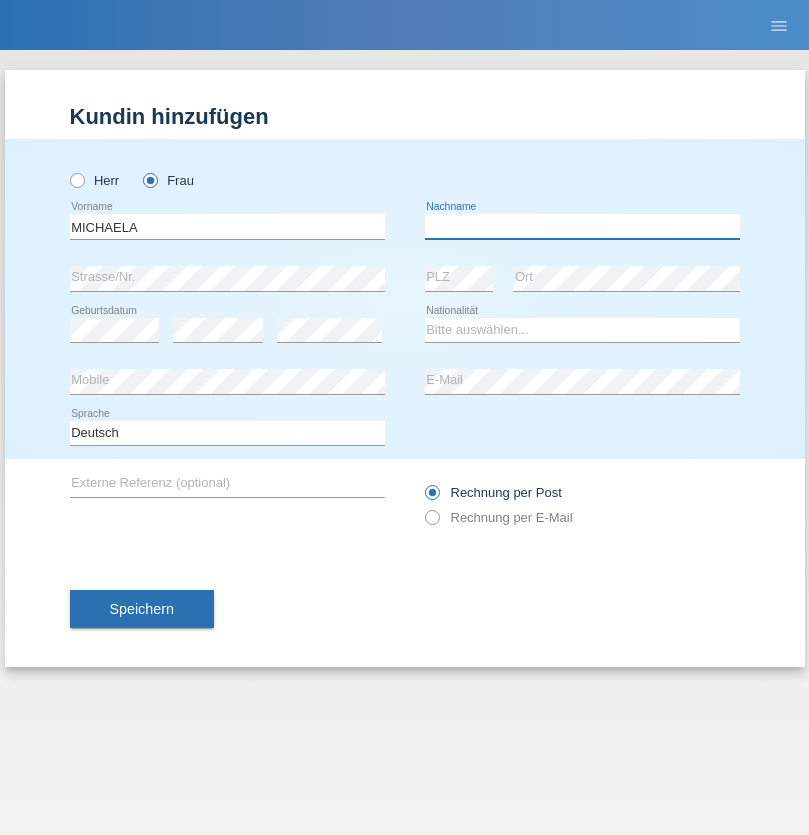 click at bounding box center (582, 226) 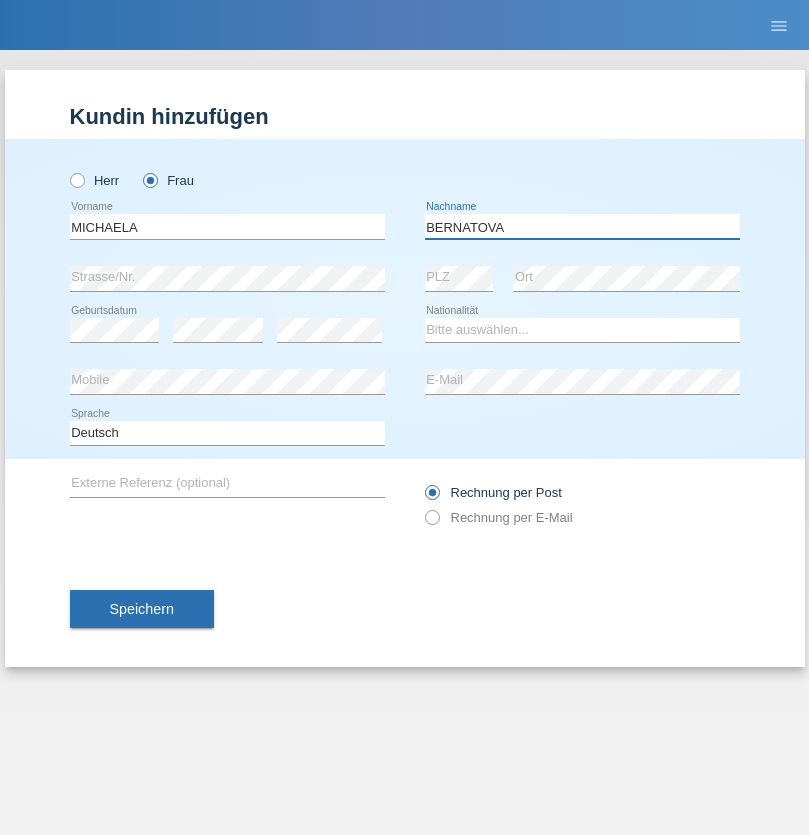 type on "BERNATOVA" 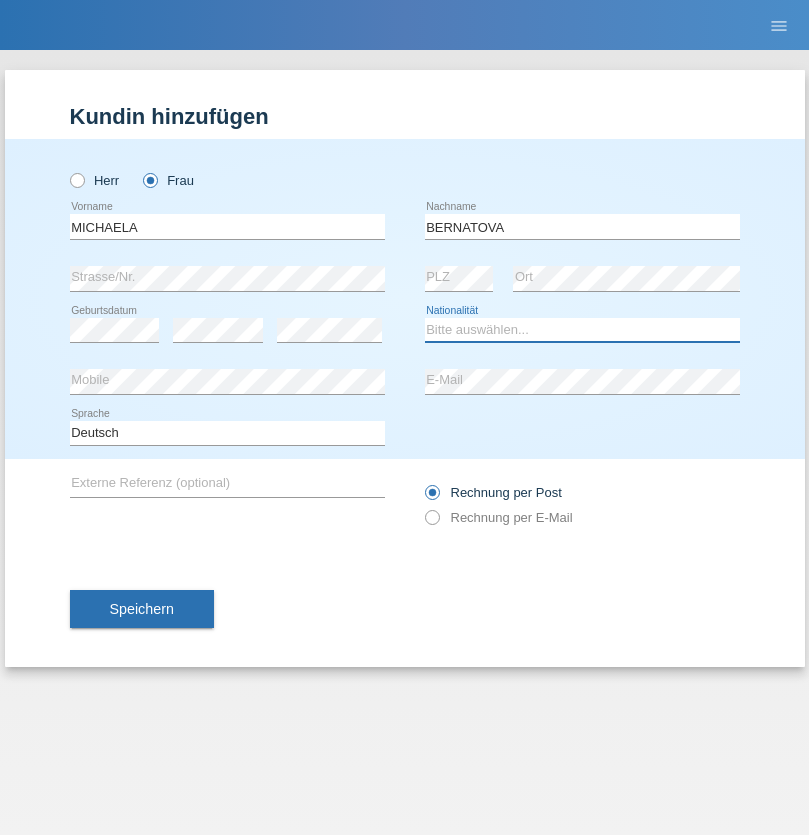 select on "SK" 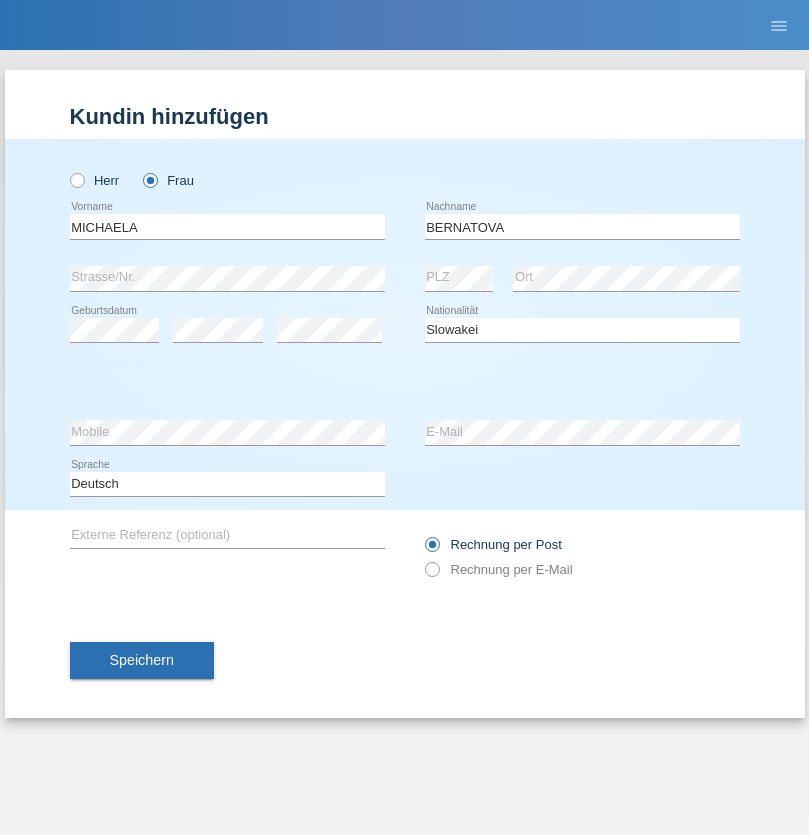 select on "C" 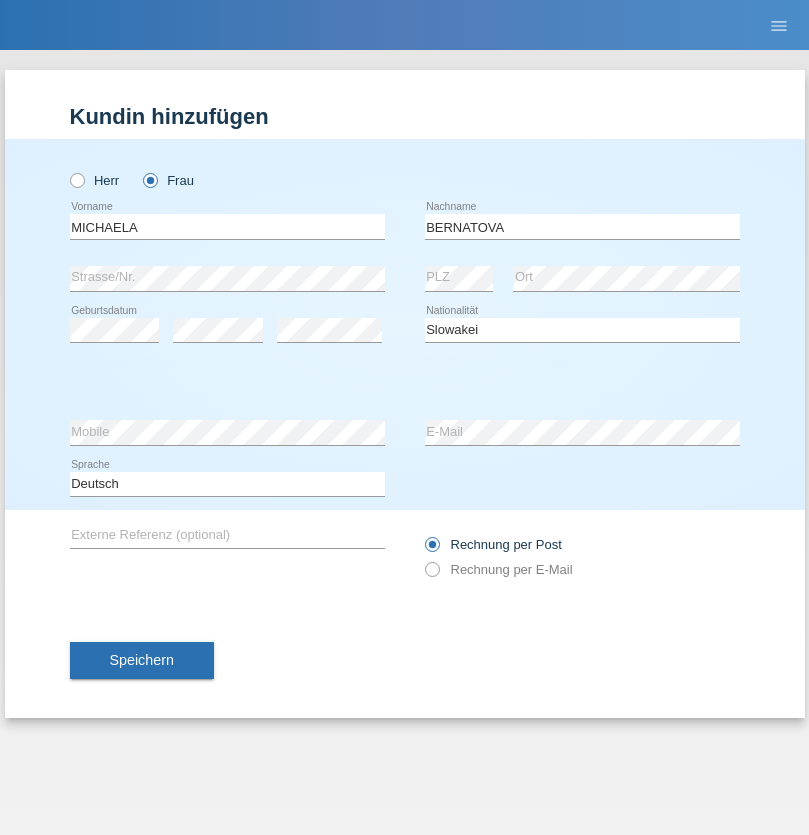 select on "05" 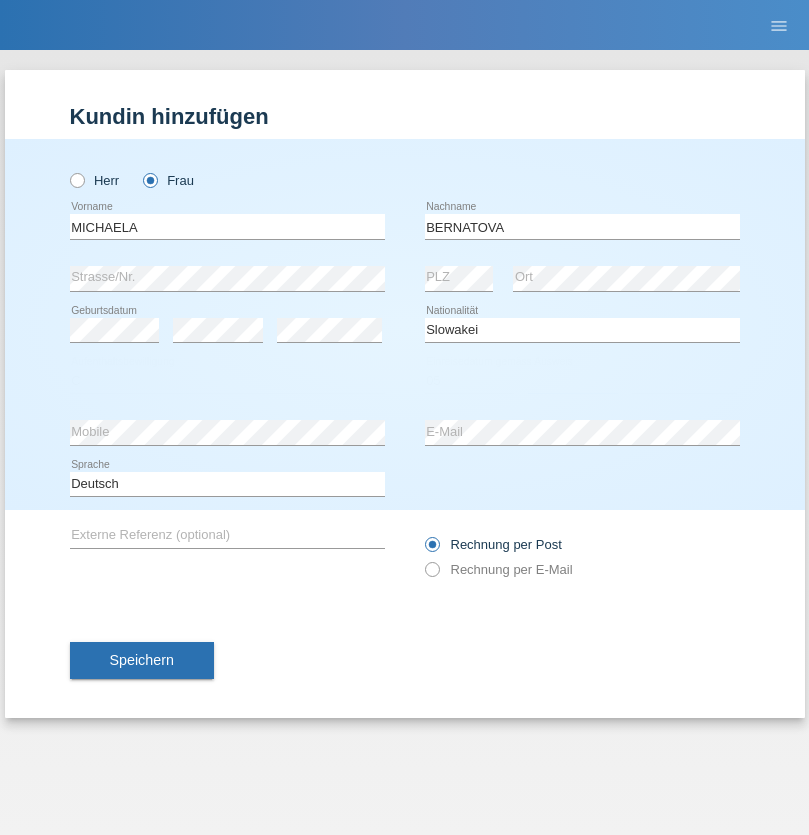 select on "04" 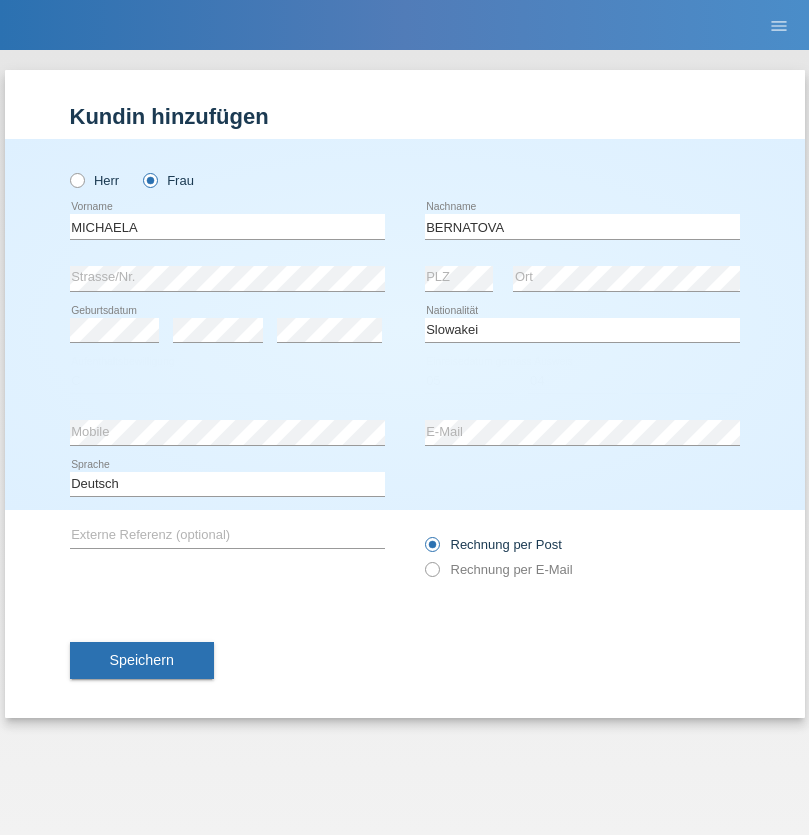 select on "2014" 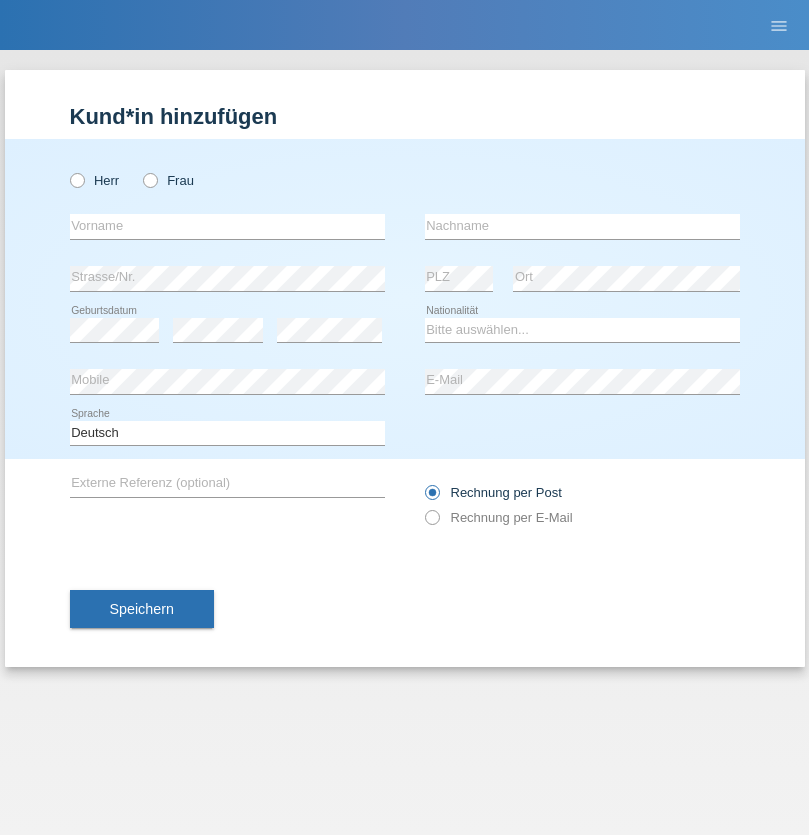 scroll, scrollTop: 0, scrollLeft: 0, axis: both 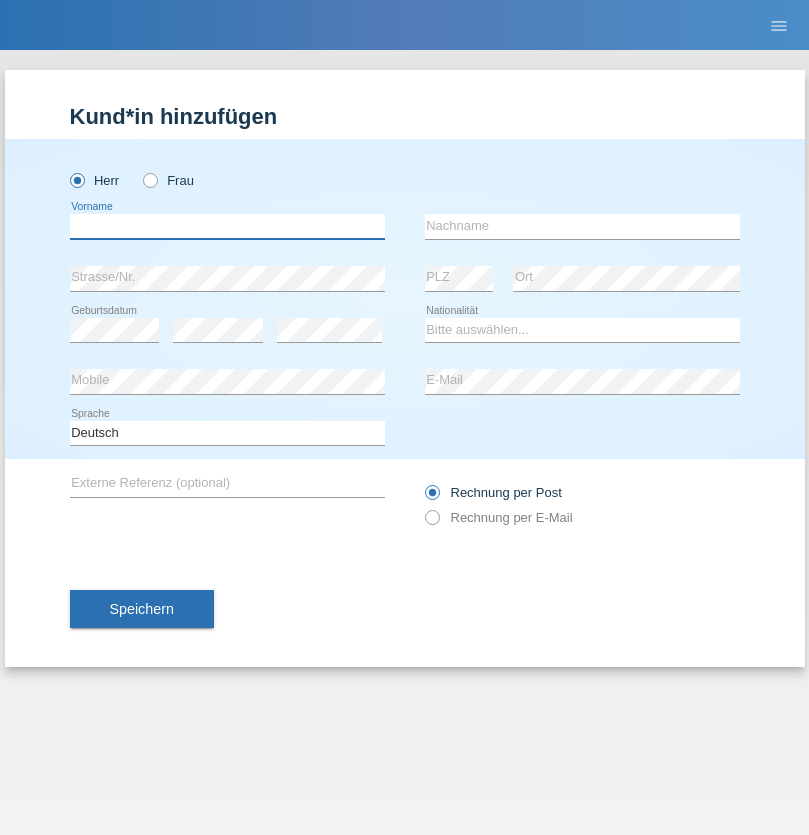 click at bounding box center [227, 226] 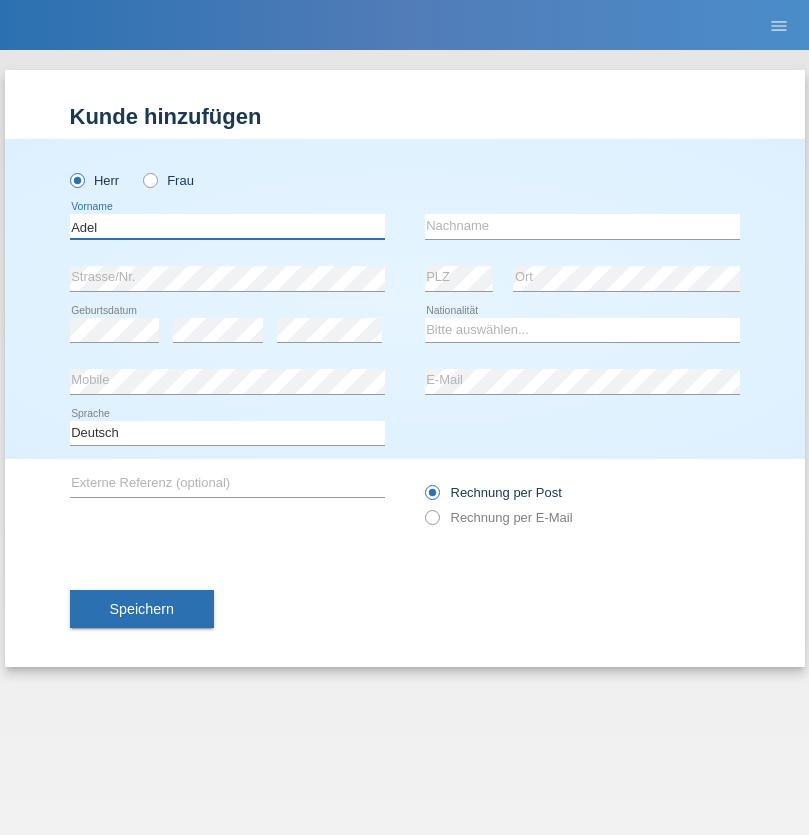 type on "Adel" 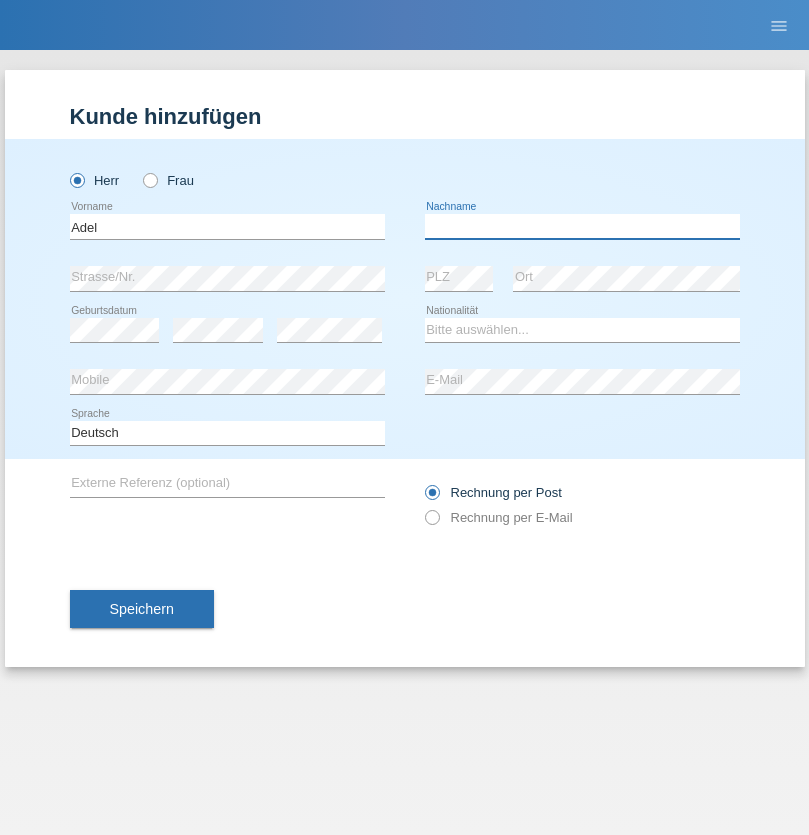 click at bounding box center (582, 226) 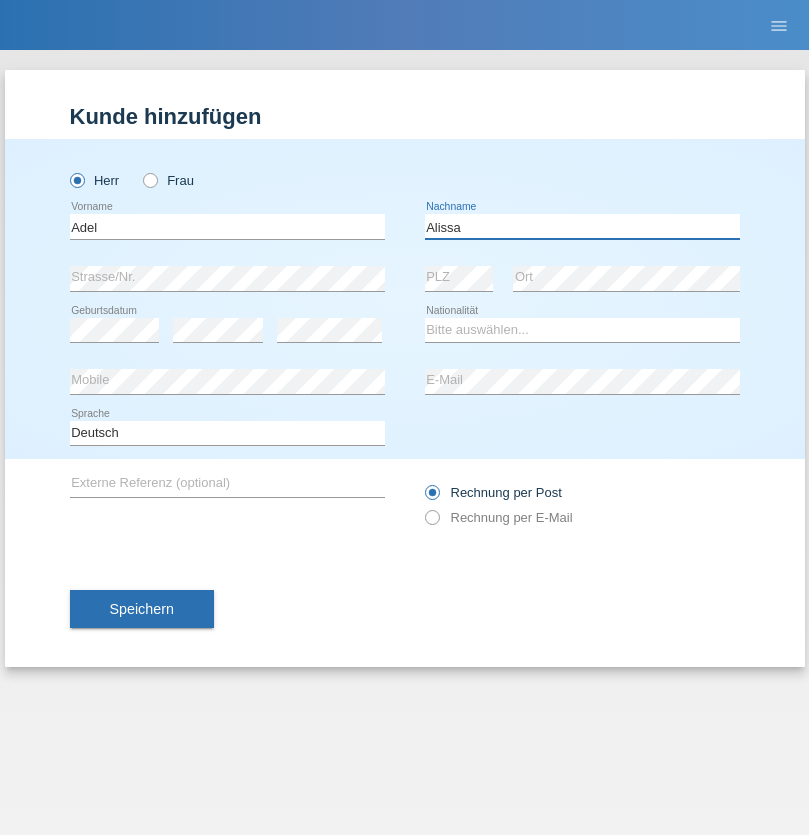 type on "Alissa" 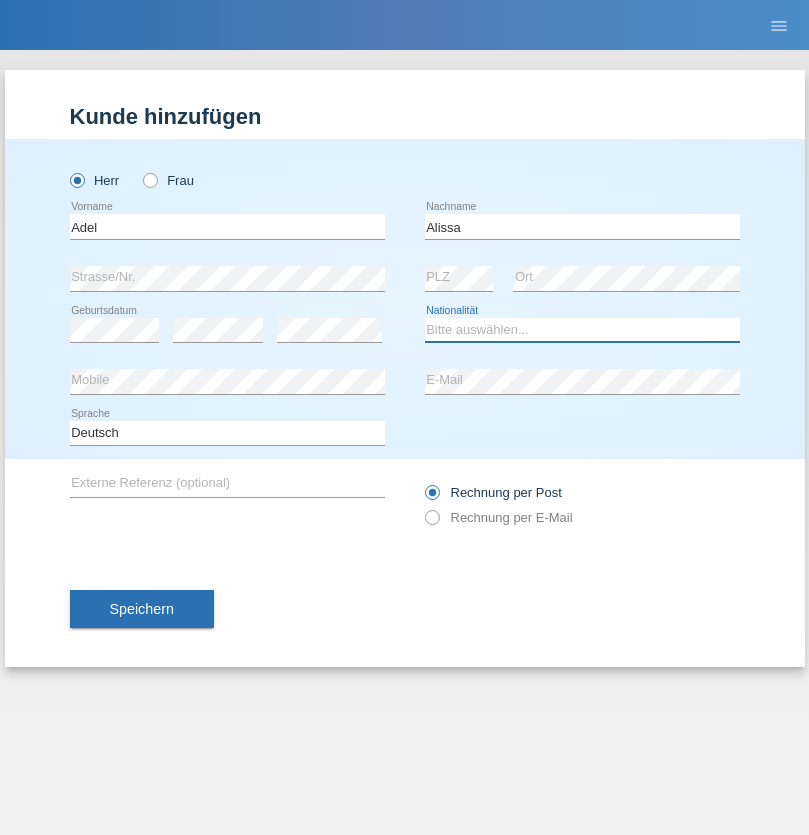 select on "SY" 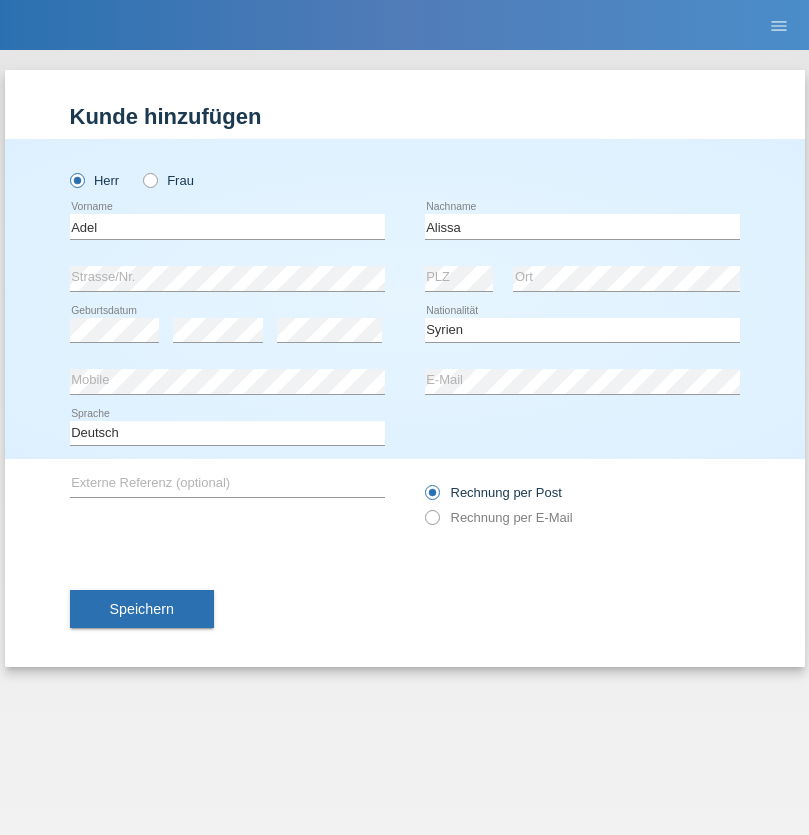 select on "C" 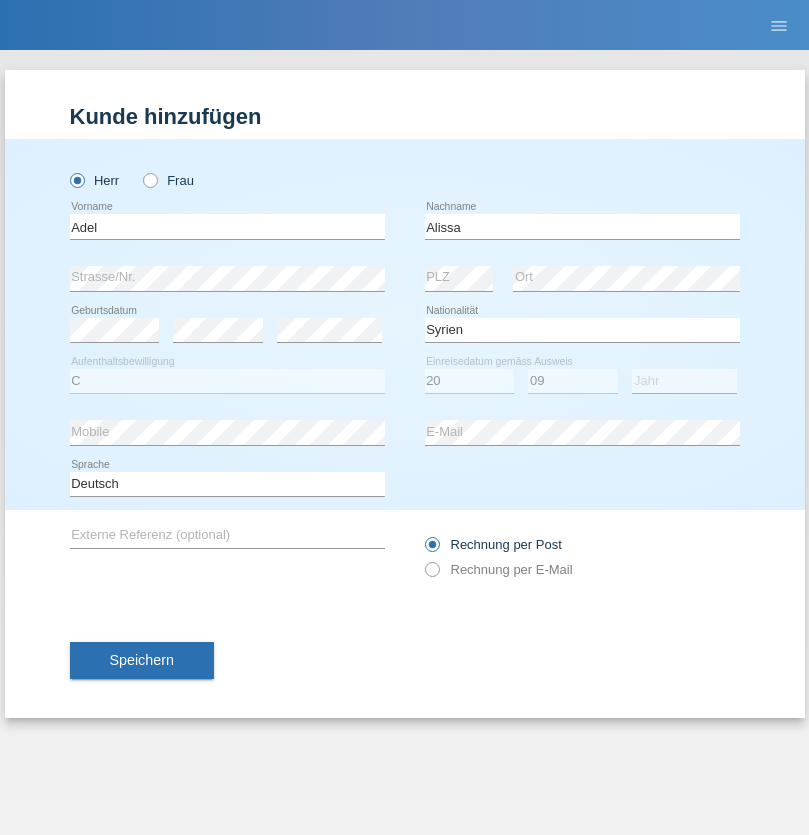 select on "2018" 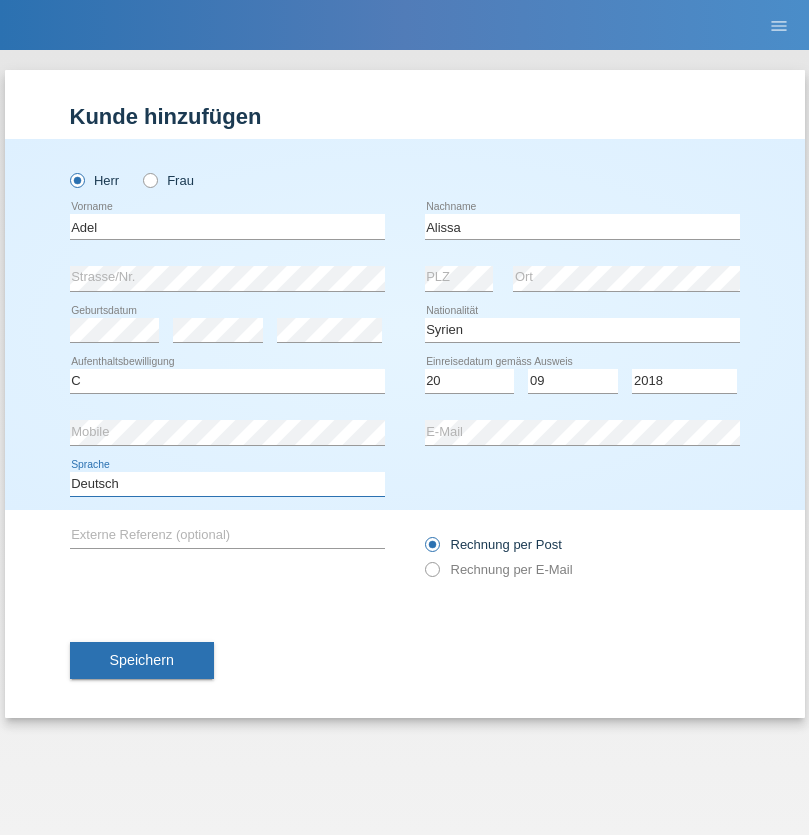select on "en" 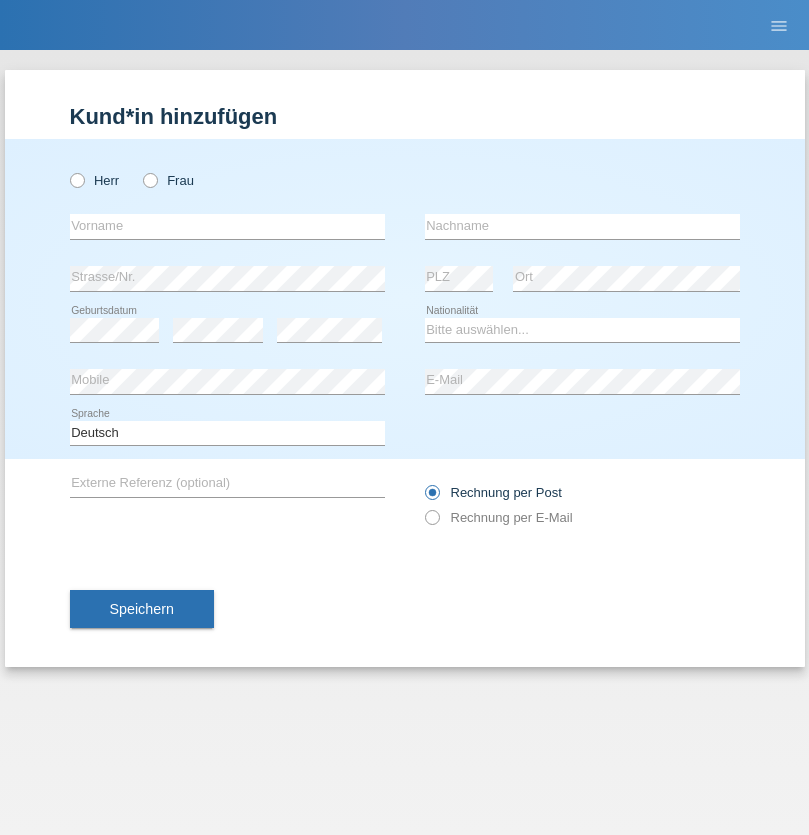 scroll, scrollTop: 0, scrollLeft: 0, axis: both 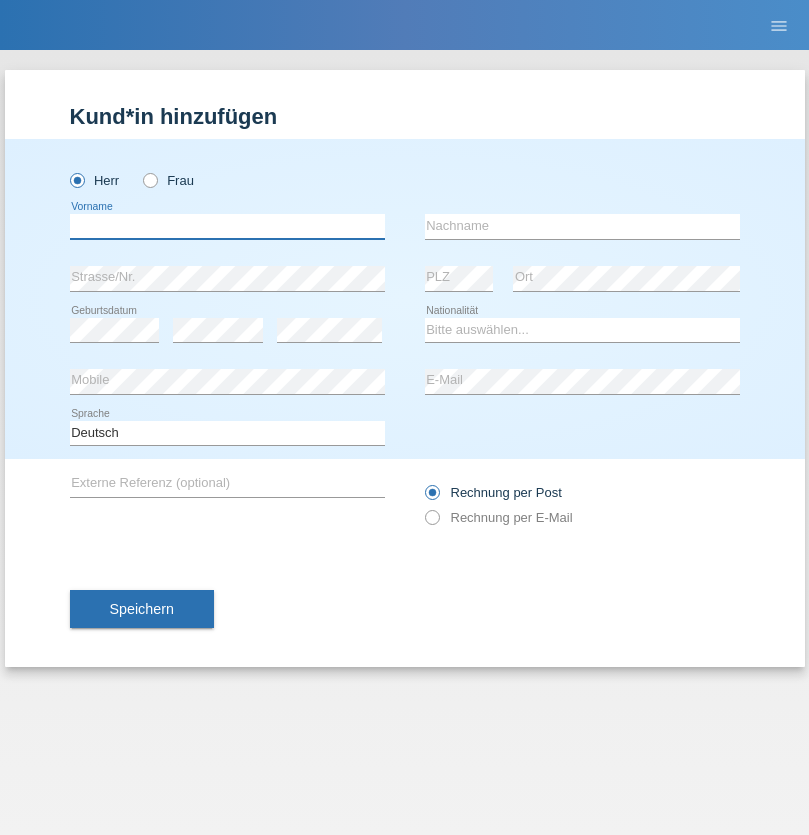 click at bounding box center (227, 226) 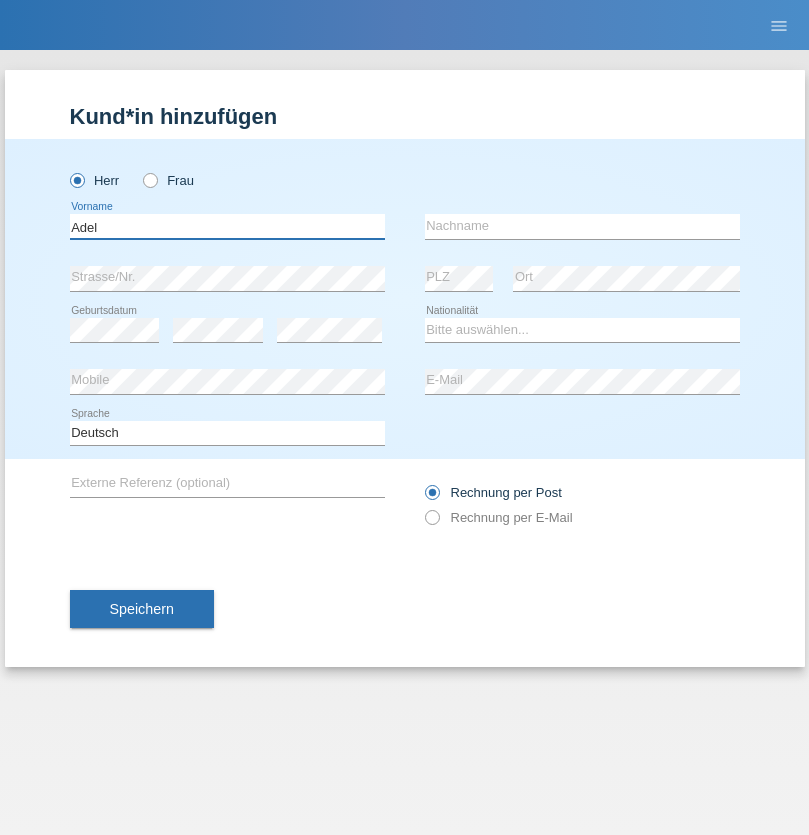 type on "Adel" 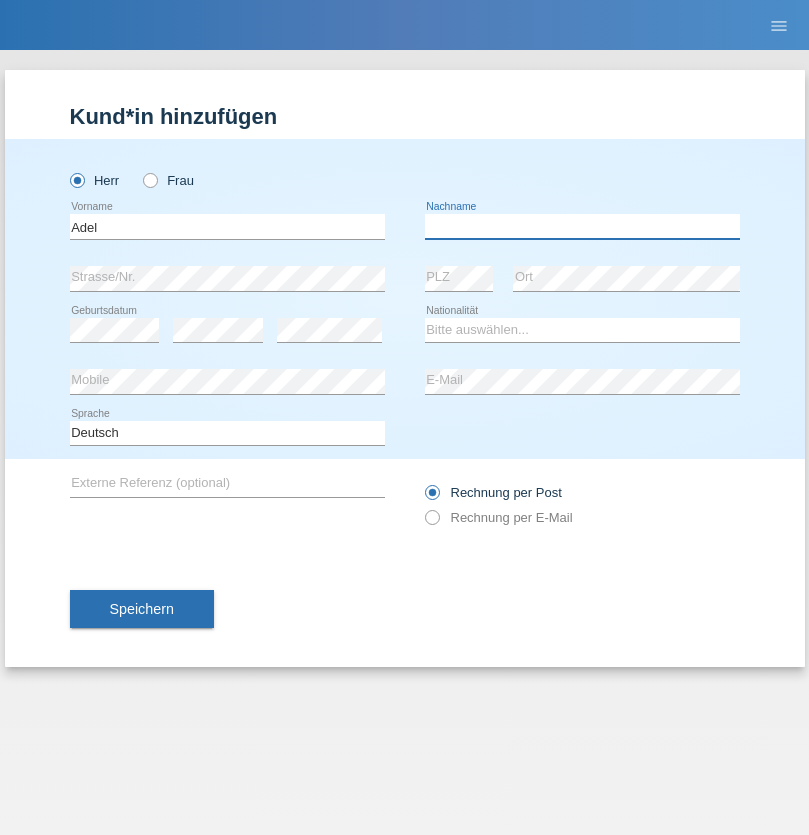 click at bounding box center [582, 226] 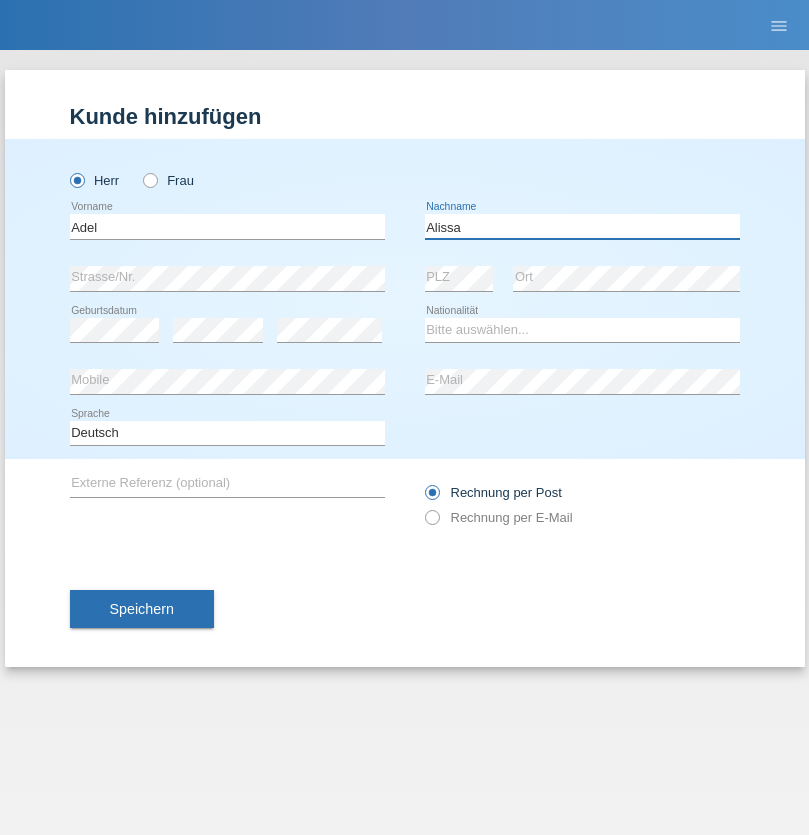 type on "Alissa" 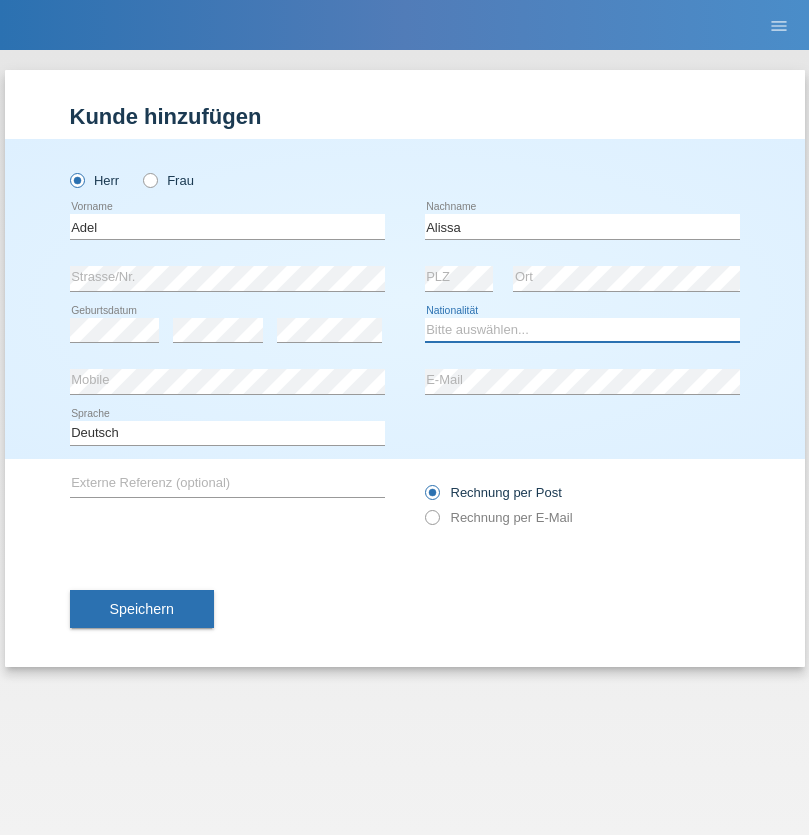 select on "SY" 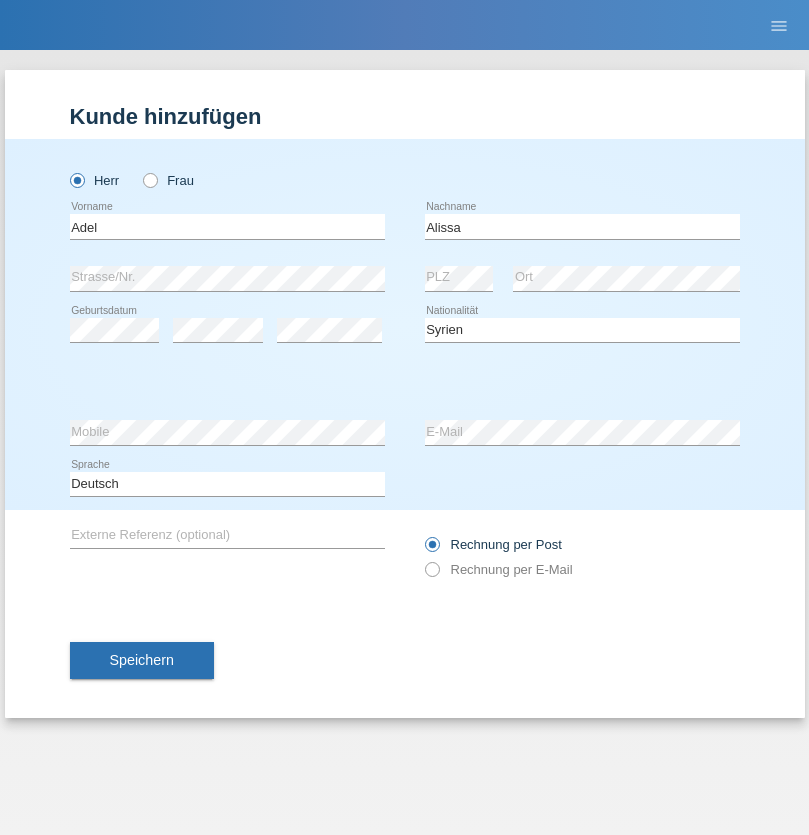 select on "C" 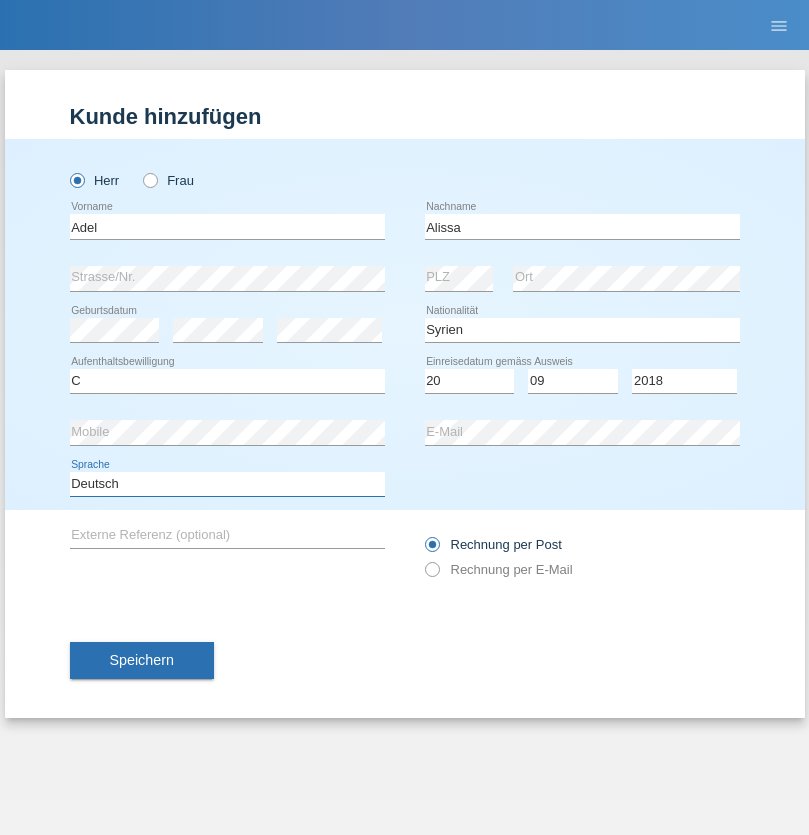 select on "en" 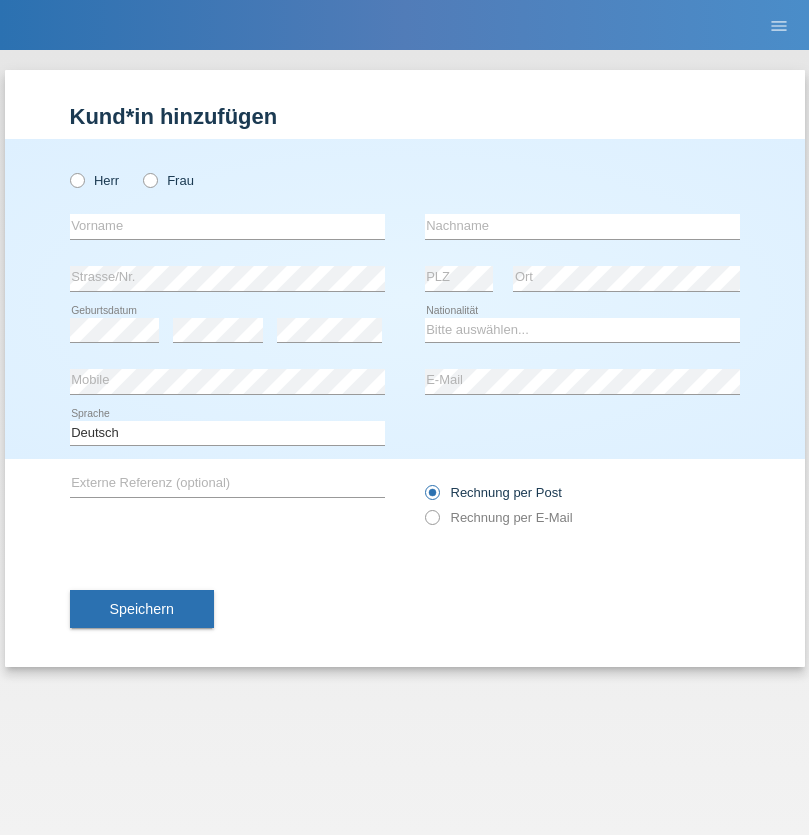 scroll, scrollTop: 0, scrollLeft: 0, axis: both 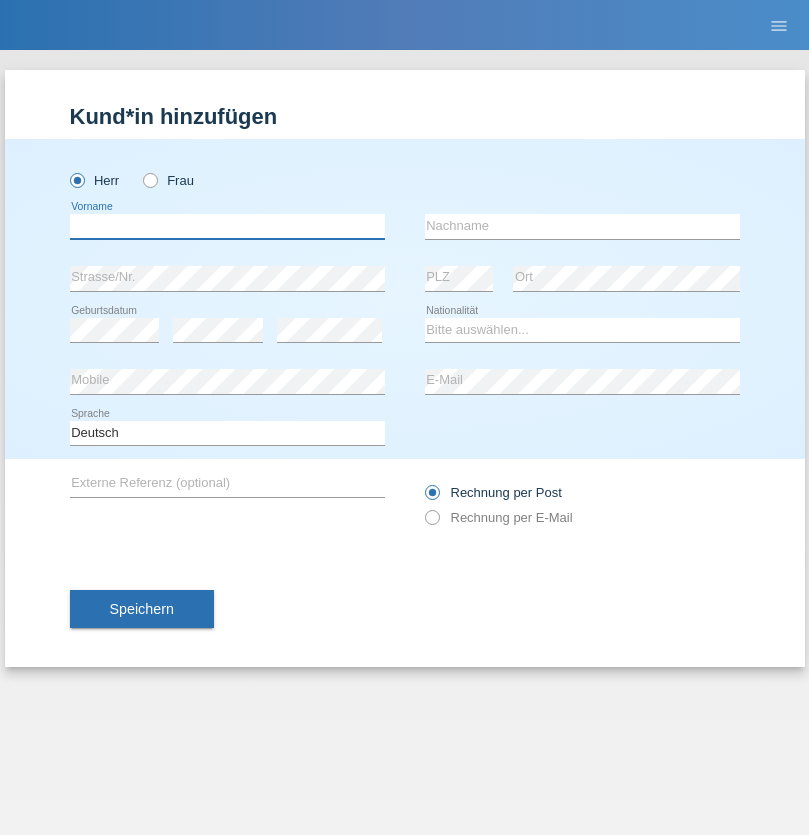 click at bounding box center (227, 226) 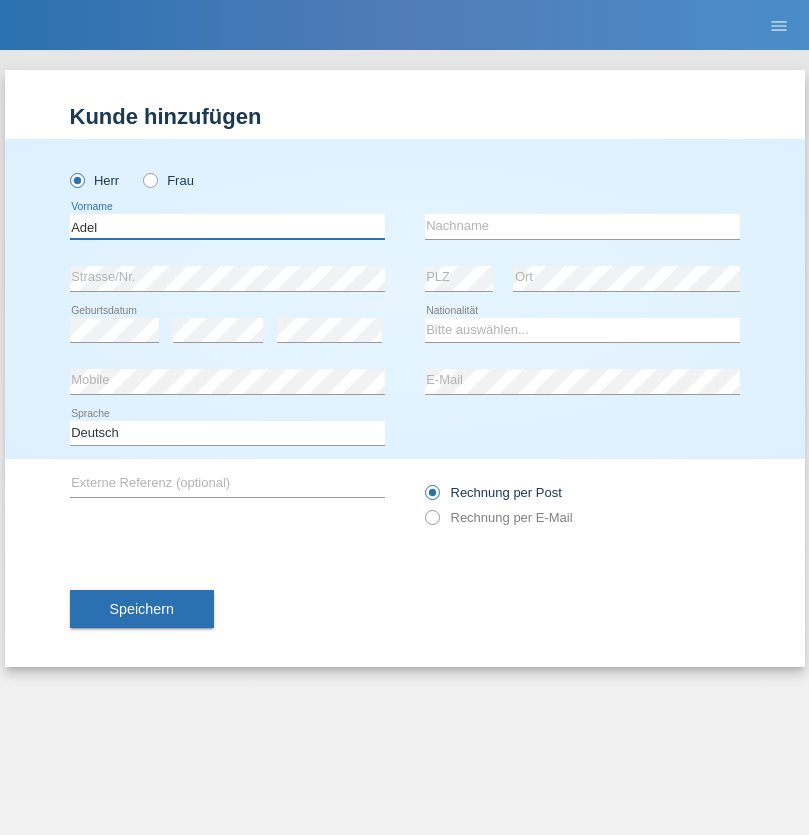 type on "Adel" 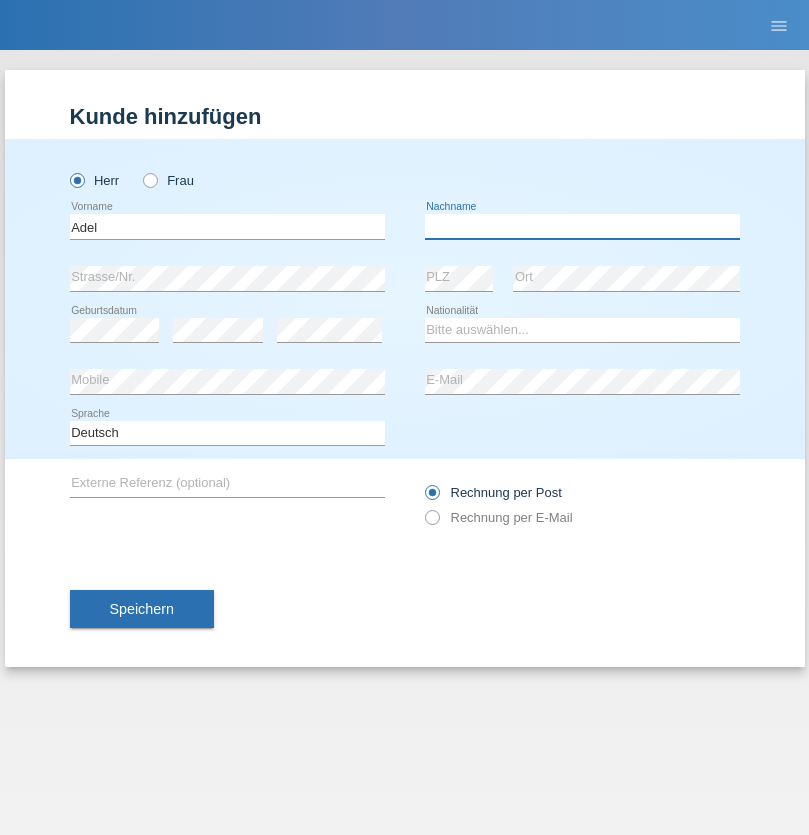 click at bounding box center (582, 226) 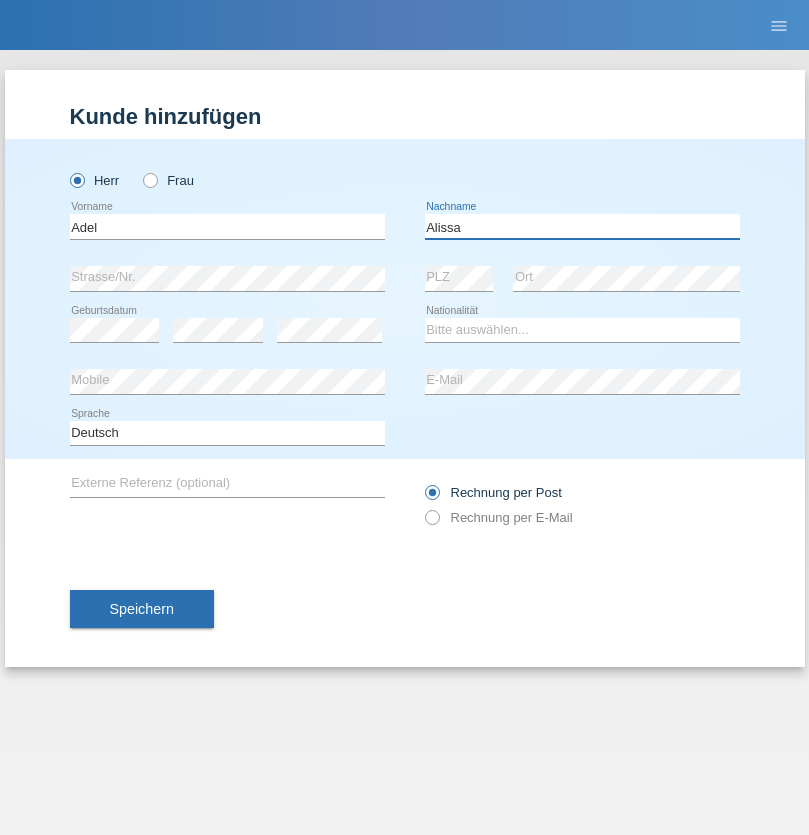 type on "Alissa" 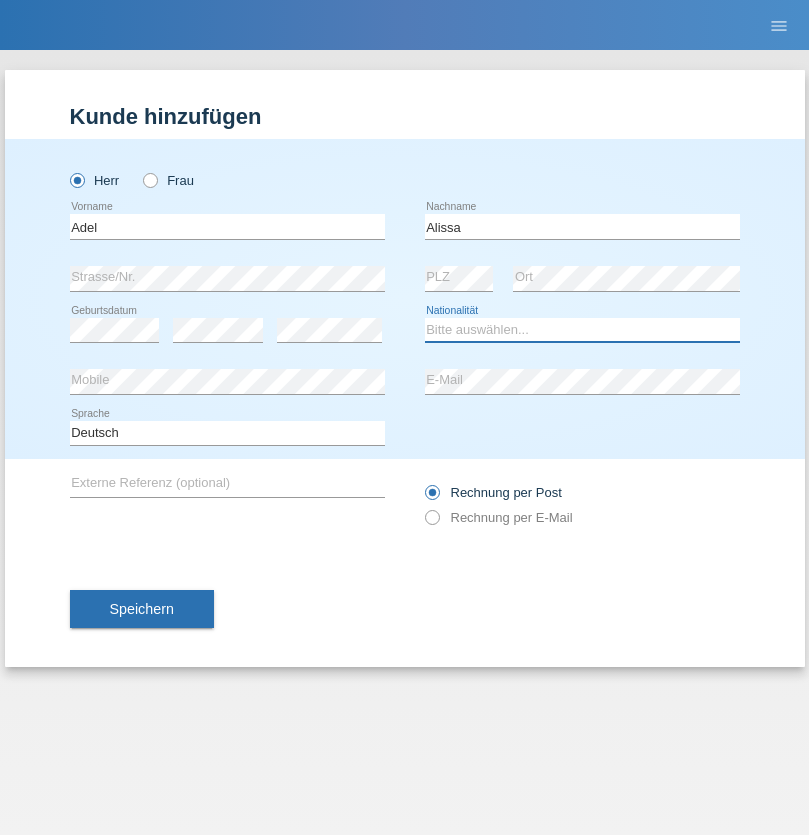 select on "SY" 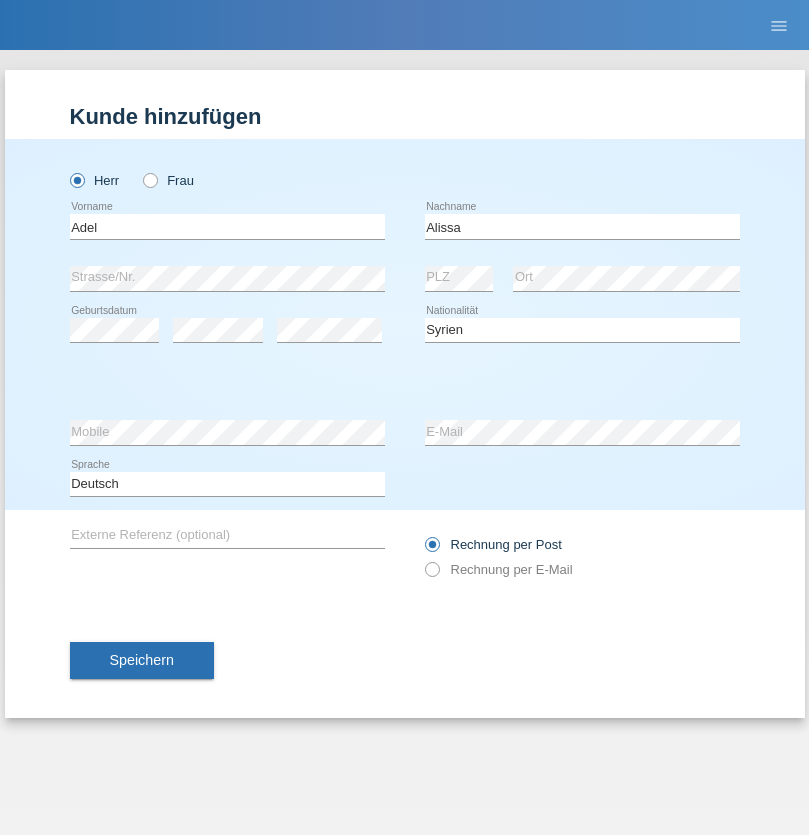 select on "C" 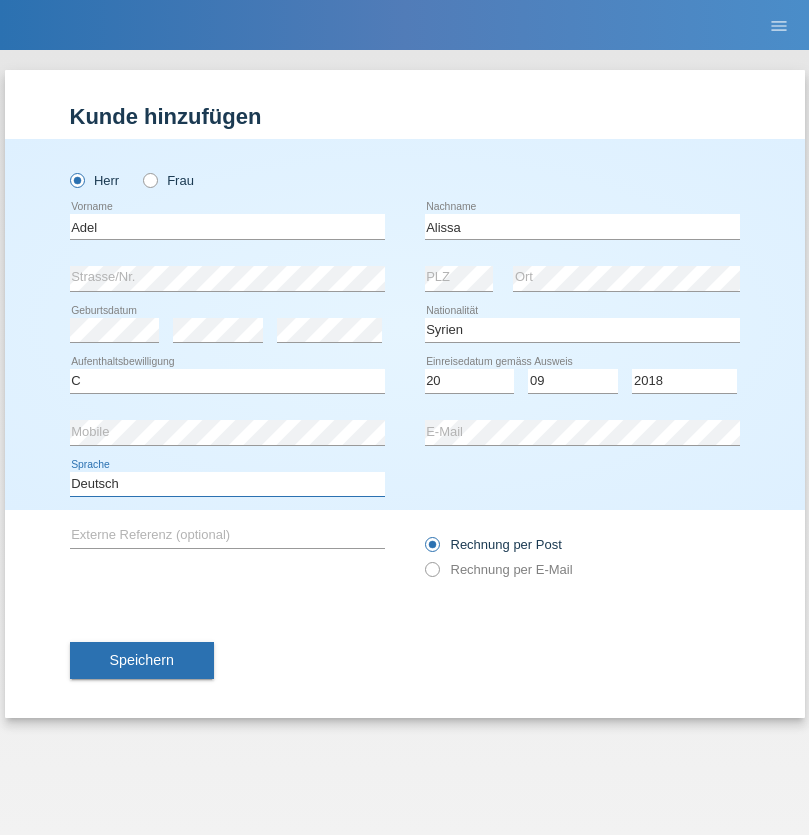 select on "en" 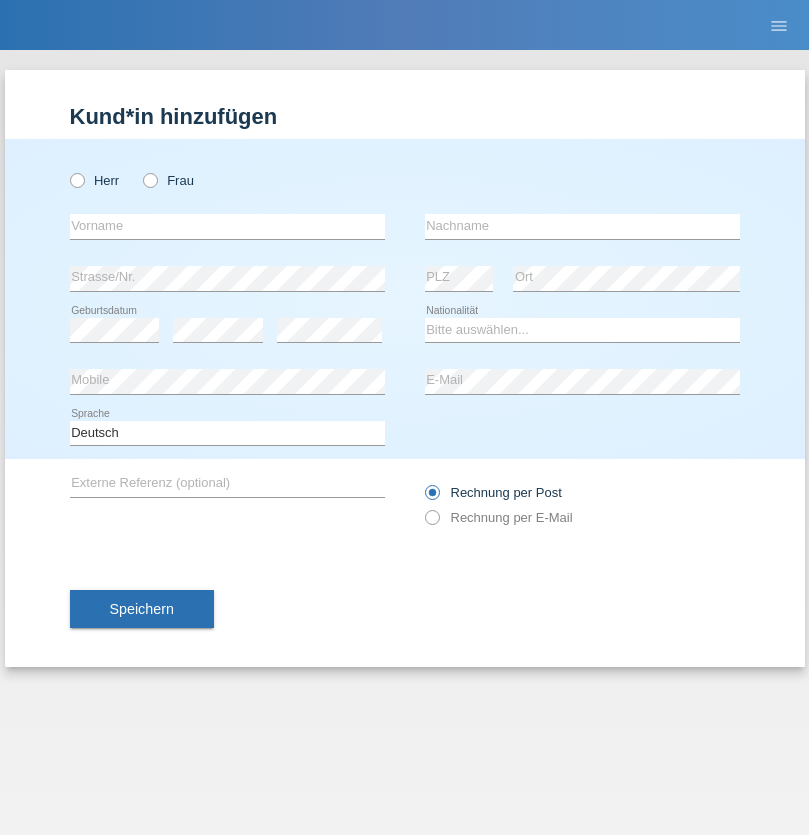scroll, scrollTop: 0, scrollLeft: 0, axis: both 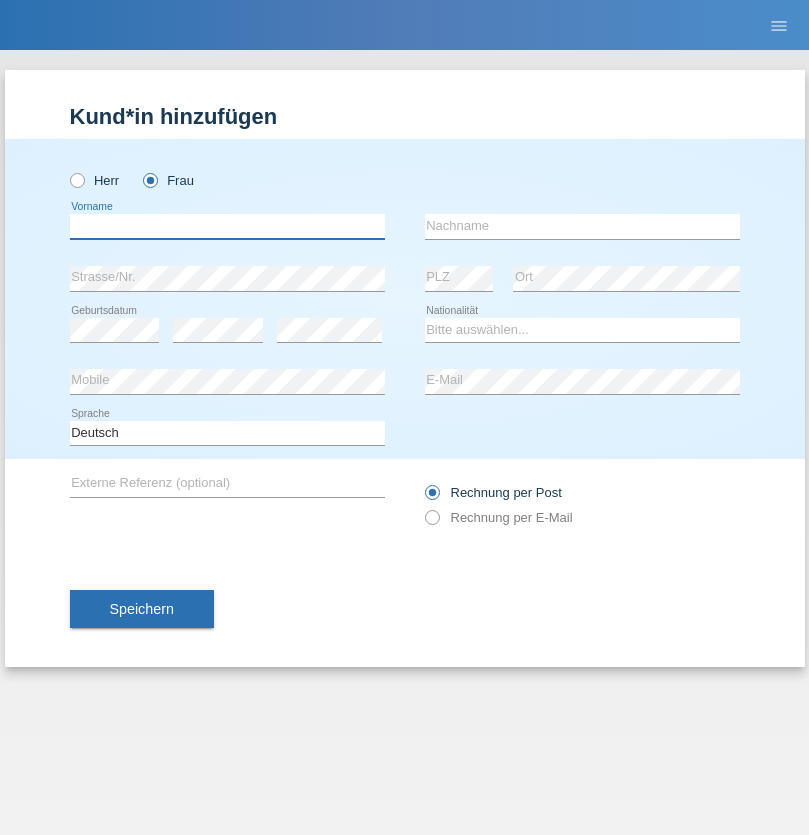 click at bounding box center (227, 226) 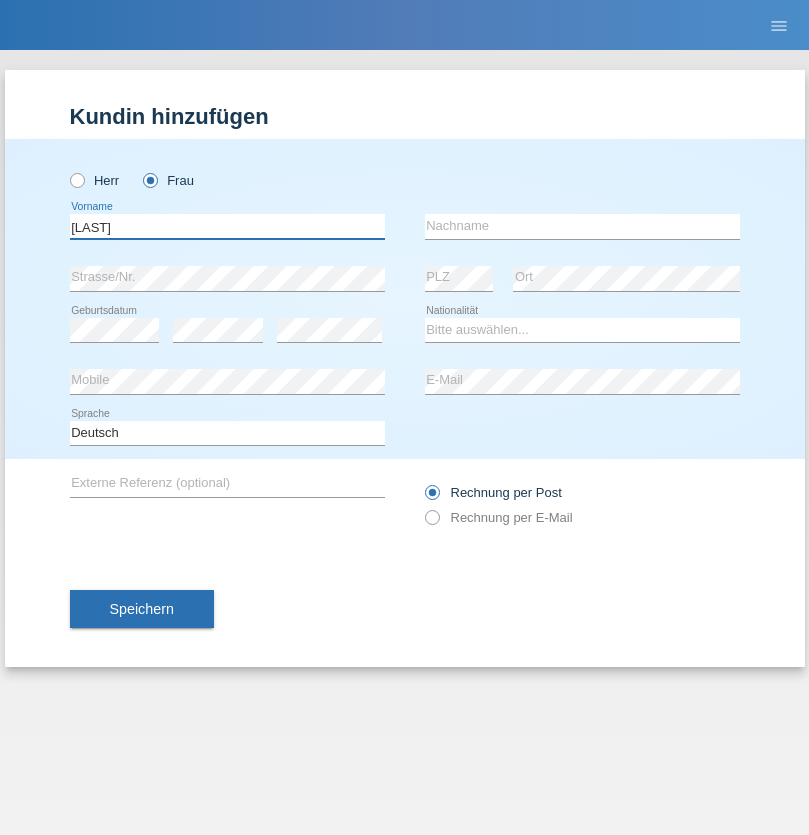 type on "[LAST]" 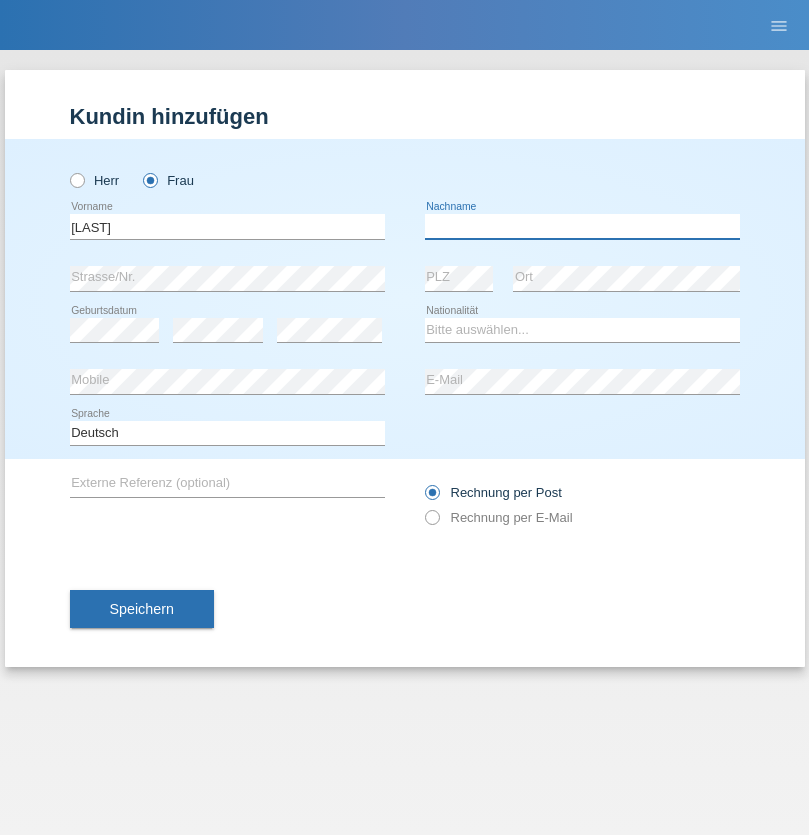 click at bounding box center [582, 226] 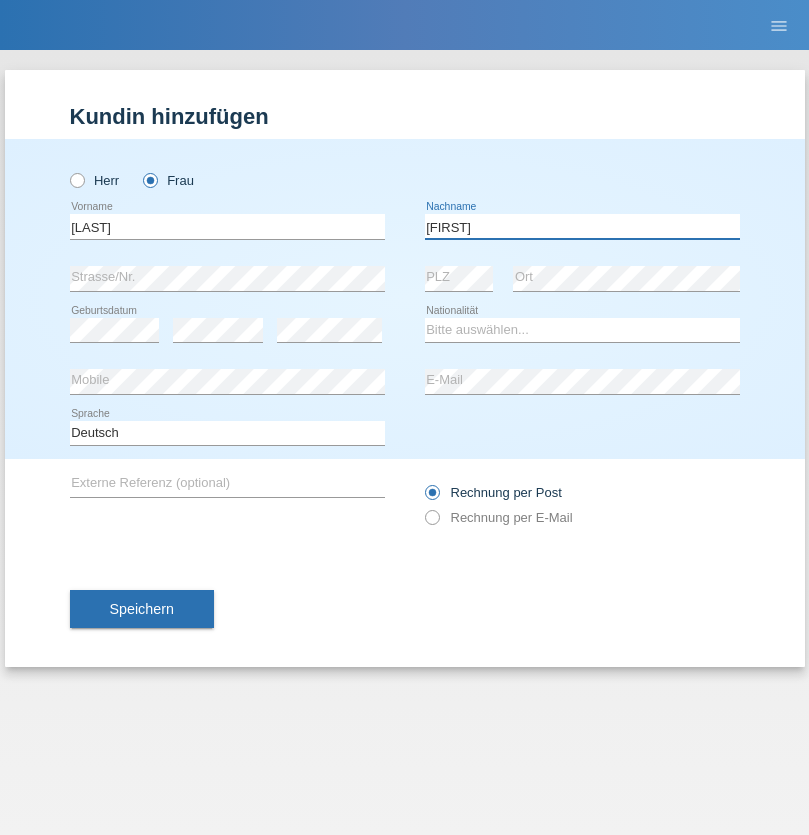 type on "[FIRST]" 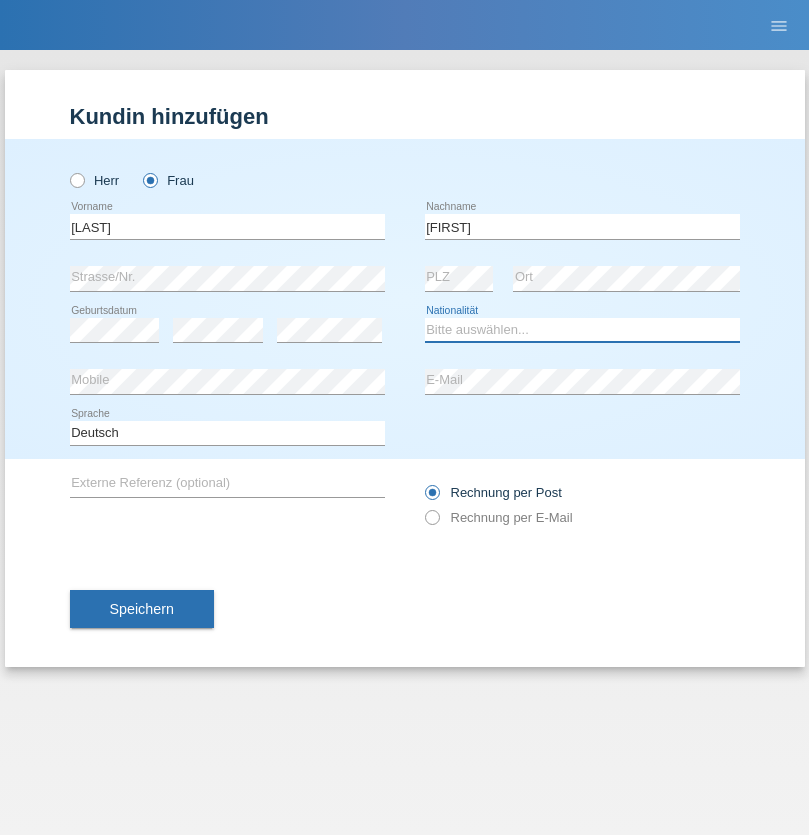 select on "HU" 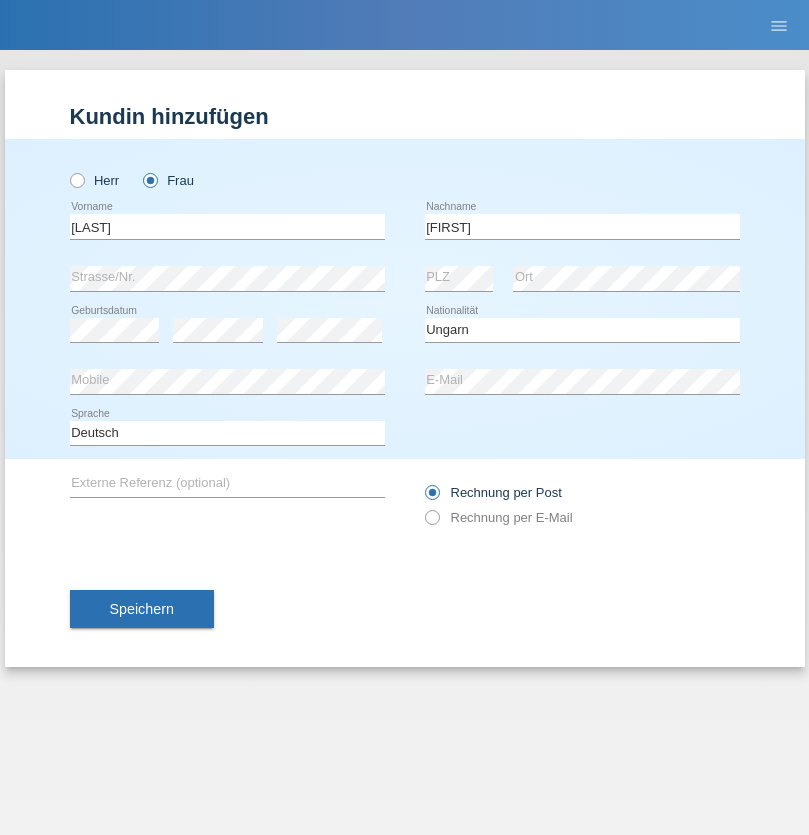 select on "C" 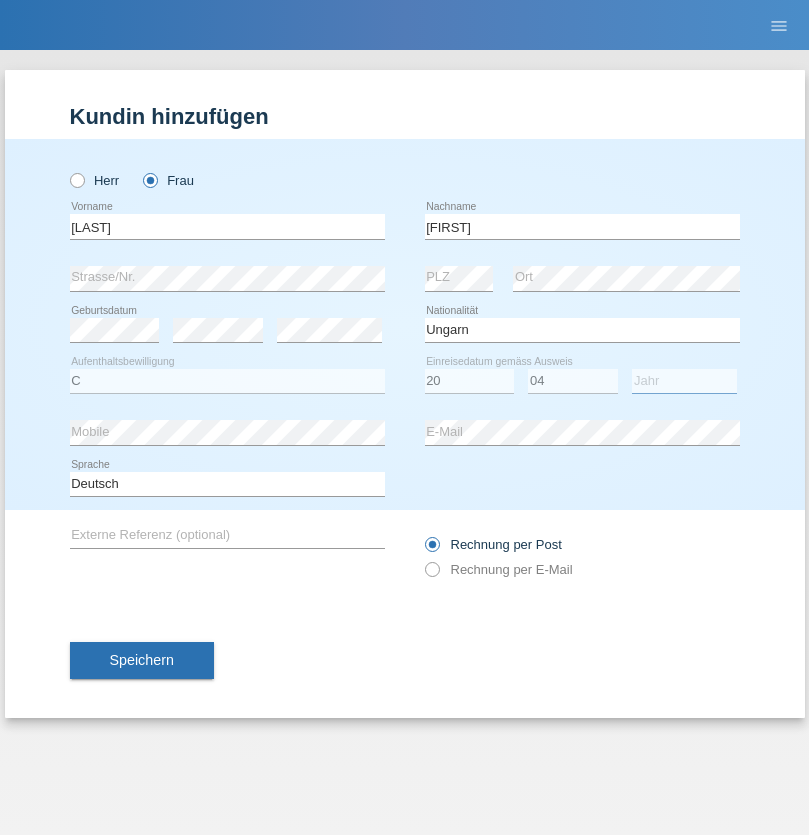 select on "2021" 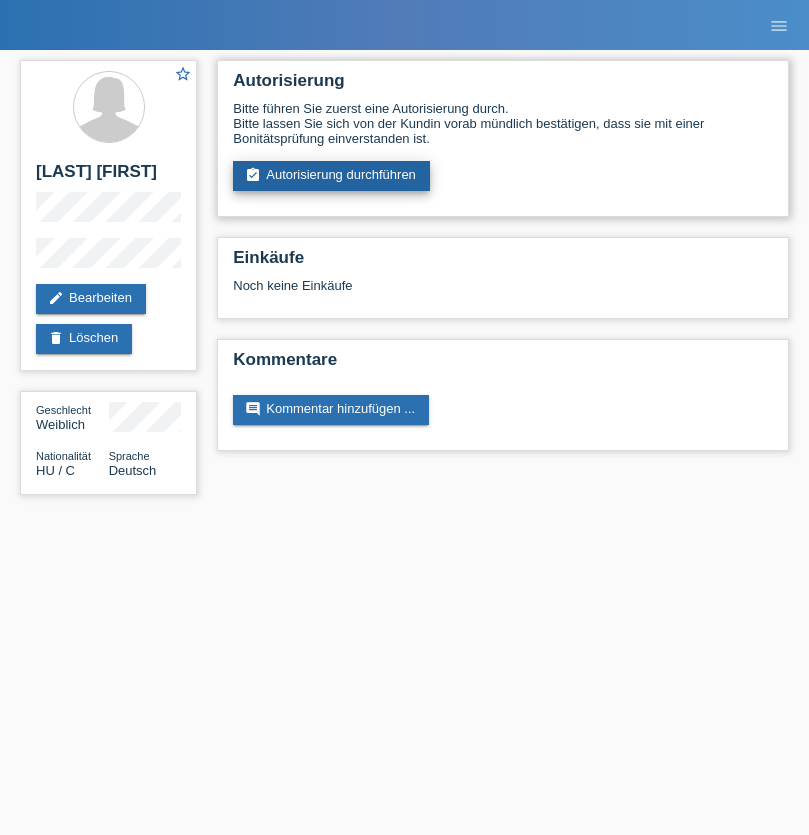 click on "assignment_turned_in  Autorisierung durchführen" at bounding box center [331, 176] 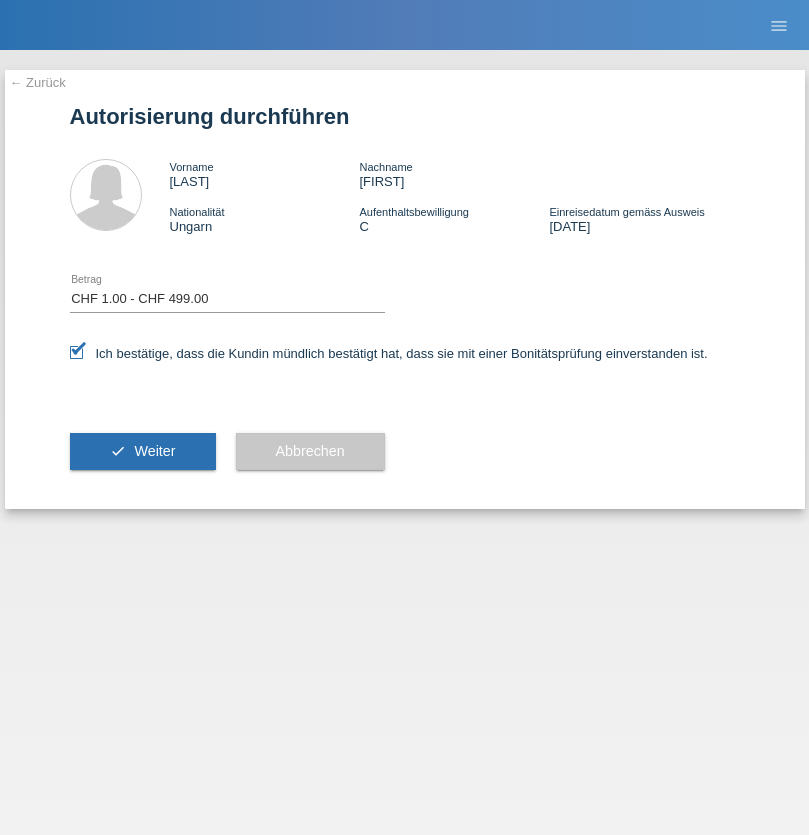 select on "1" 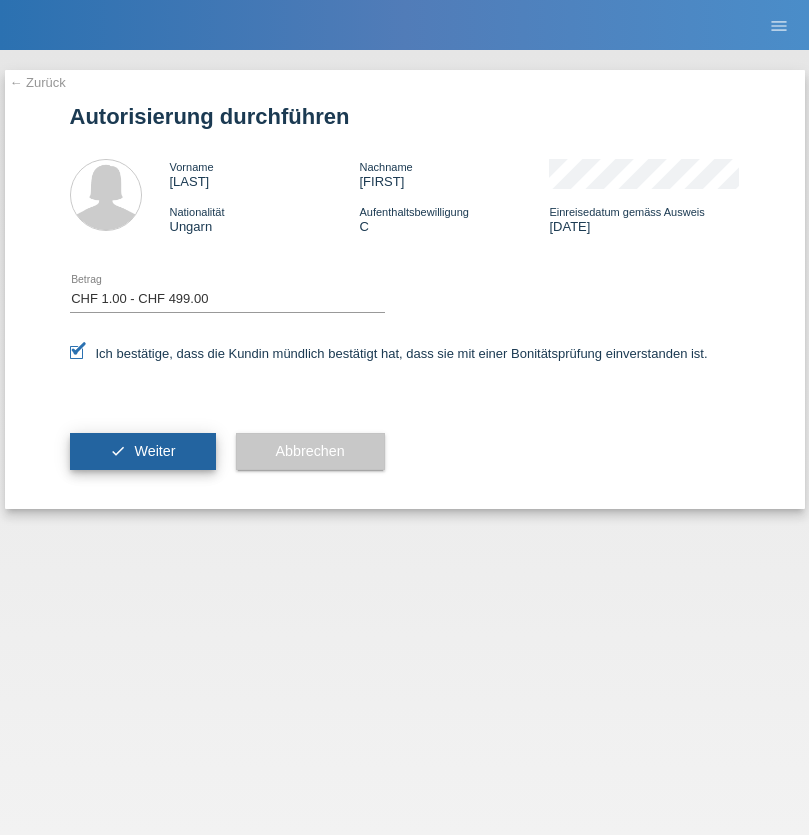 click on "Weiter" at bounding box center (154, 451) 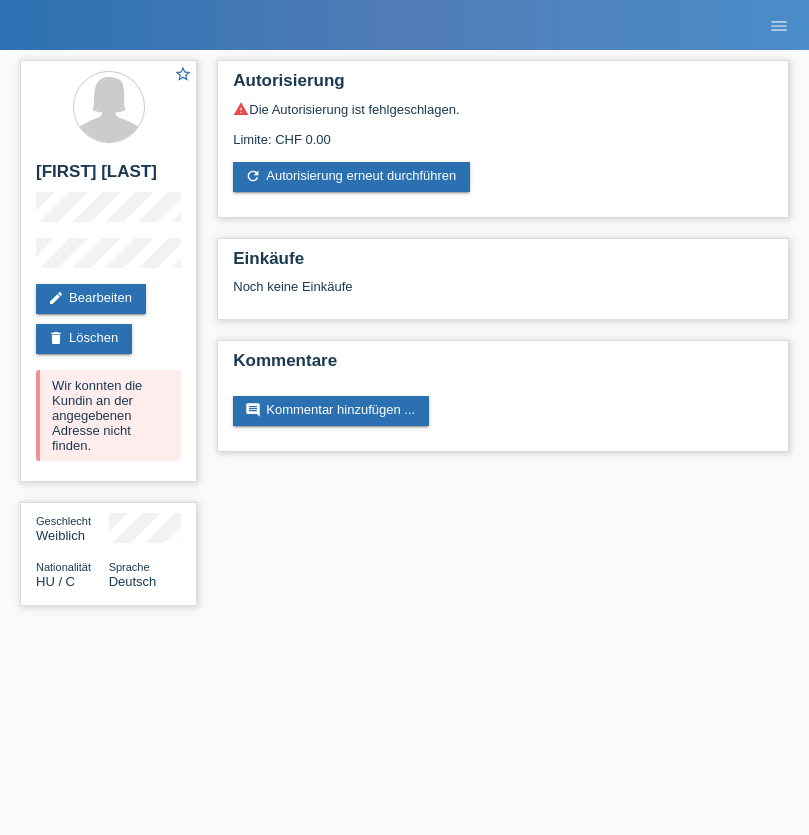scroll, scrollTop: 0, scrollLeft: 0, axis: both 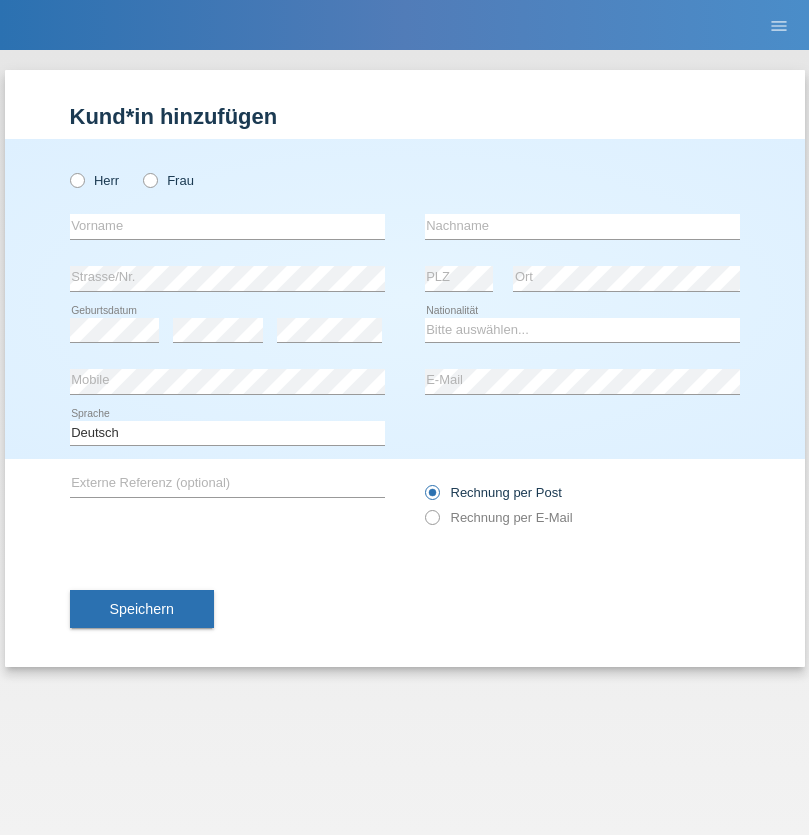 radio on "true" 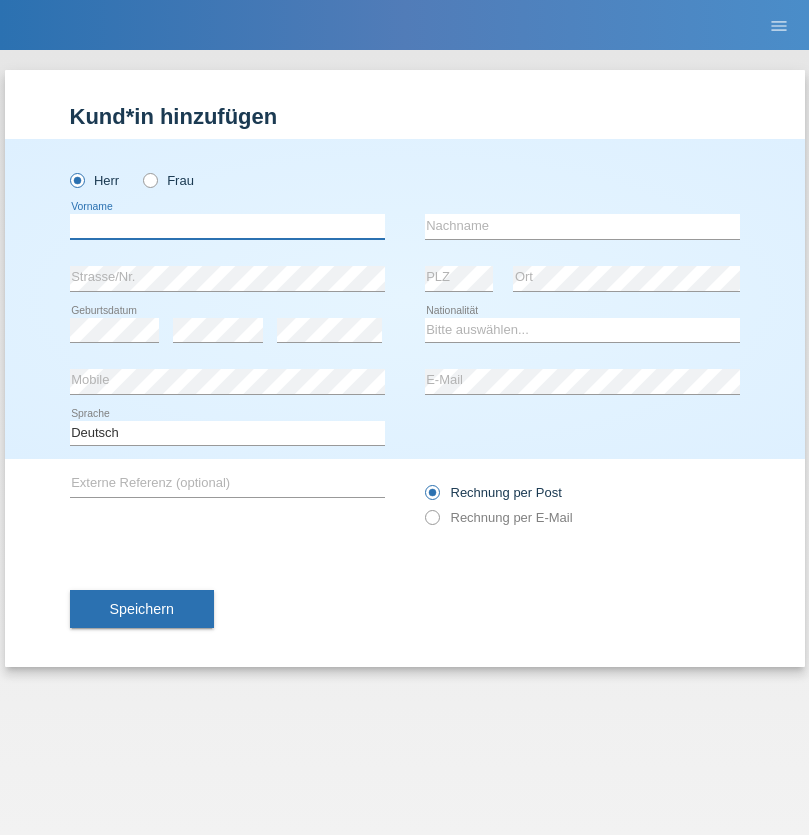 click at bounding box center [227, 226] 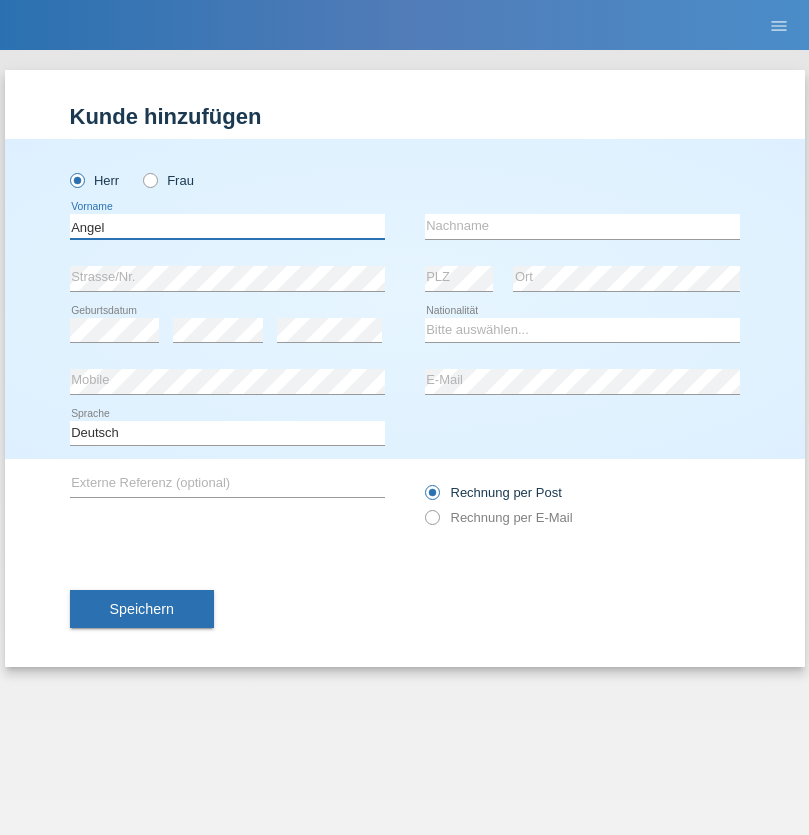 type on "Angel" 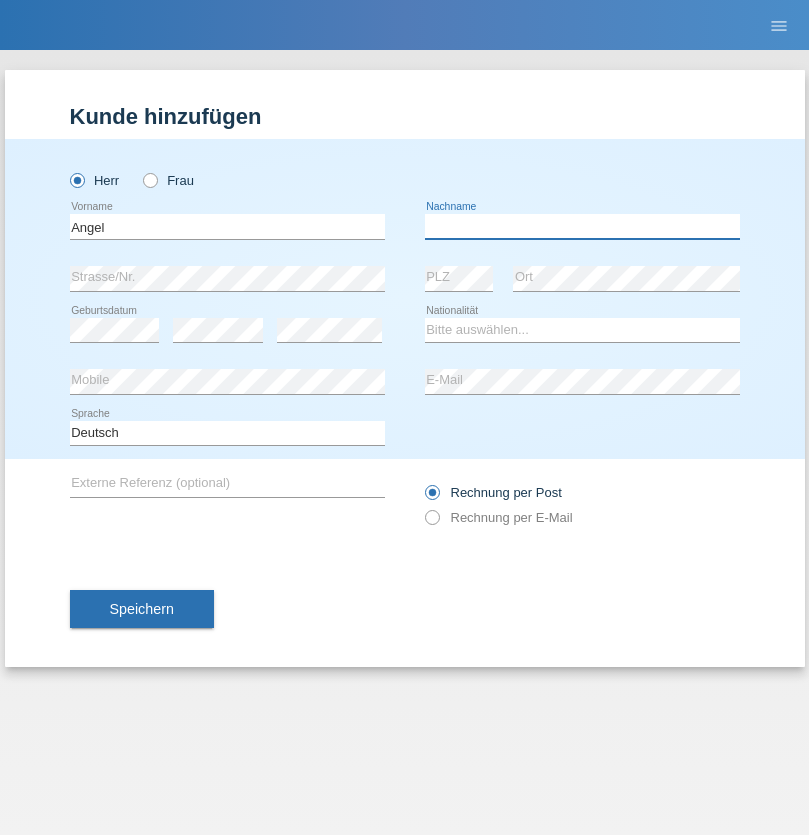 click at bounding box center (582, 226) 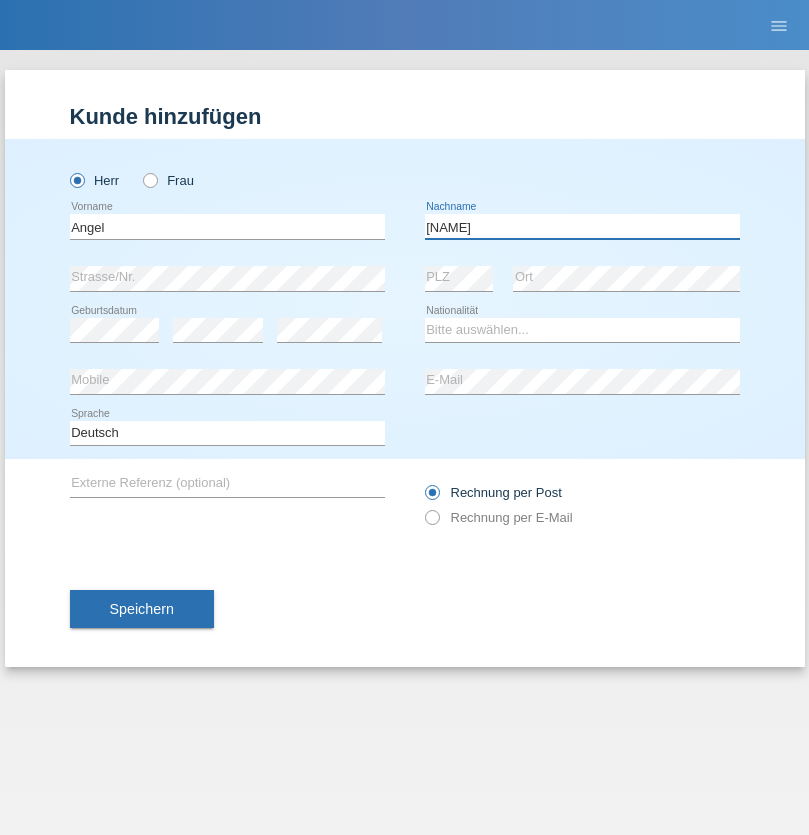 type on "[NAME]" 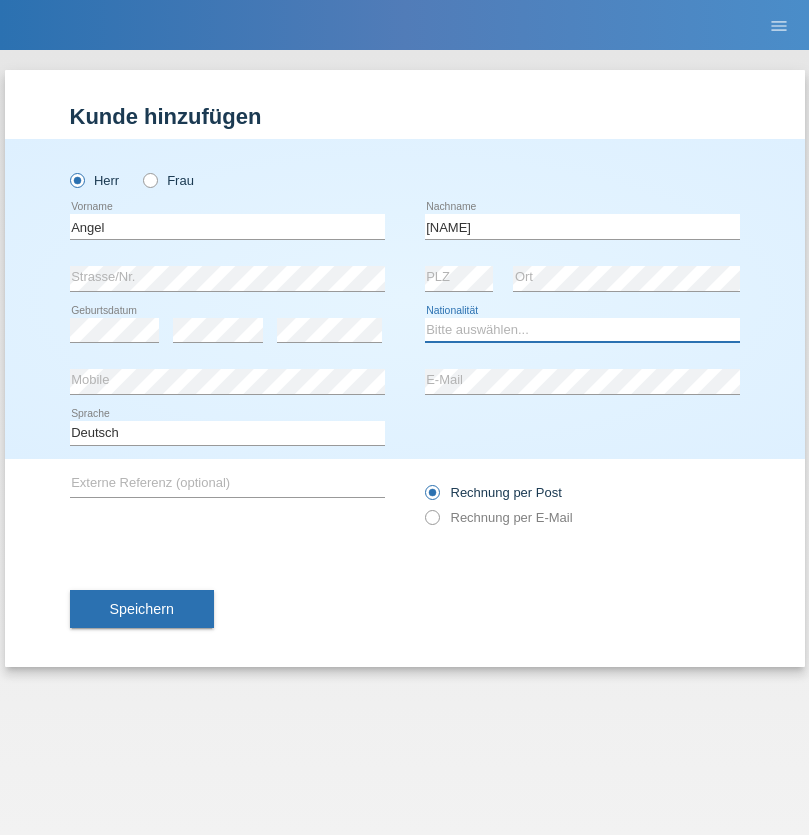 select on "DE" 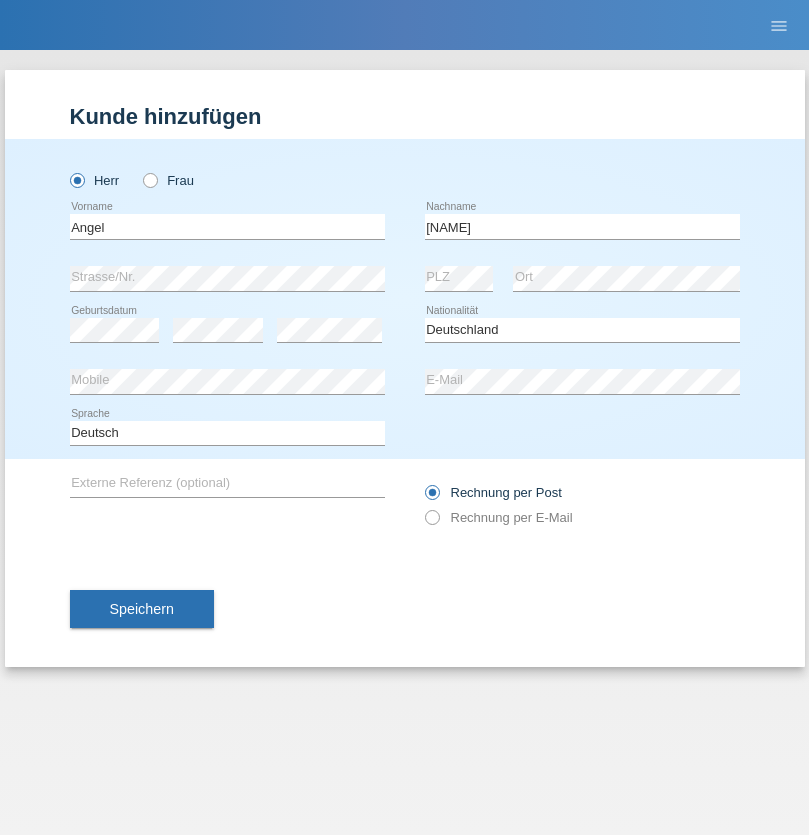 select on "C" 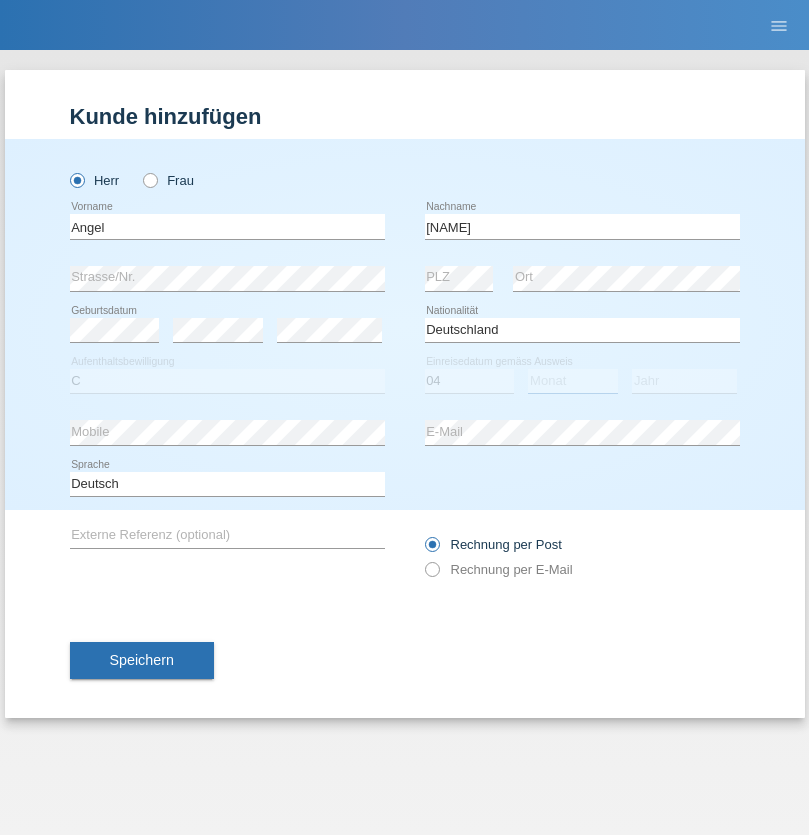 select on "04" 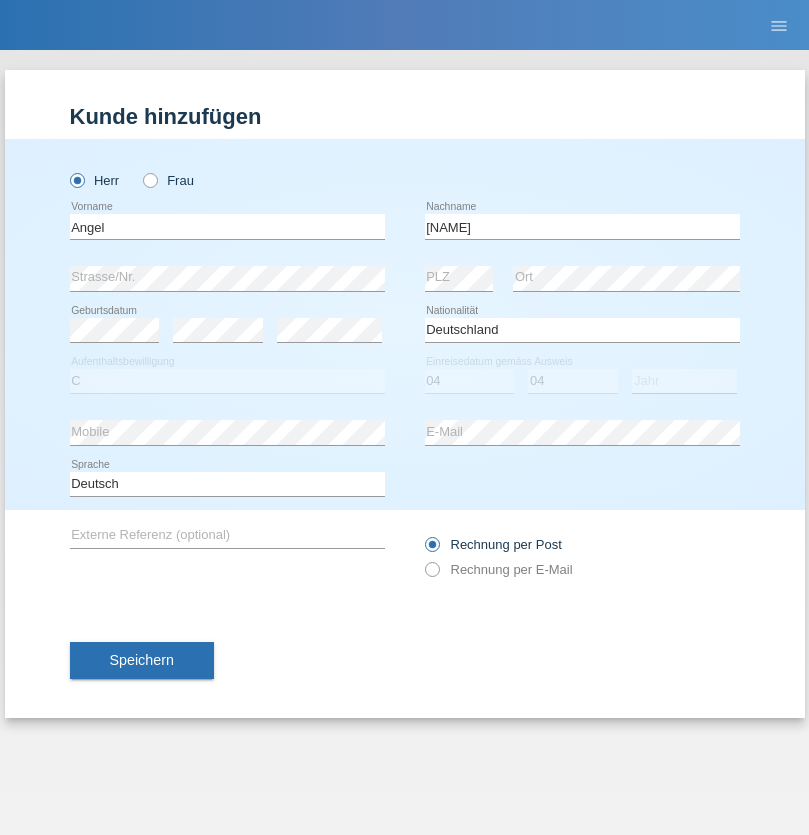 select on "2021" 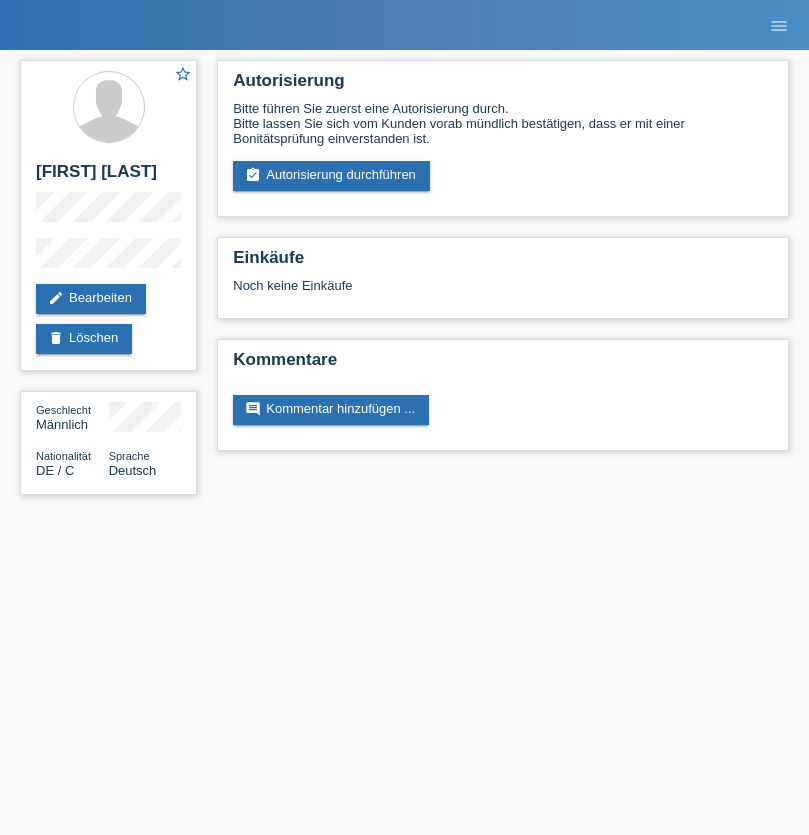 scroll, scrollTop: 0, scrollLeft: 0, axis: both 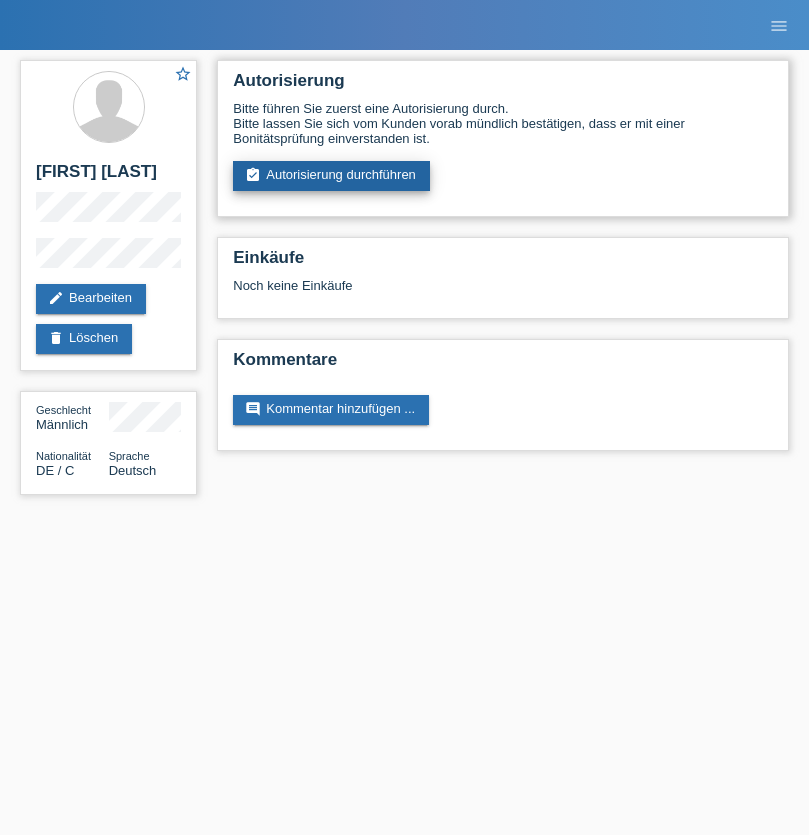 click on "assignment_turned_in  Autorisierung durchführen" at bounding box center (331, 176) 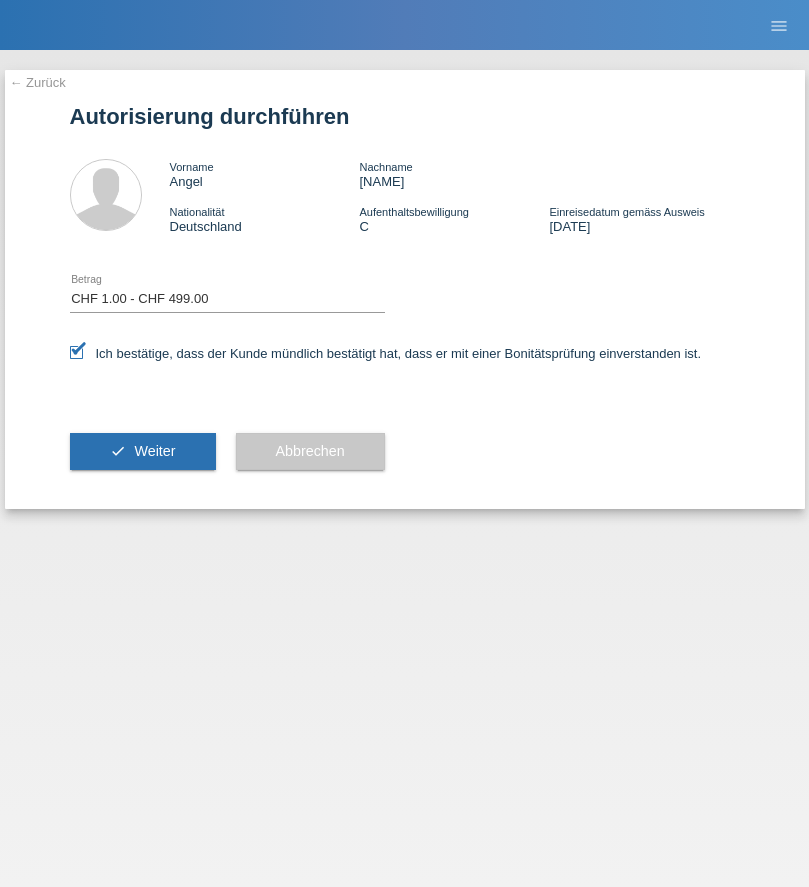 select on "1" 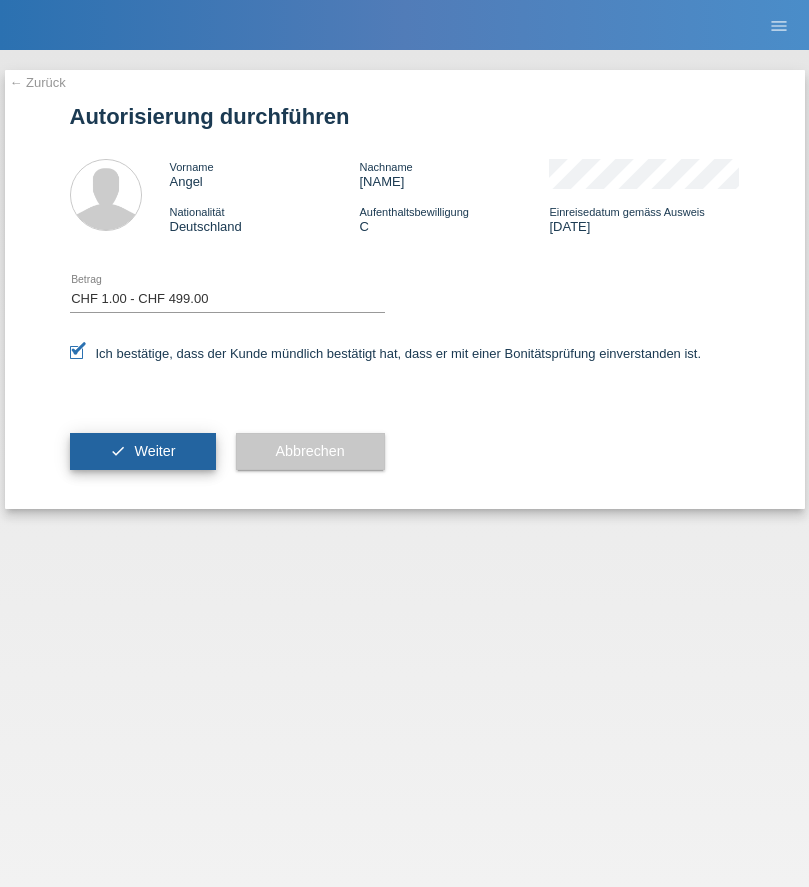 click on "Weiter" at bounding box center [154, 451] 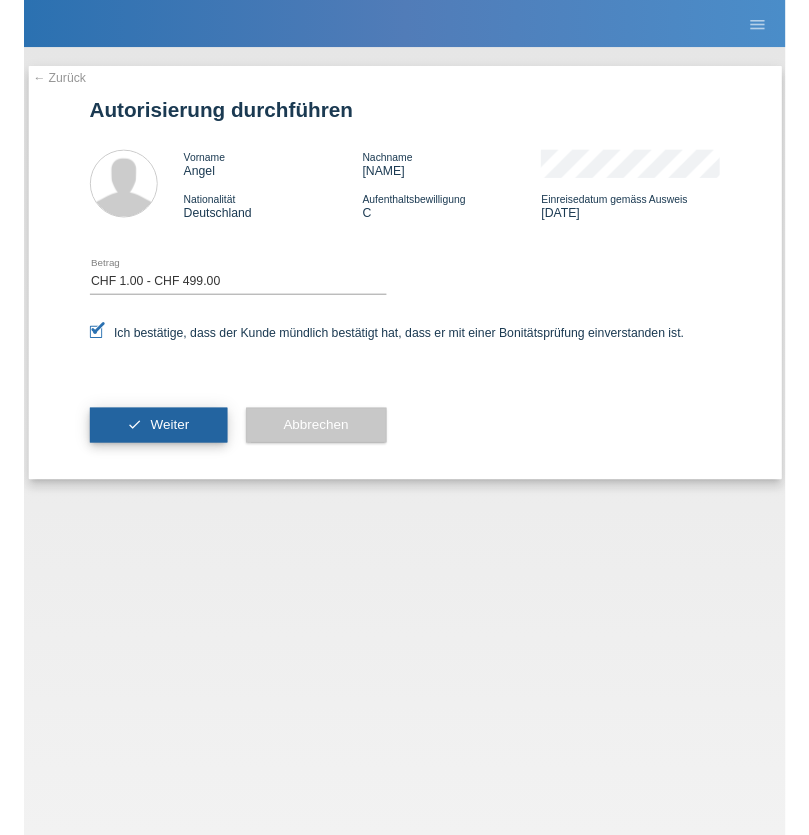 scroll, scrollTop: 0, scrollLeft: 0, axis: both 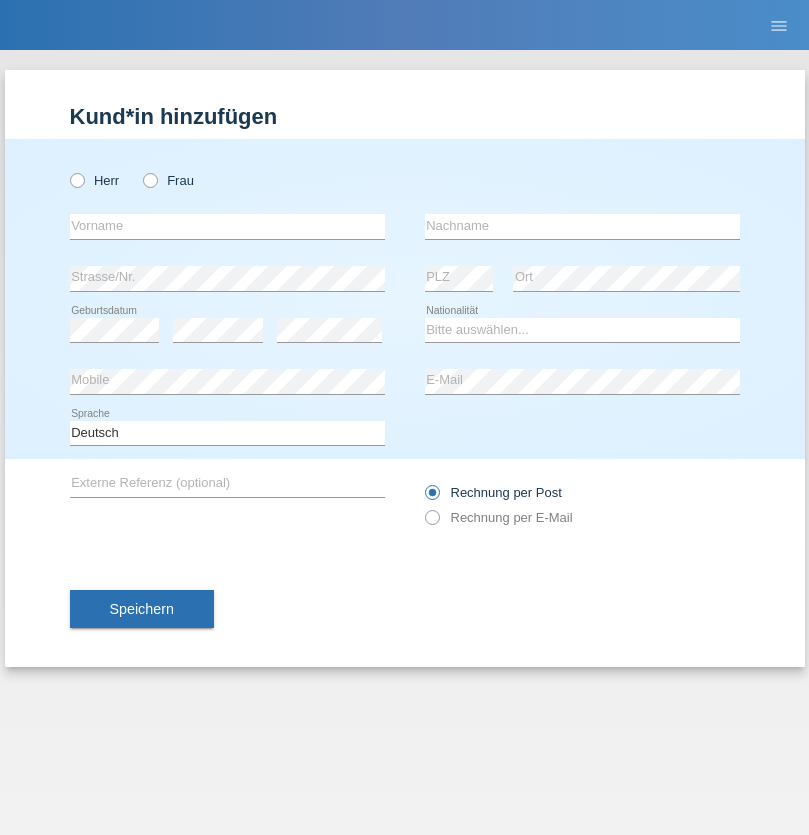 radio on "true" 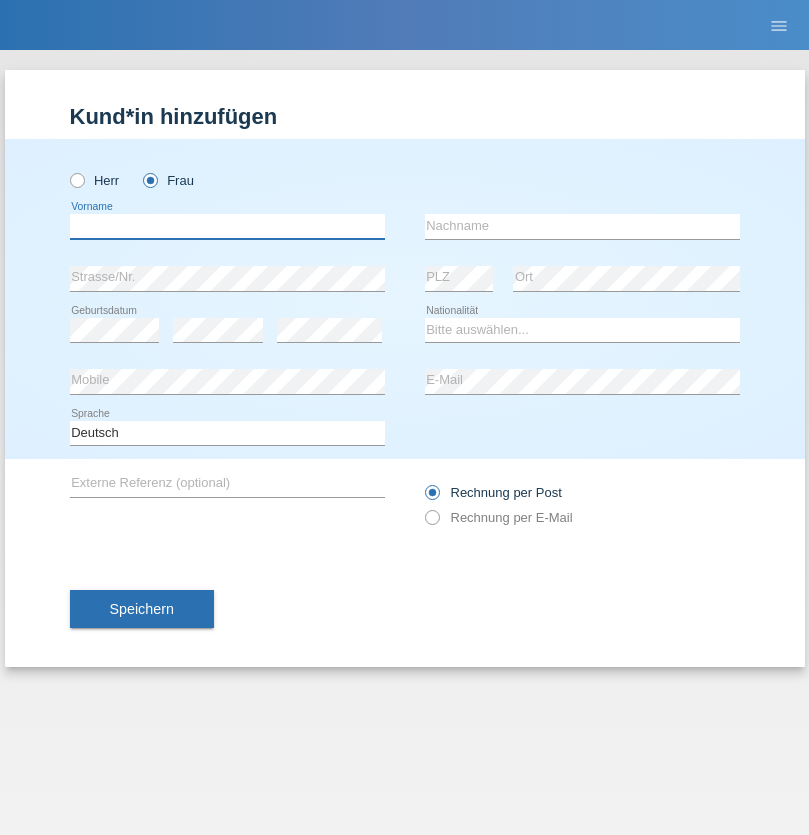 click at bounding box center [227, 226] 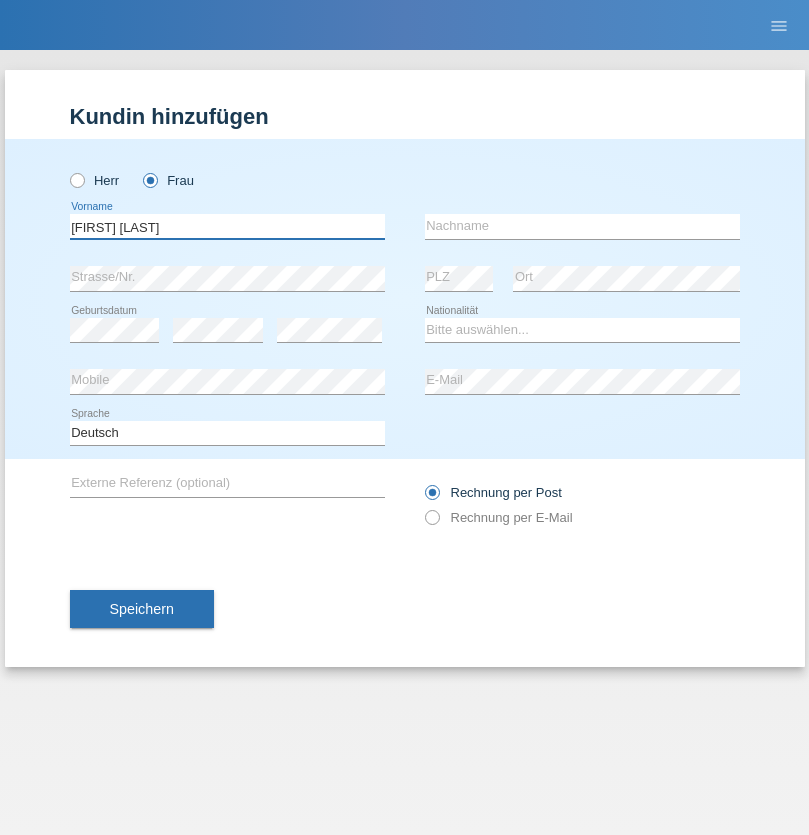 type on "Margare Asucena" 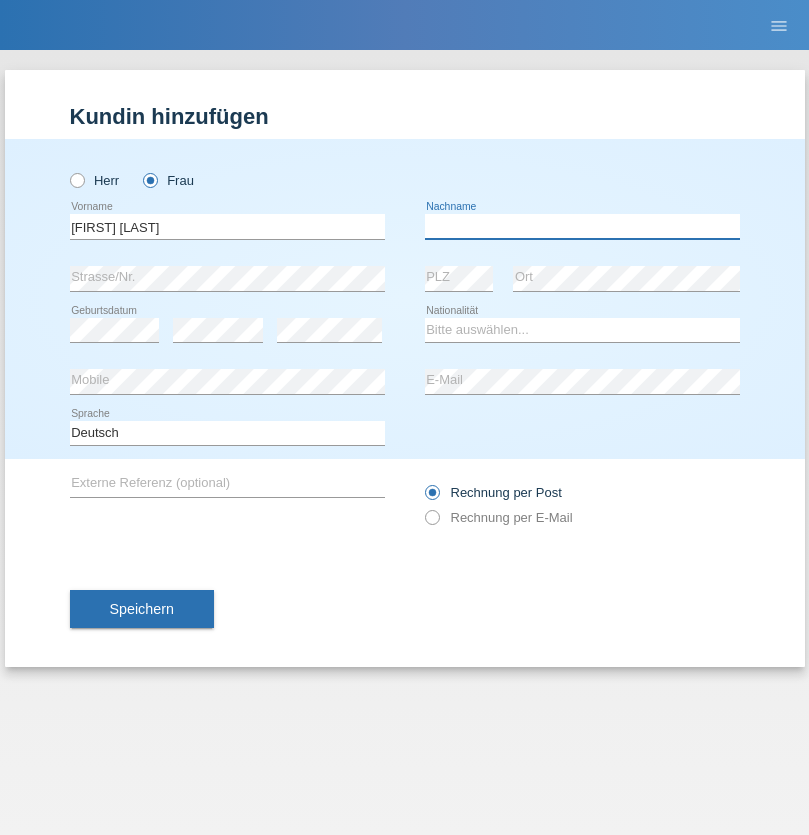 click at bounding box center (582, 226) 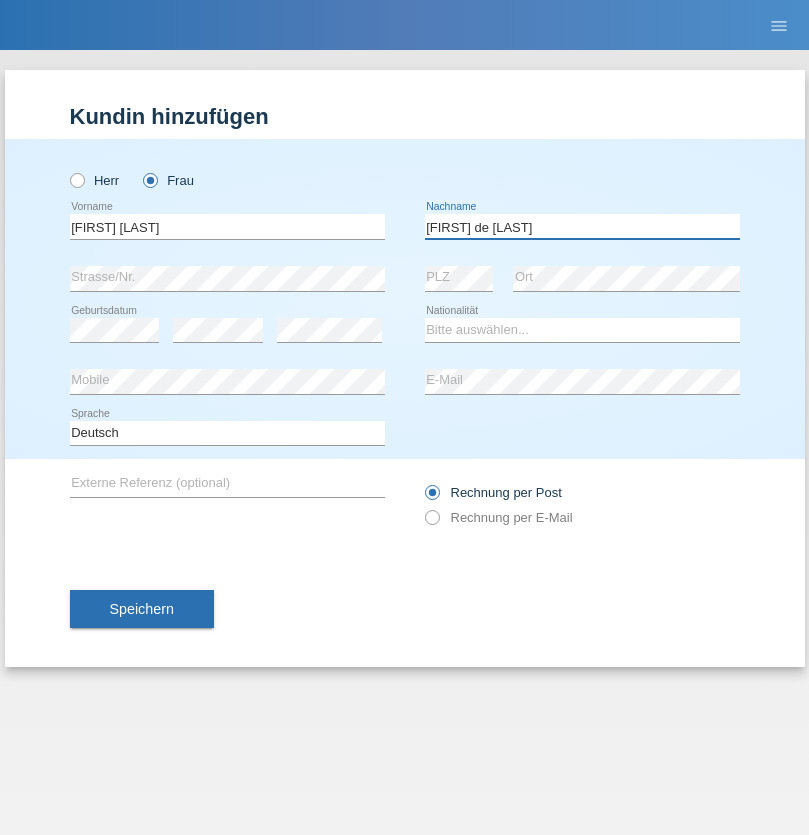 type on "Herebia de Beck" 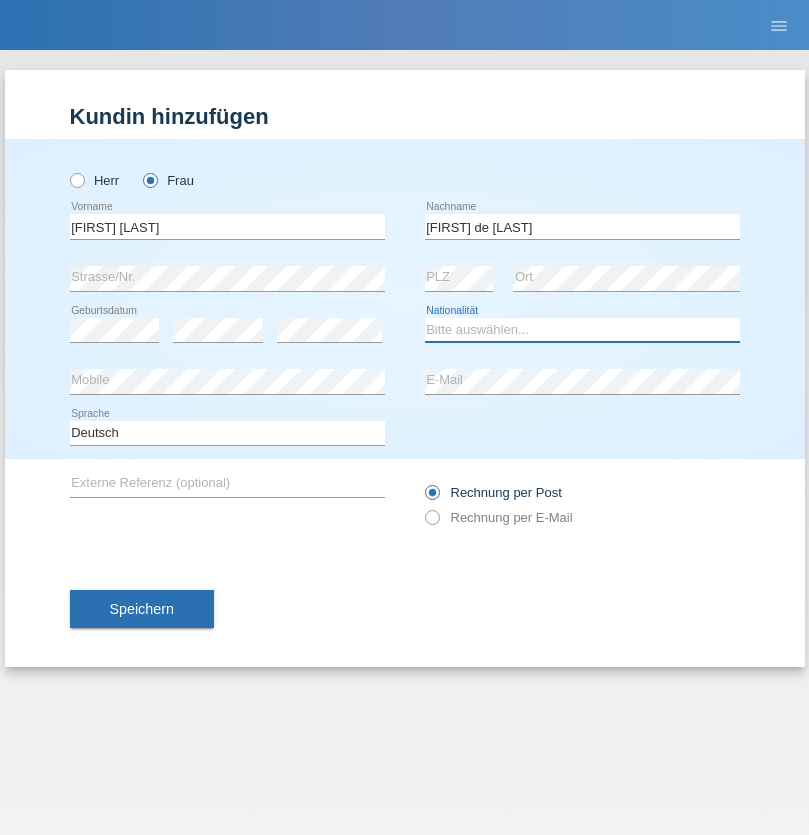 select on "CH" 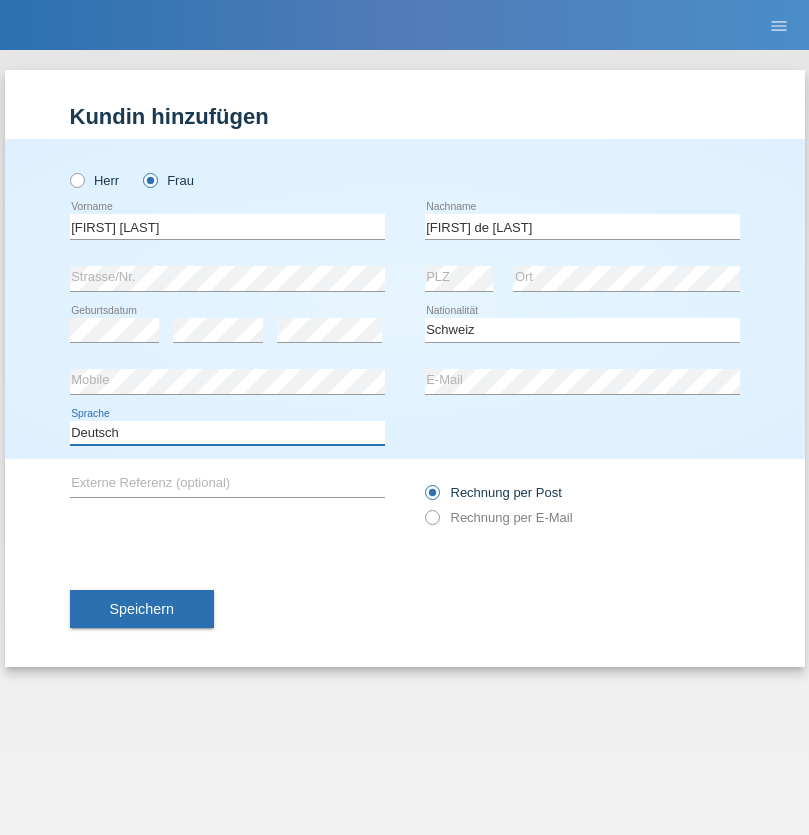 select on "en" 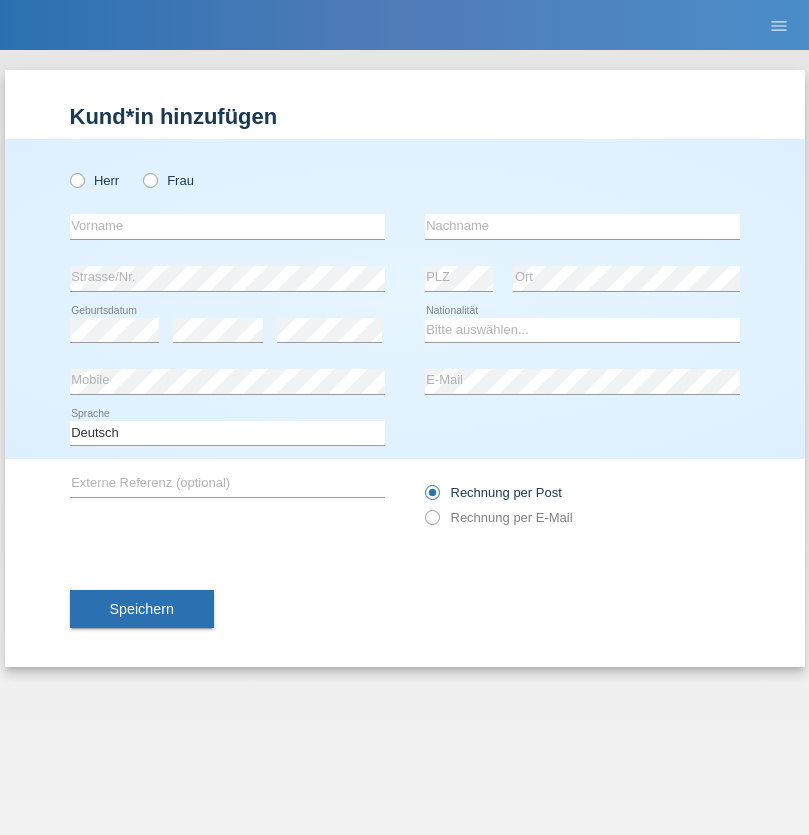 scroll, scrollTop: 0, scrollLeft: 0, axis: both 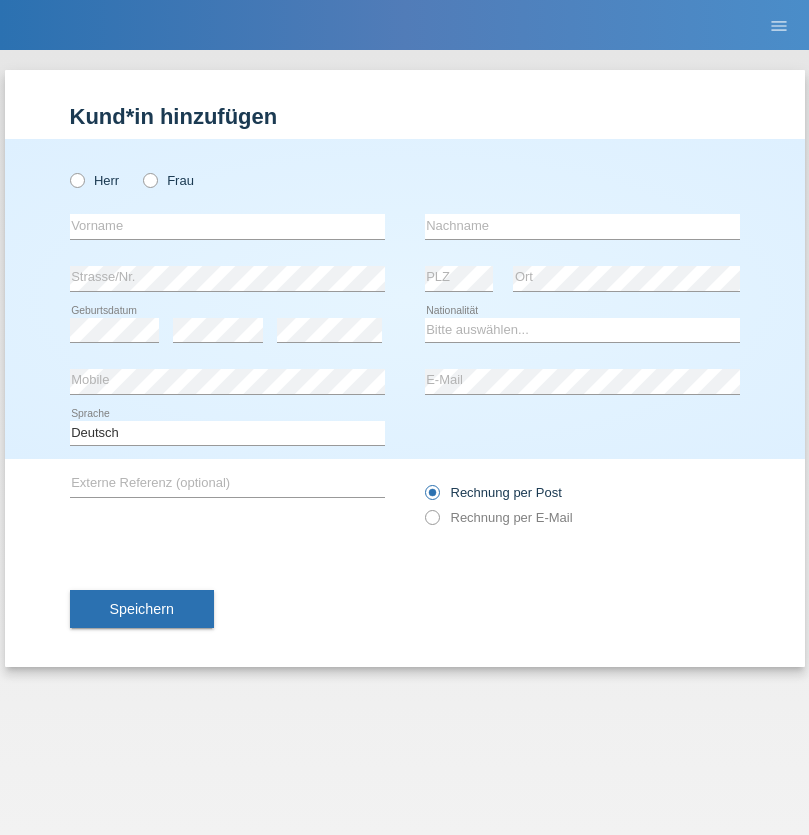 radio on "true" 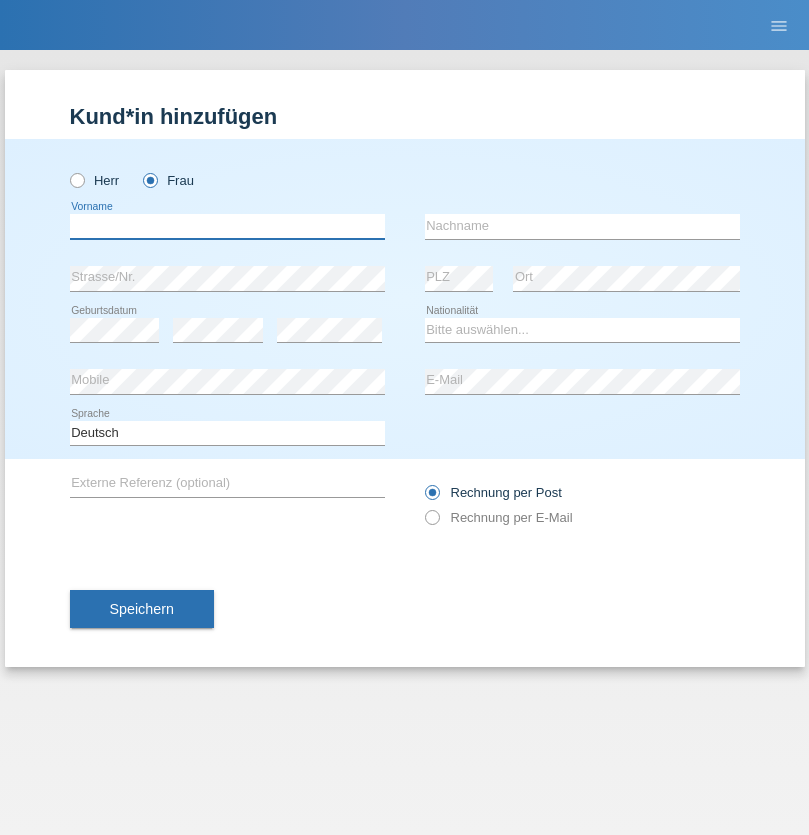 click at bounding box center (227, 226) 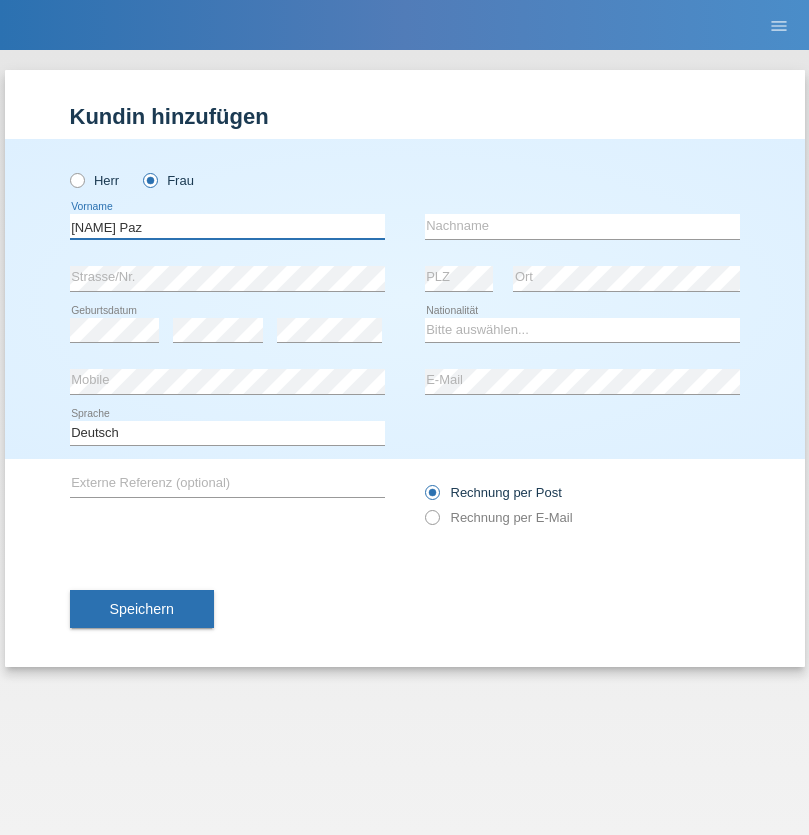 type on "Melissa Paz" 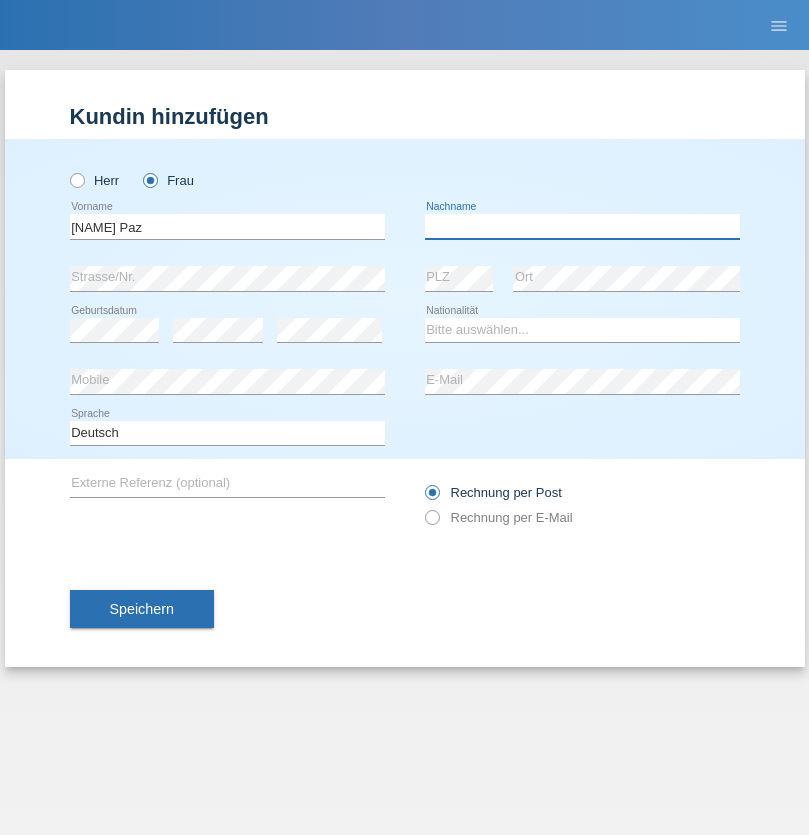 click at bounding box center (582, 226) 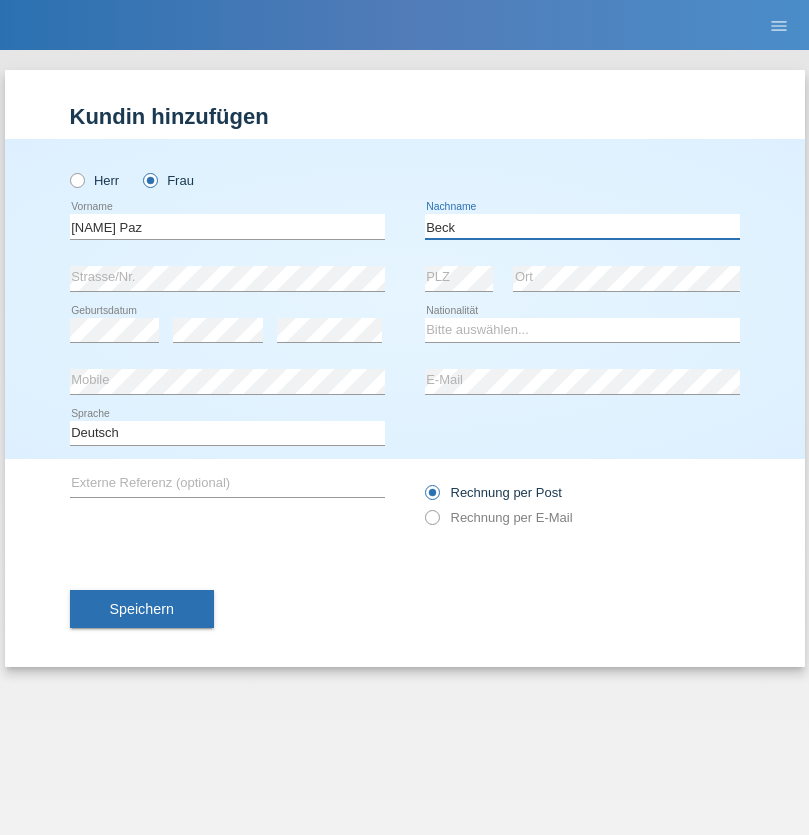 type on "Beck" 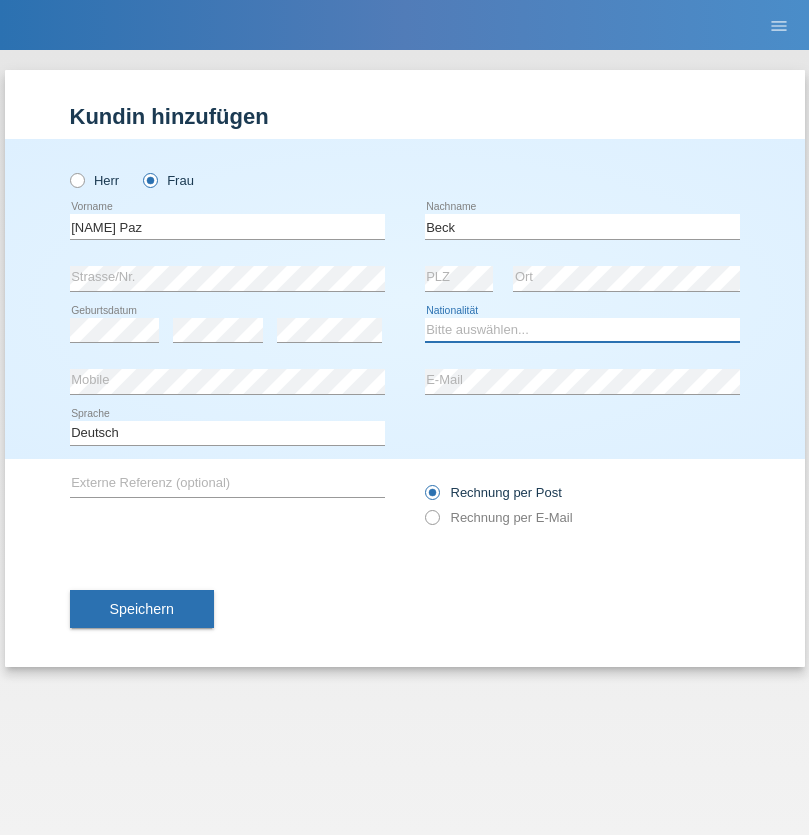 select on "CH" 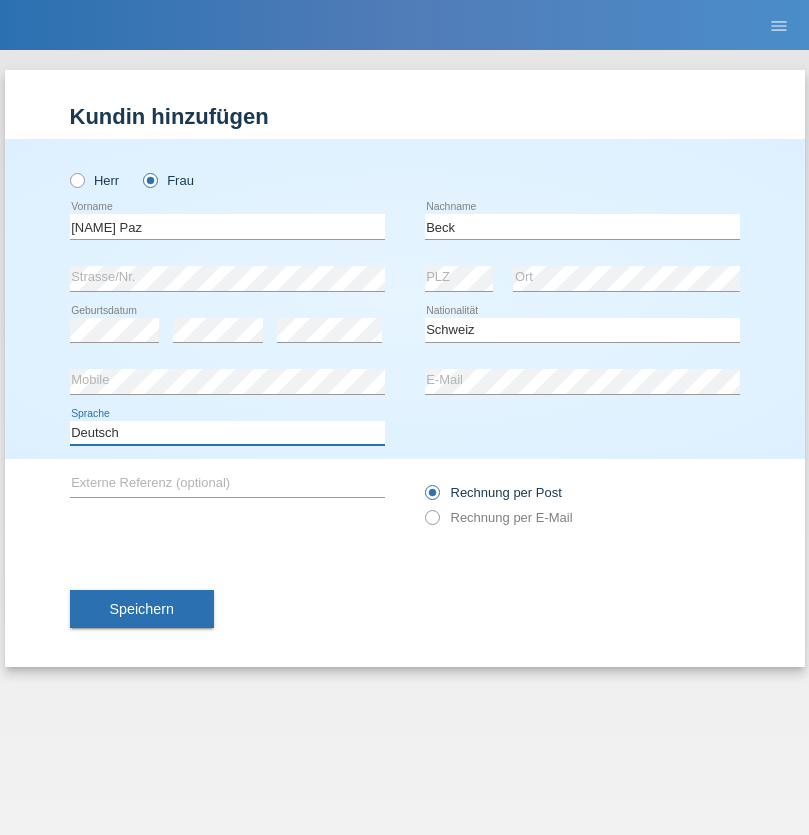 select on "en" 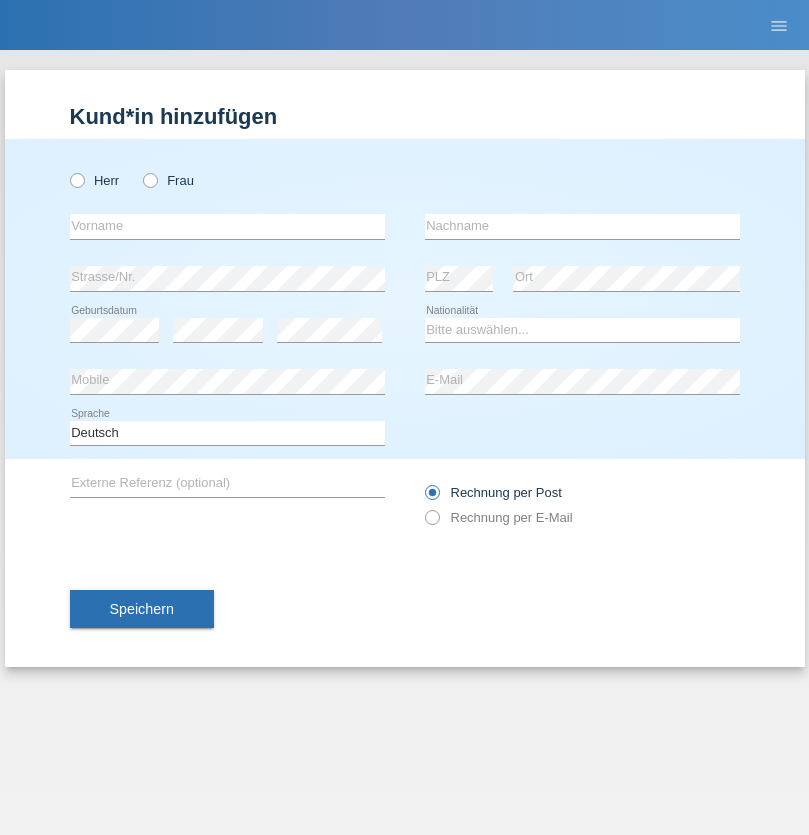 scroll, scrollTop: 0, scrollLeft: 0, axis: both 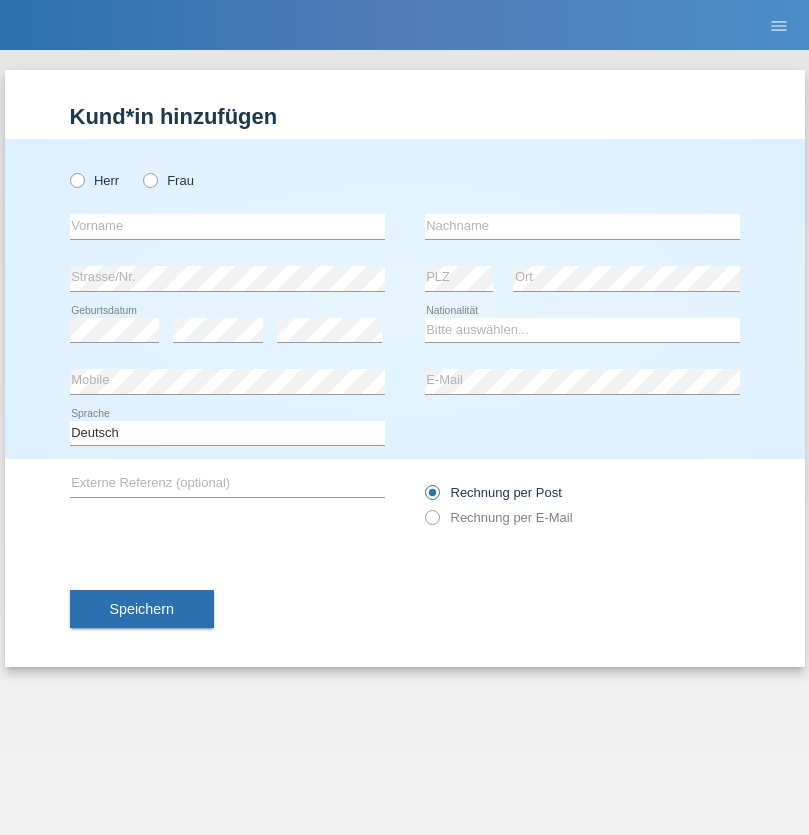 radio on "true" 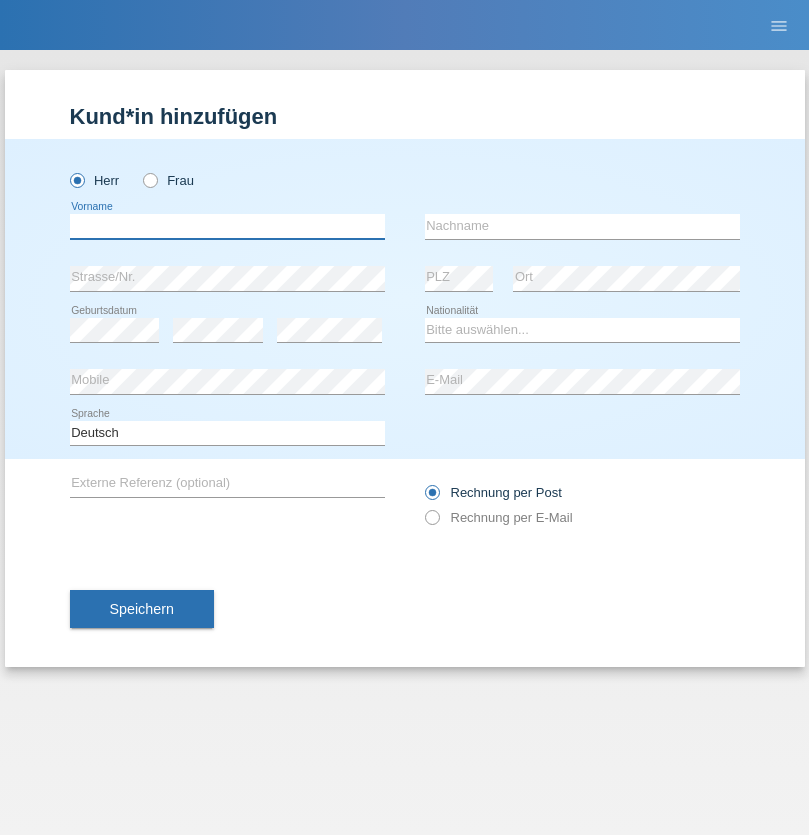 click at bounding box center (227, 226) 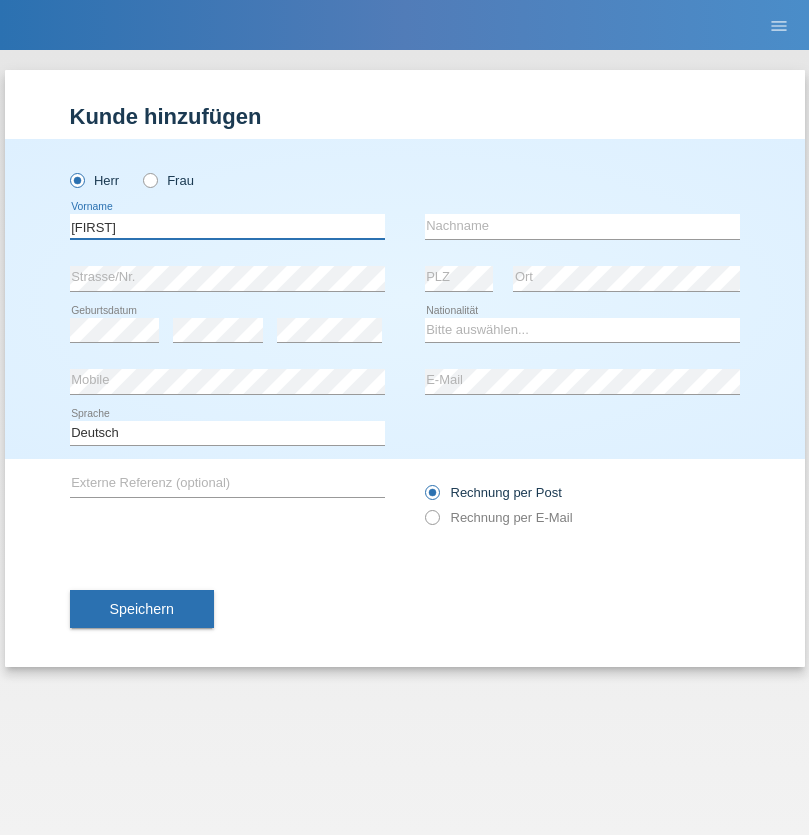 type on "Steve" 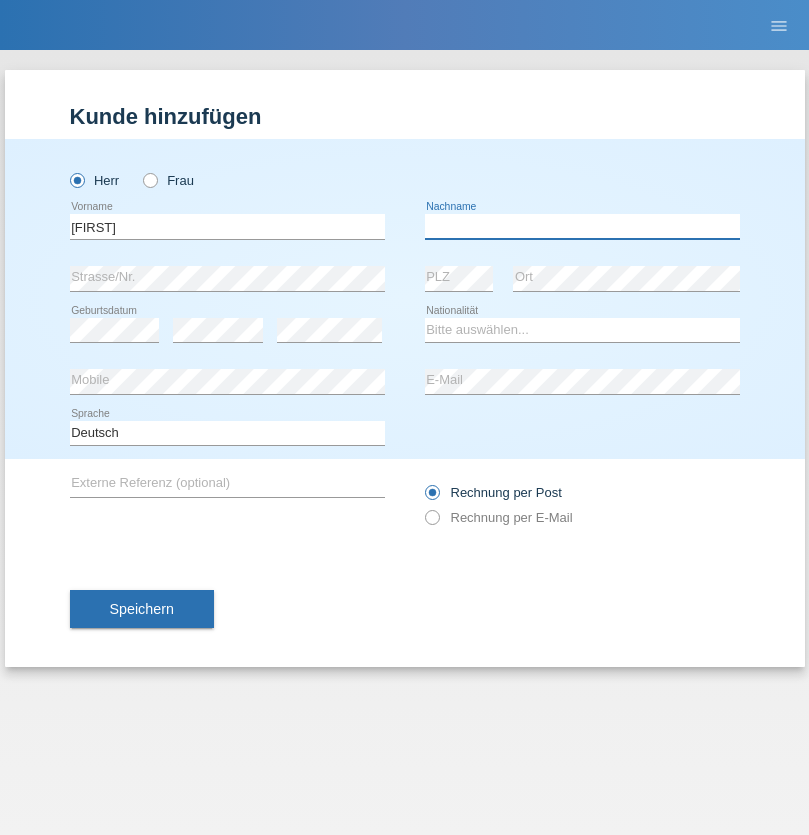 click at bounding box center (582, 226) 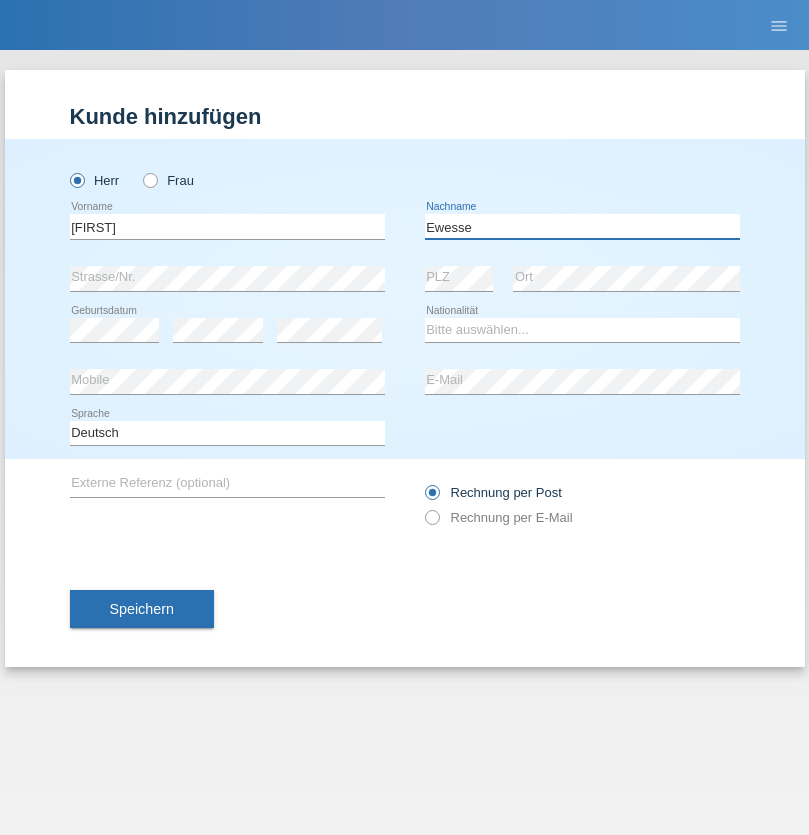 type on "Ewesse" 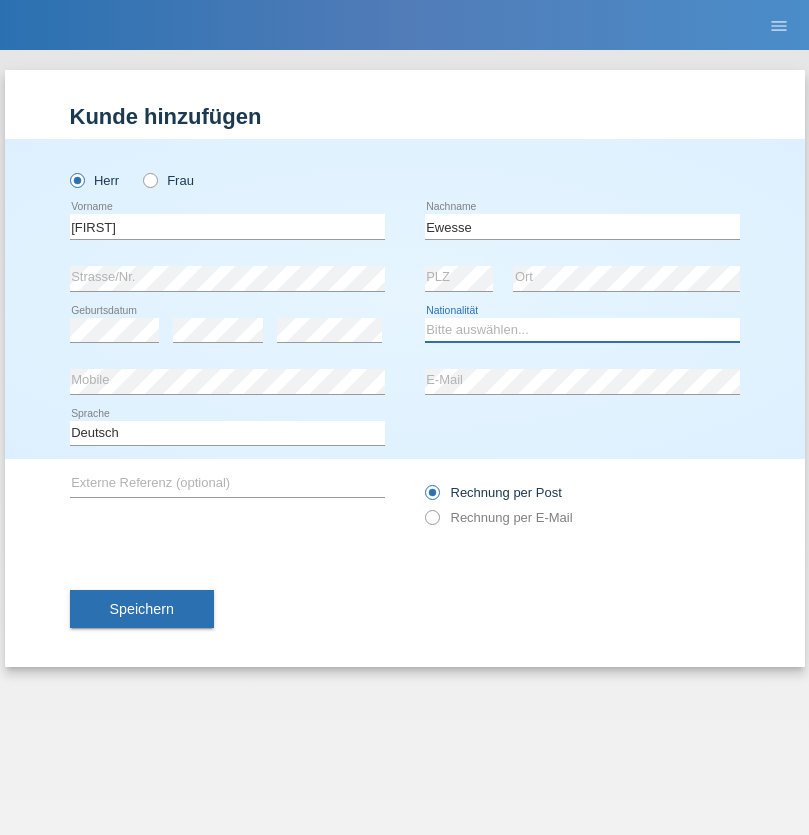 select on "FR" 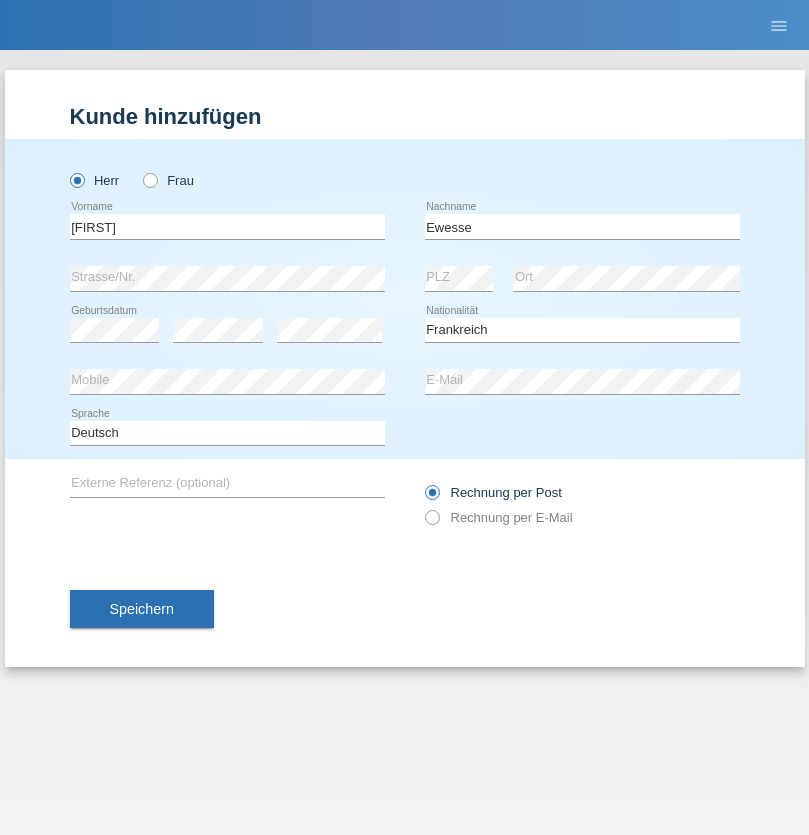 select on "C" 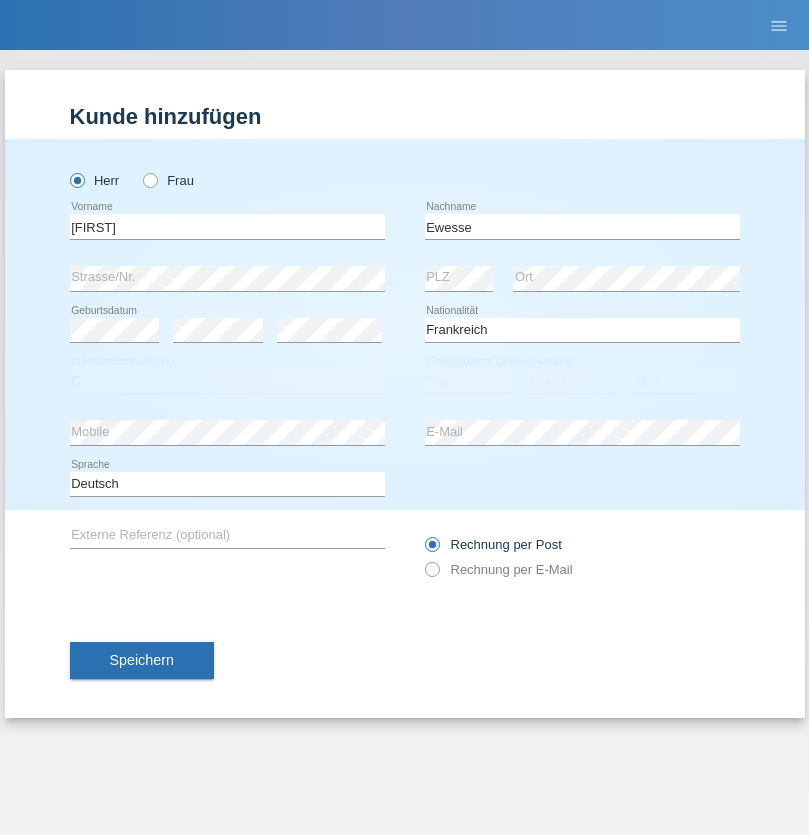 select on "24" 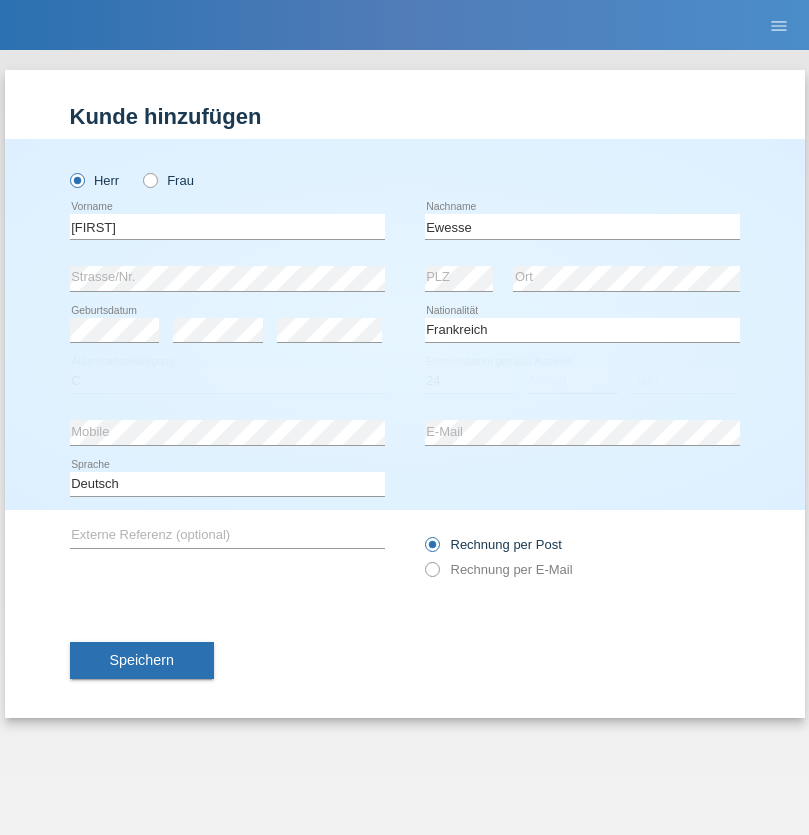 select on "12" 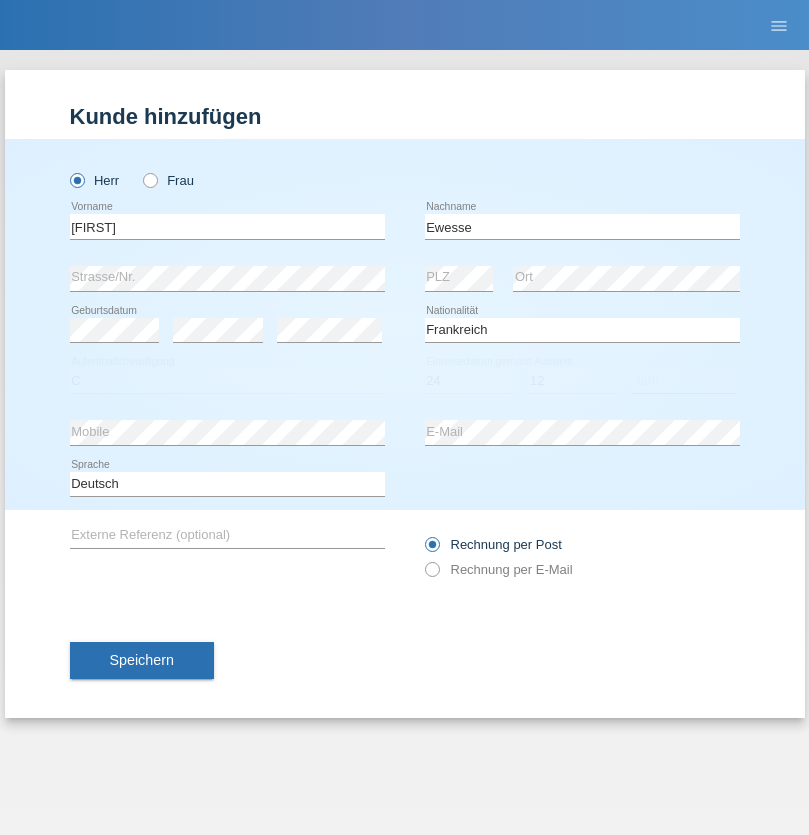 select on "1926" 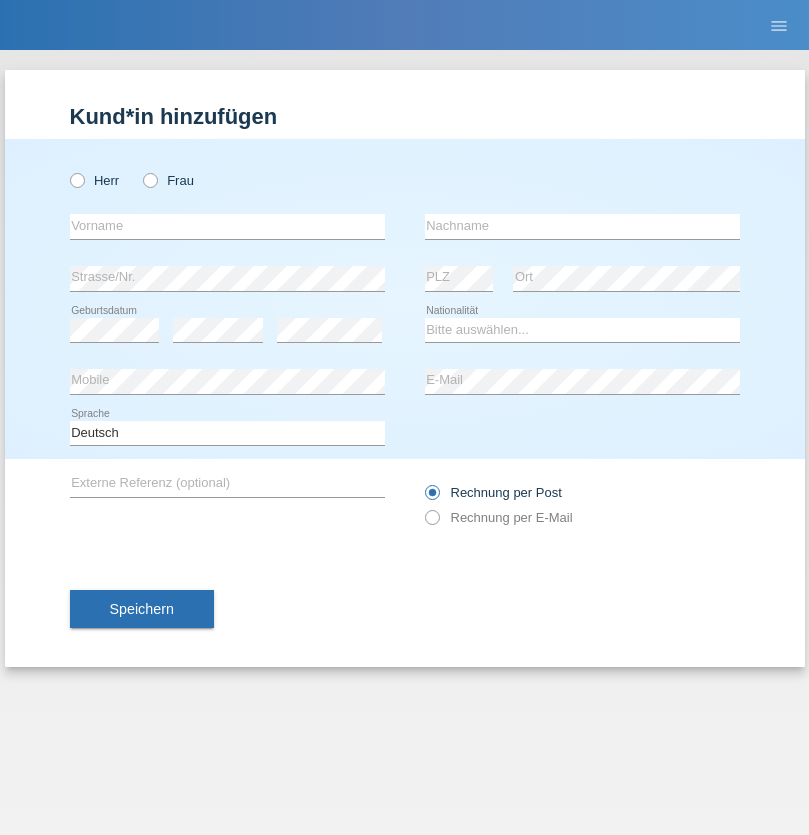 scroll, scrollTop: 0, scrollLeft: 0, axis: both 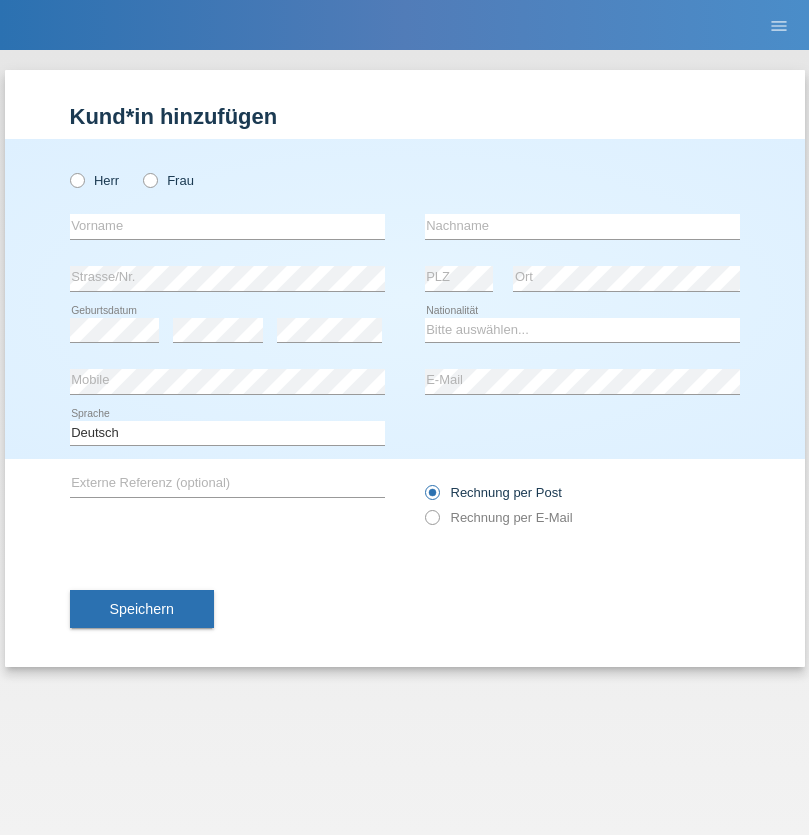 radio on "true" 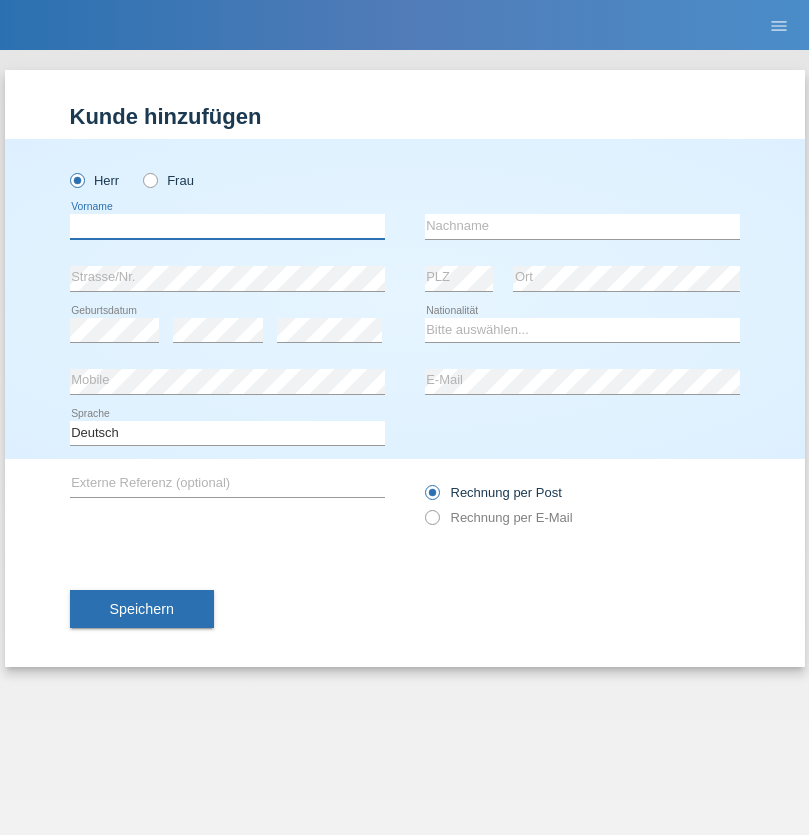 click at bounding box center (227, 226) 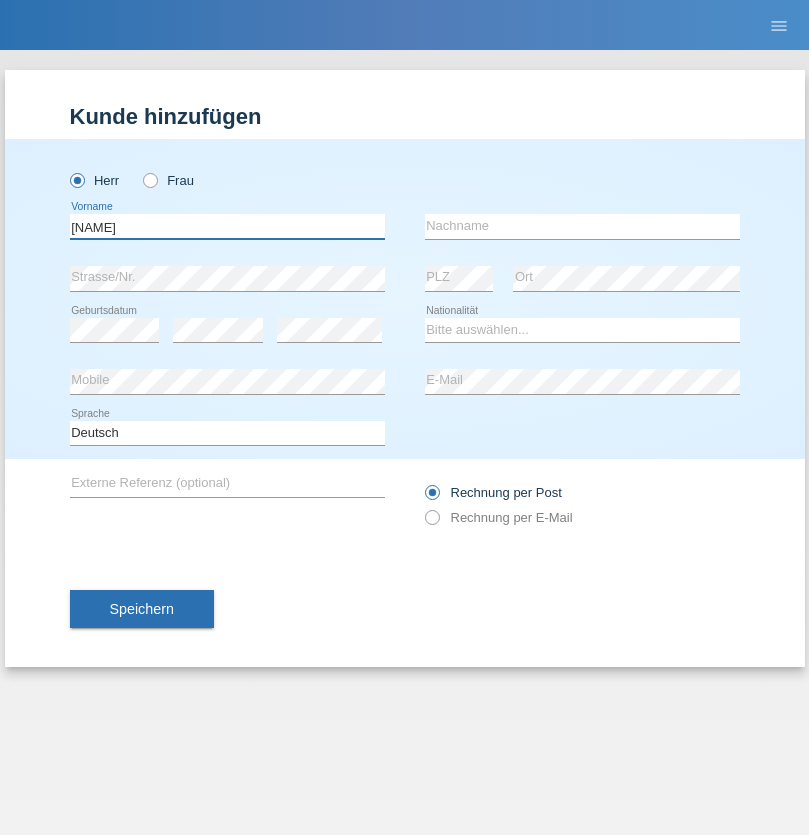 type on "[NAME]" 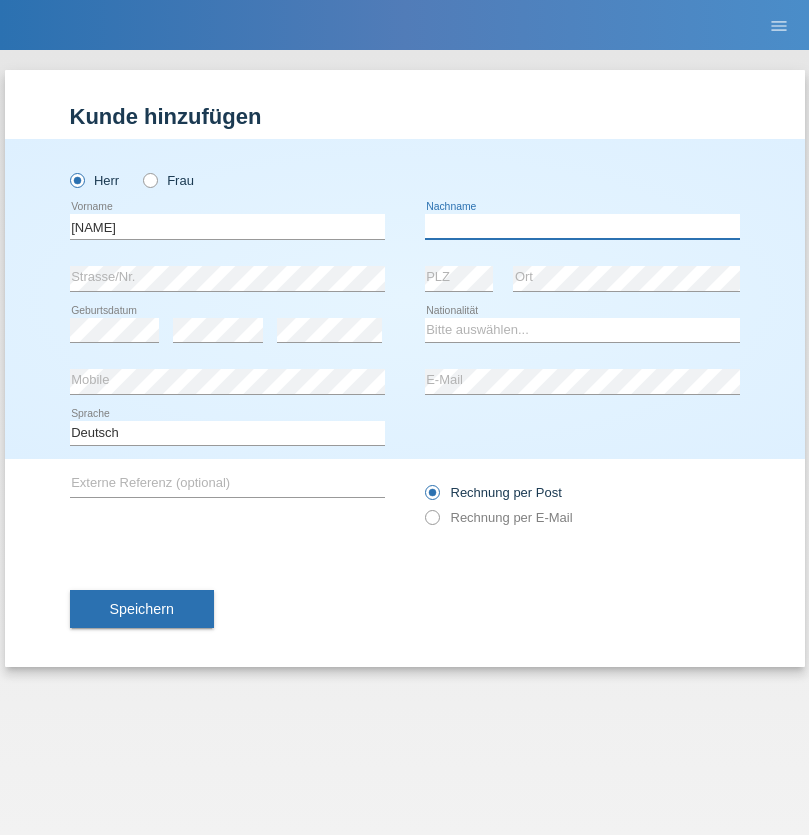 click at bounding box center (582, 226) 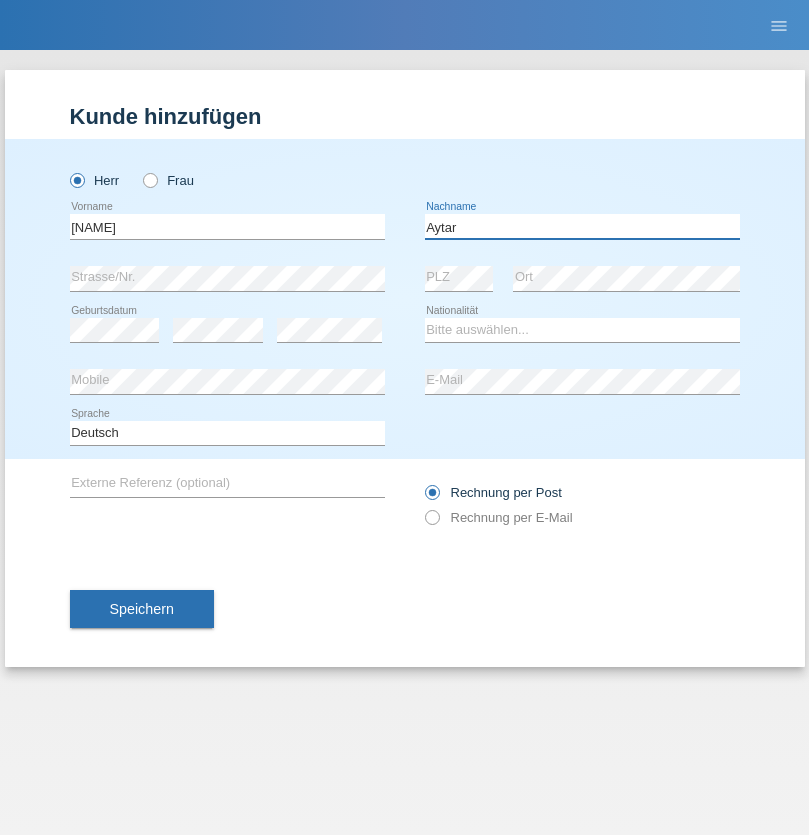 type on "Aytar" 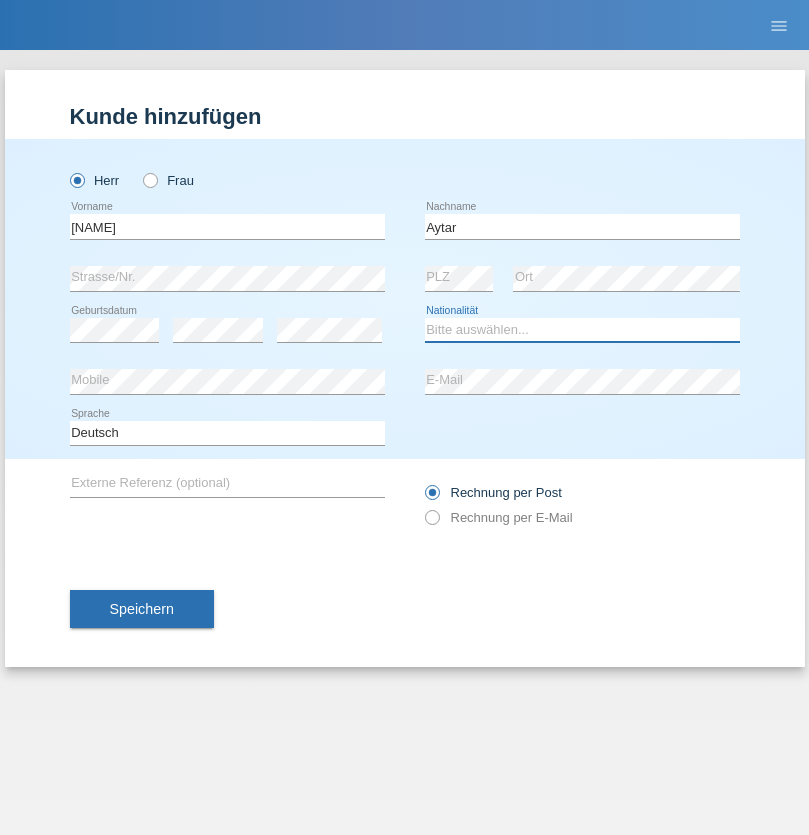 select on "CH" 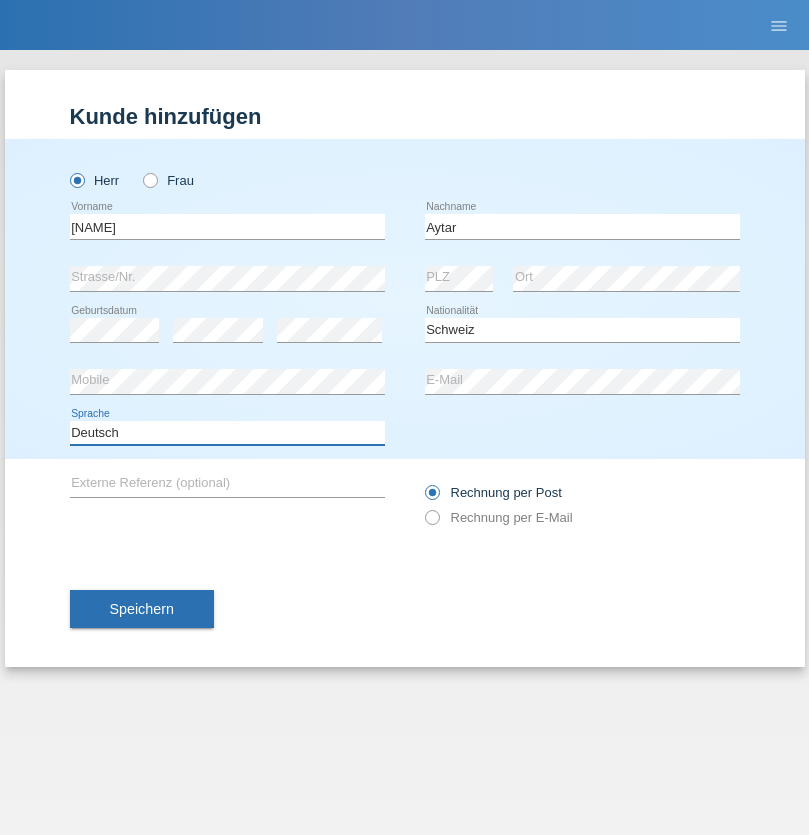 select on "en" 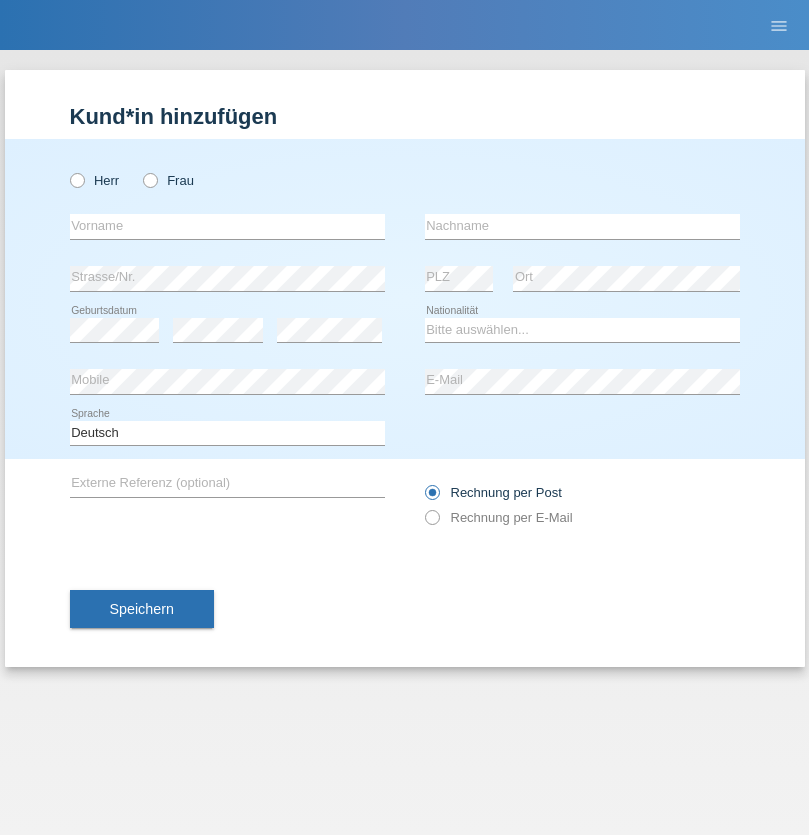 scroll, scrollTop: 0, scrollLeft: 0, axis: both 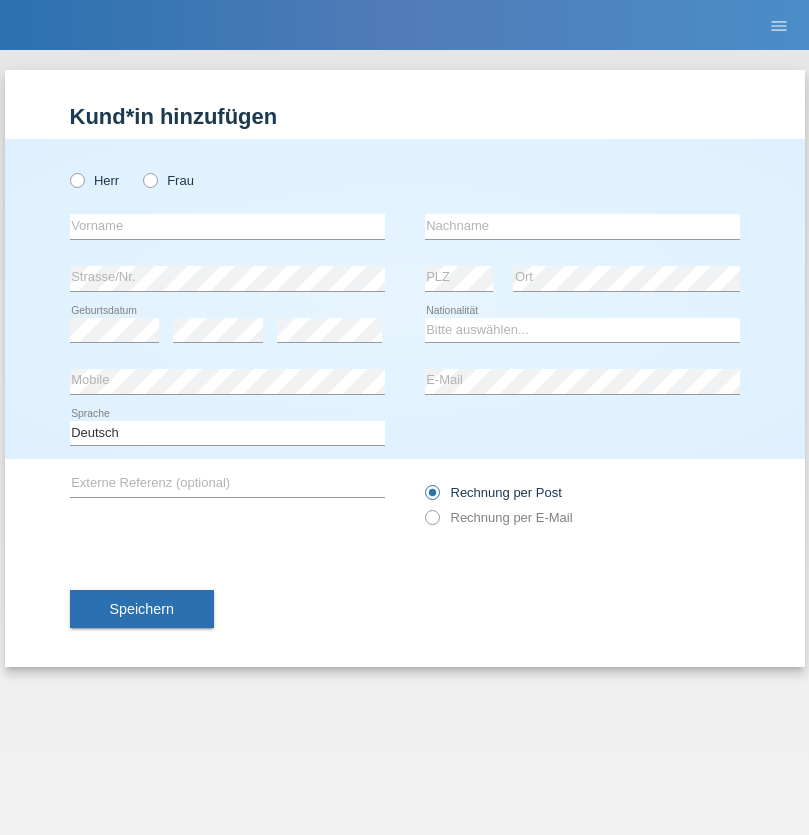 radio on "true" 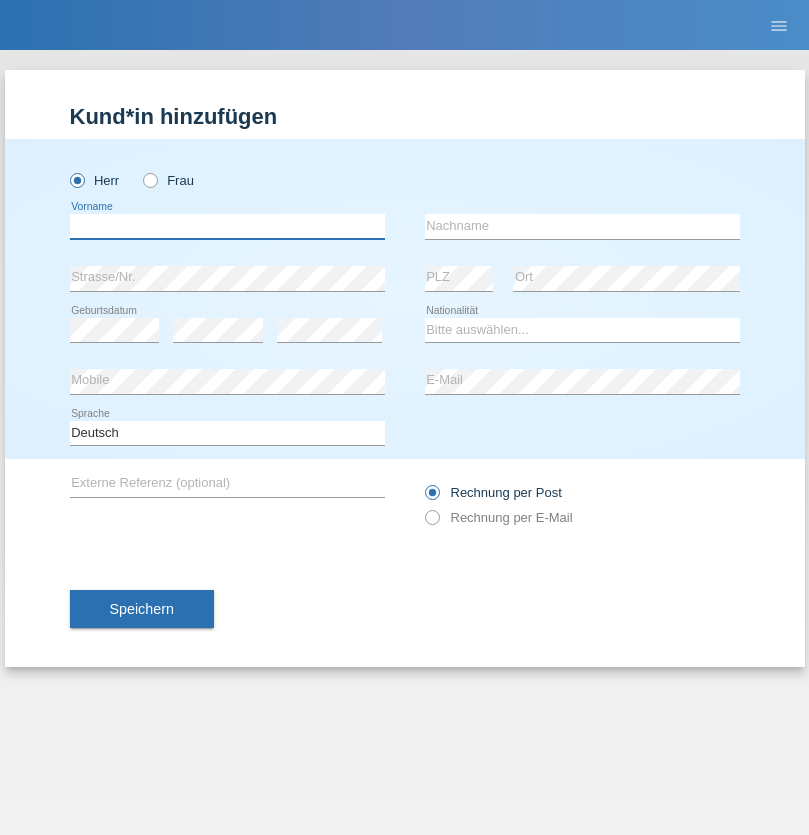 click at bounding box center [227, 226] 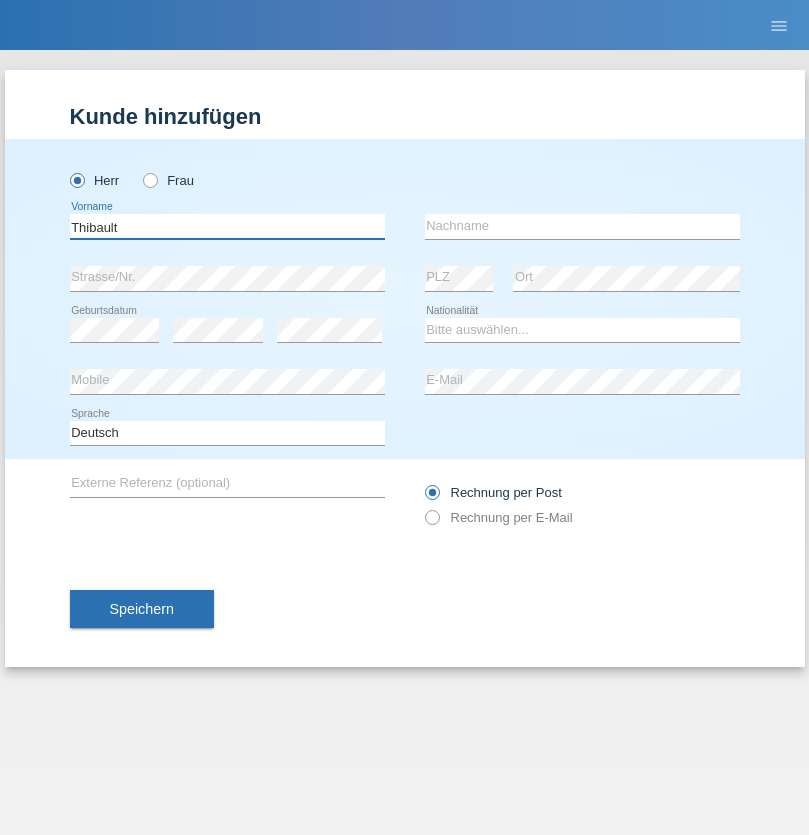 type on "Thibault" 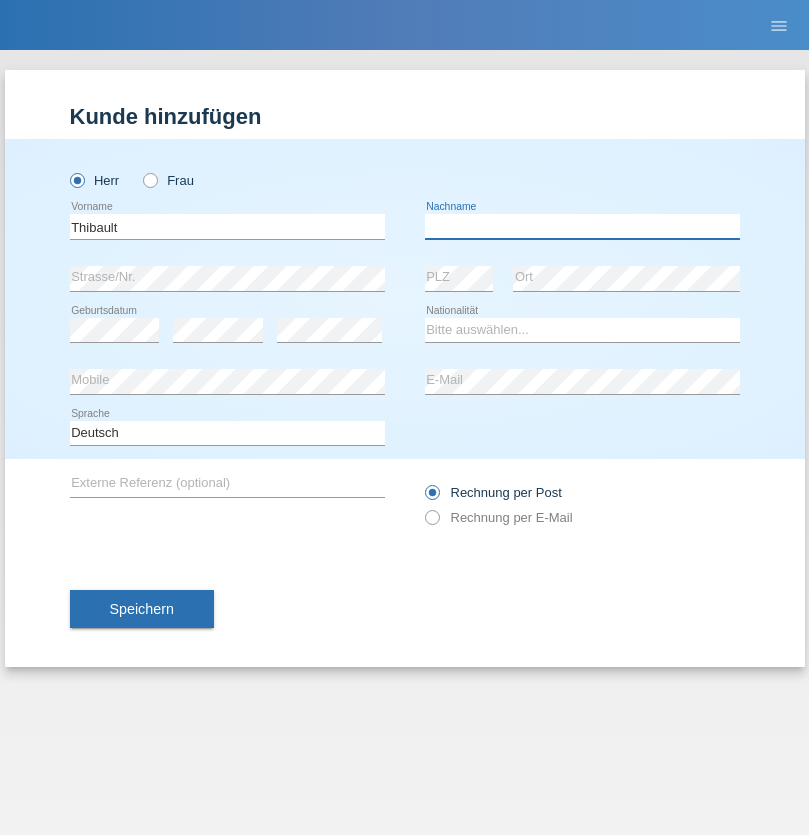 click at bounding box center (582, 226) 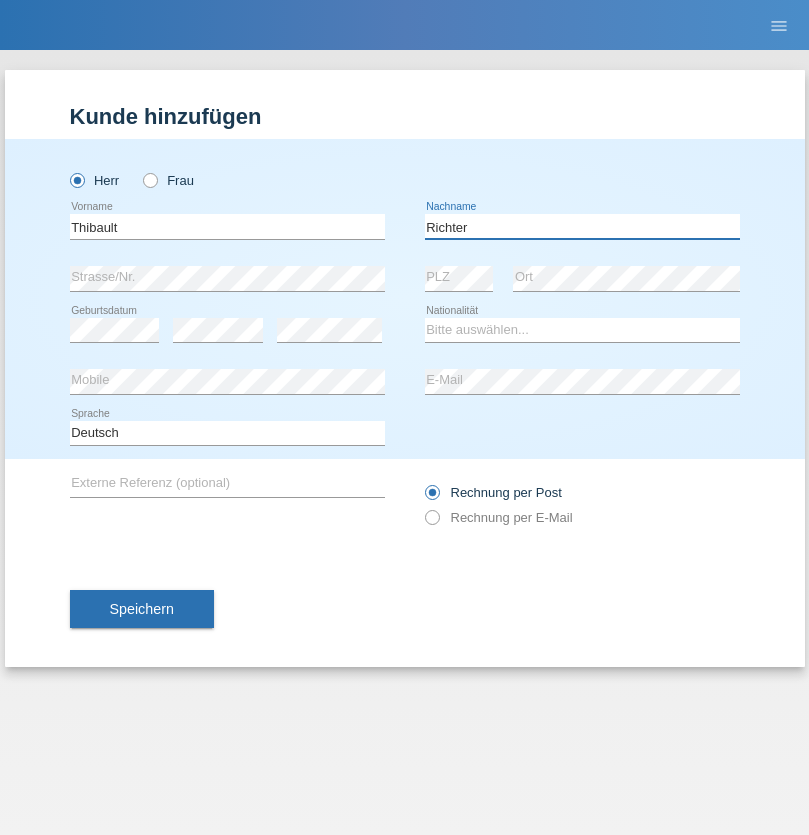 type on "Richter" 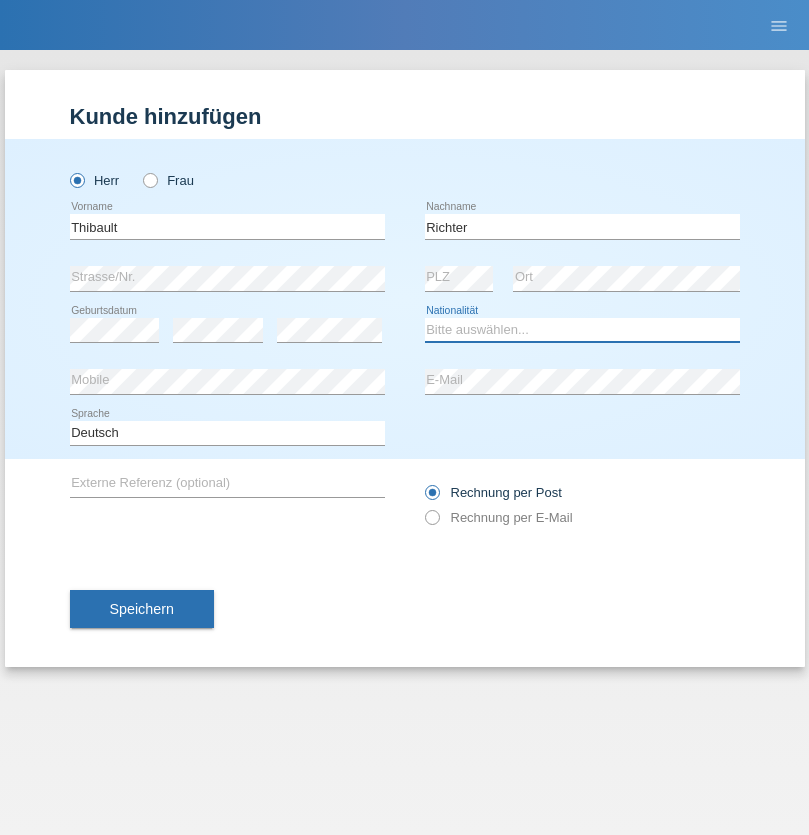 select on "CH" 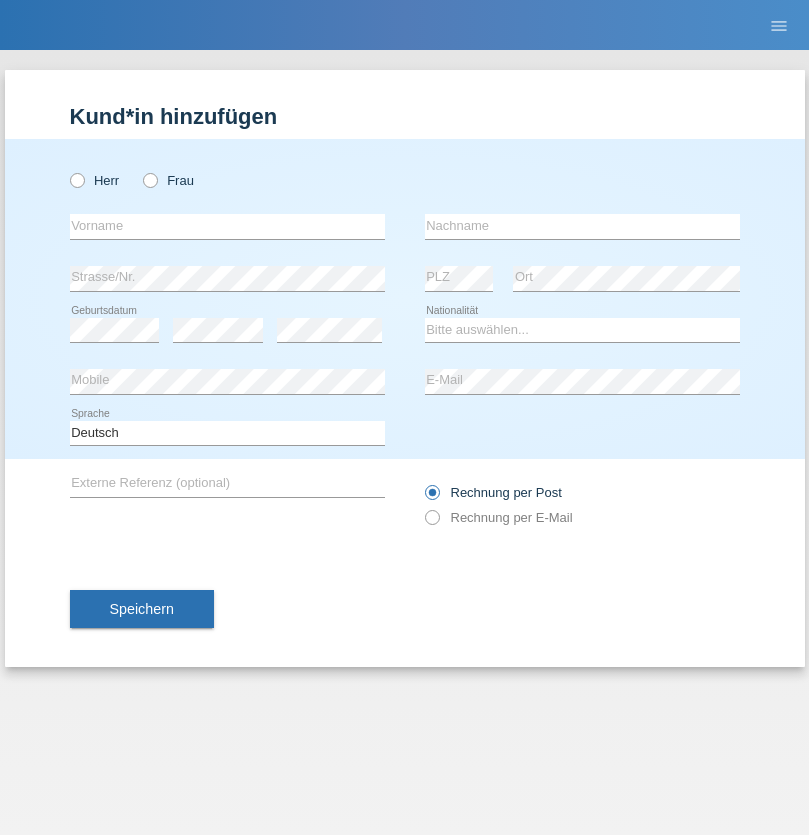 scroll, scrollTop: 0, scrollLeft: 0, axis: both 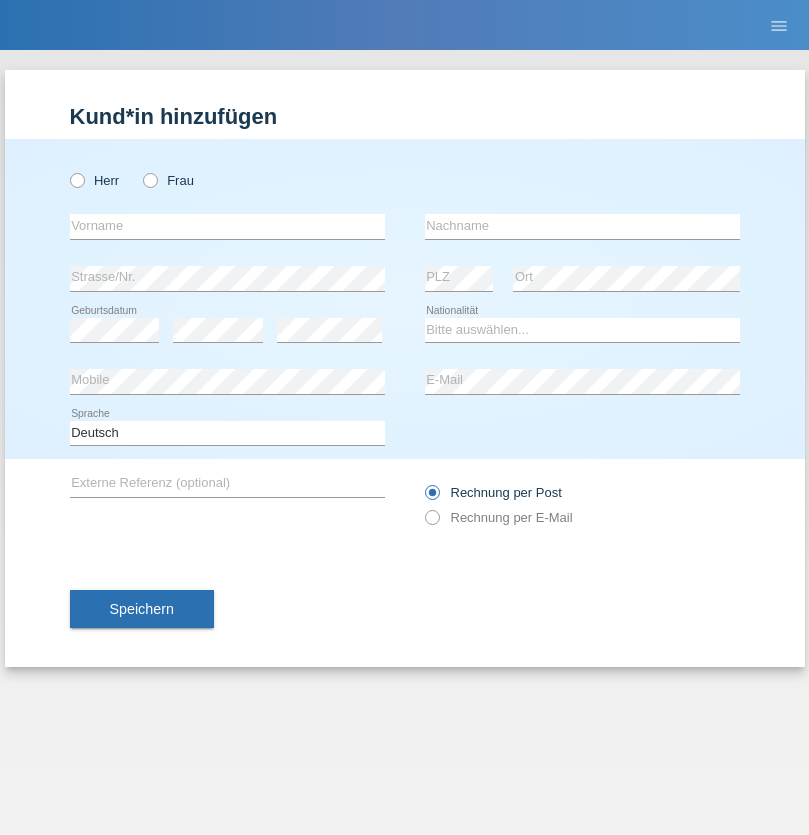 radio on "true" 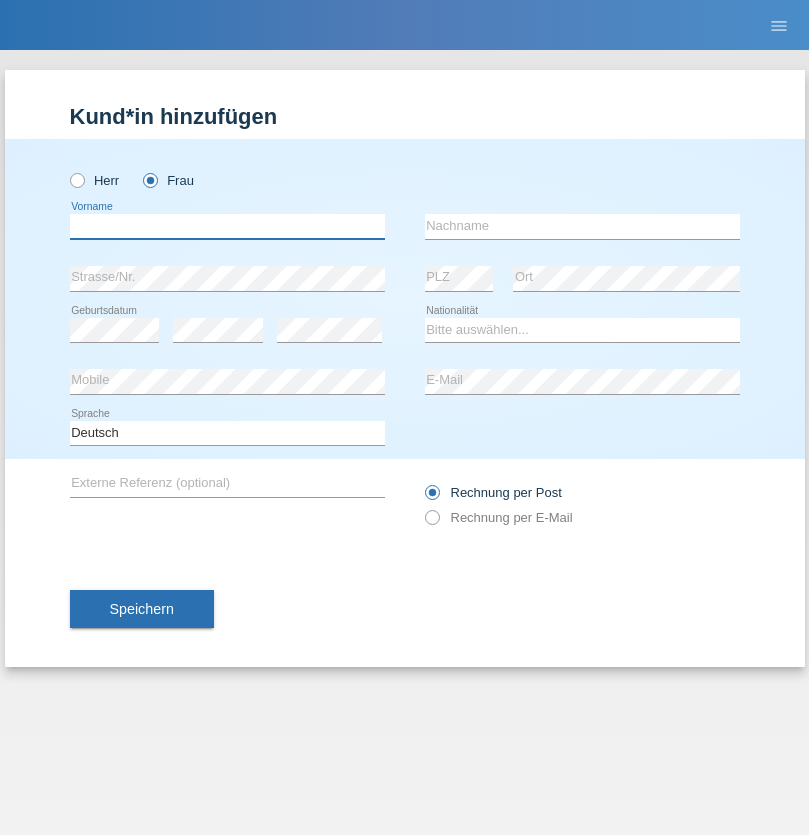 click at bounding box center [227, 226] 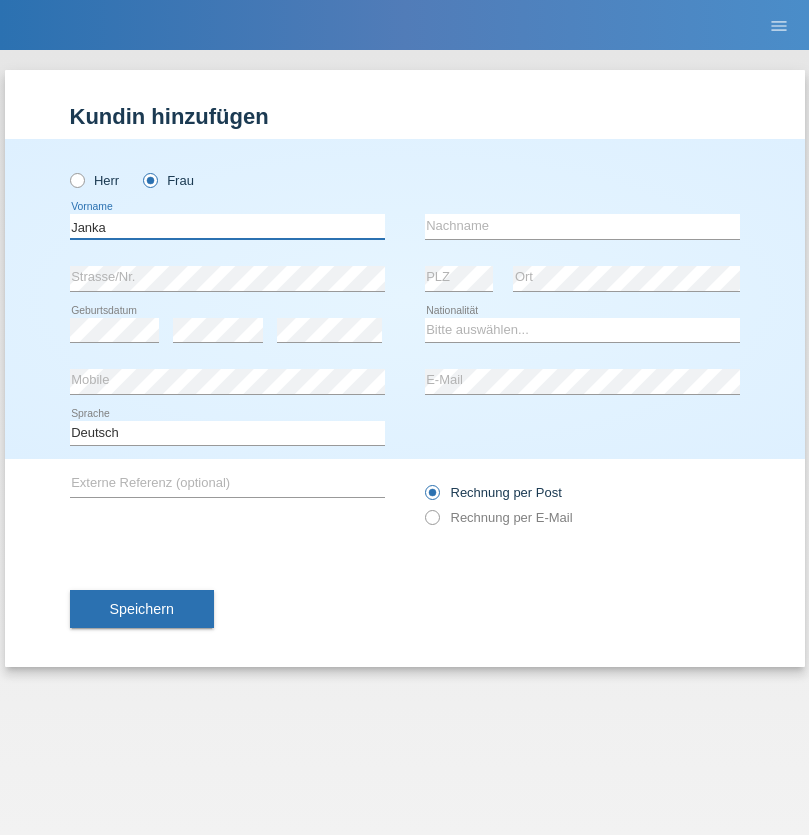 type on "Janka" 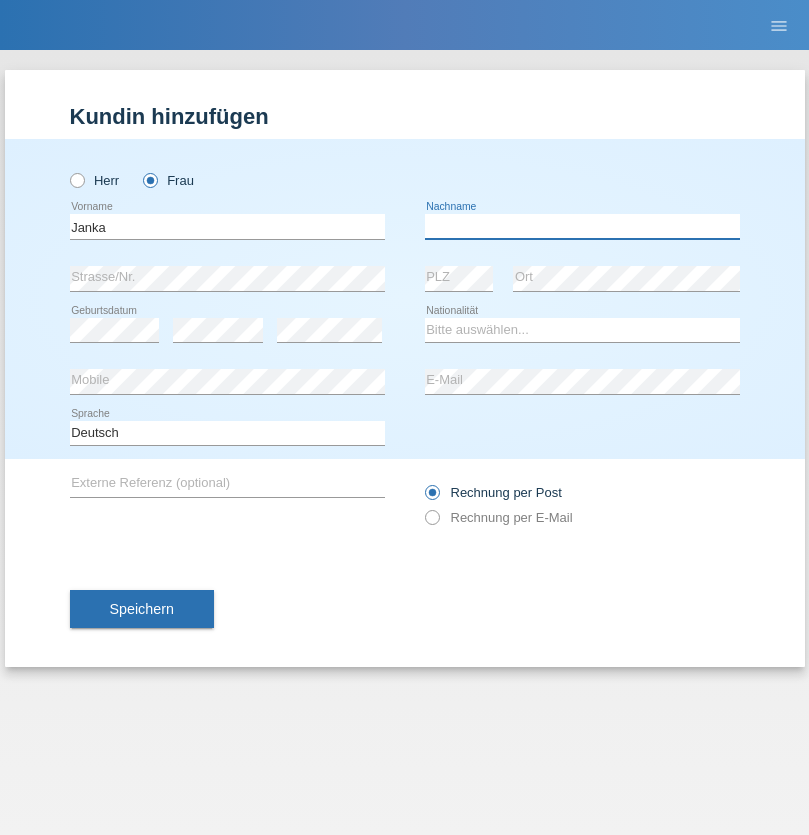 click at bounding box center (582, 226) 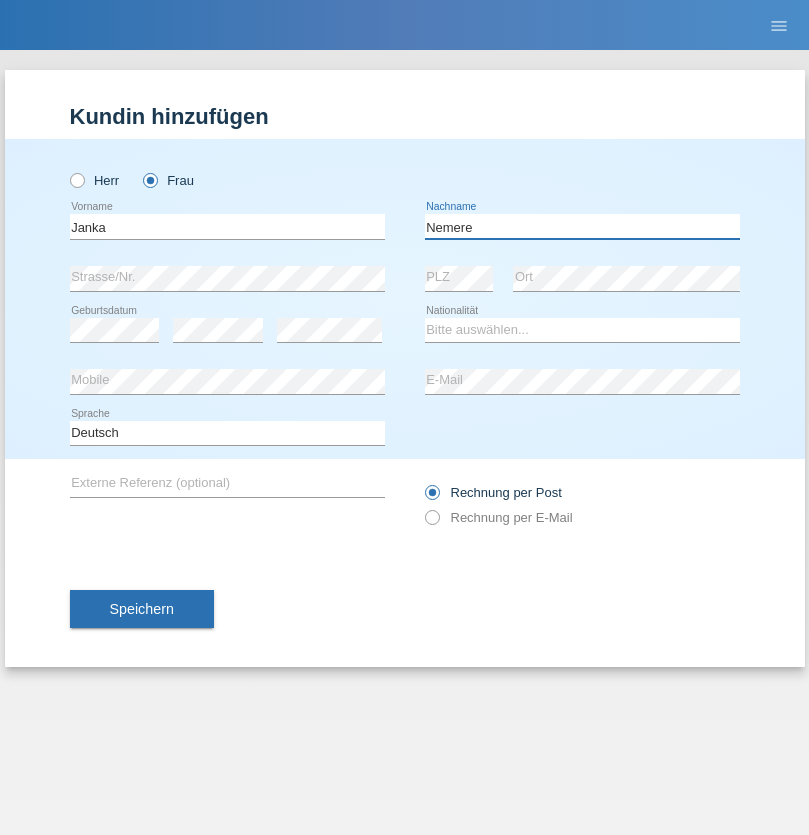 type on "Nemere" 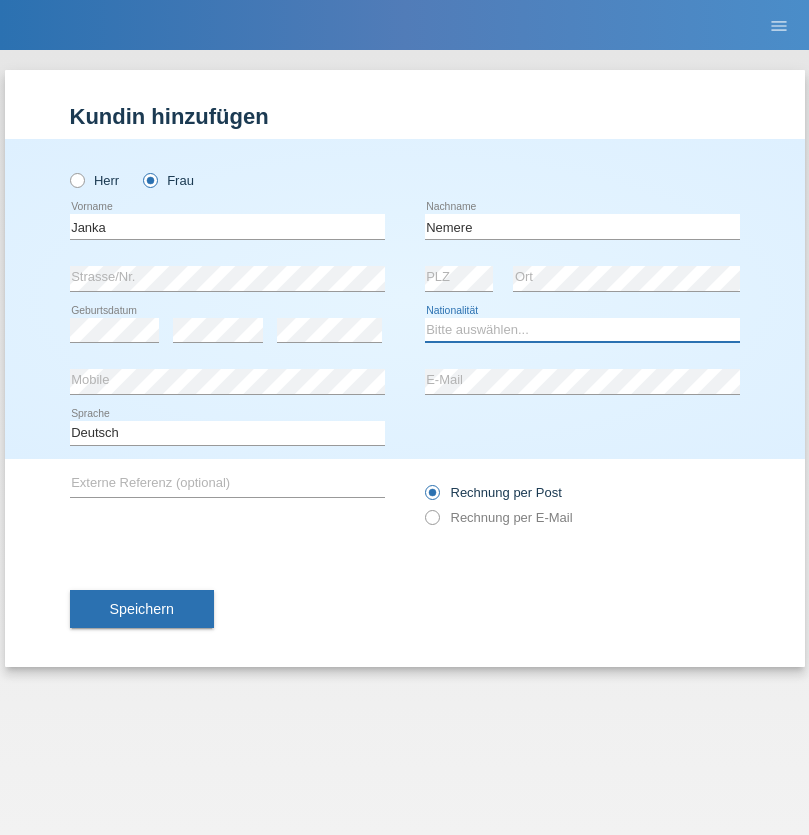 select on "HU" 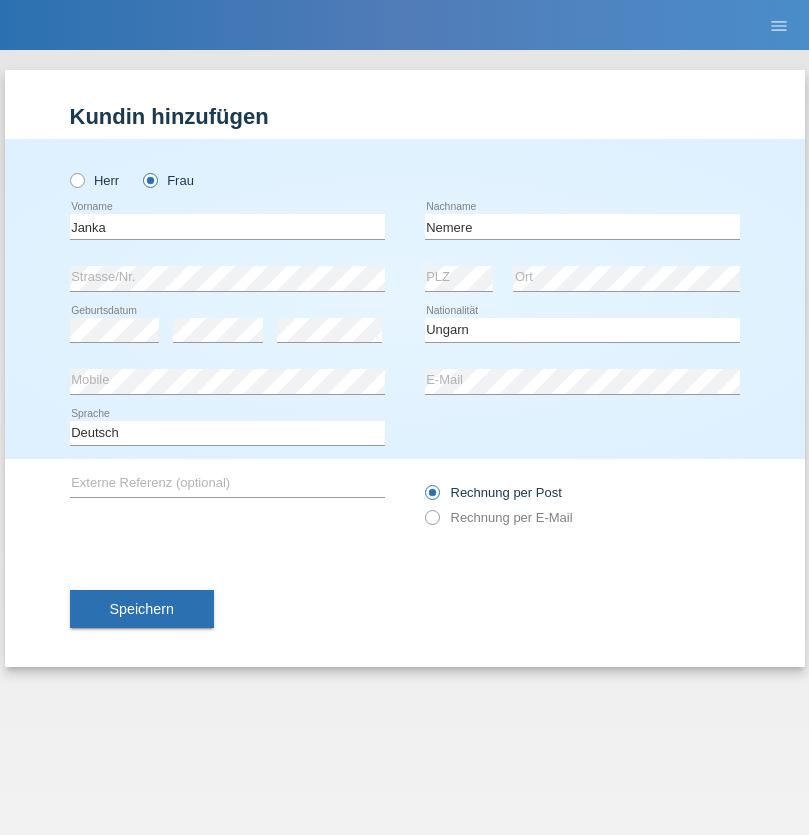 select on "C" 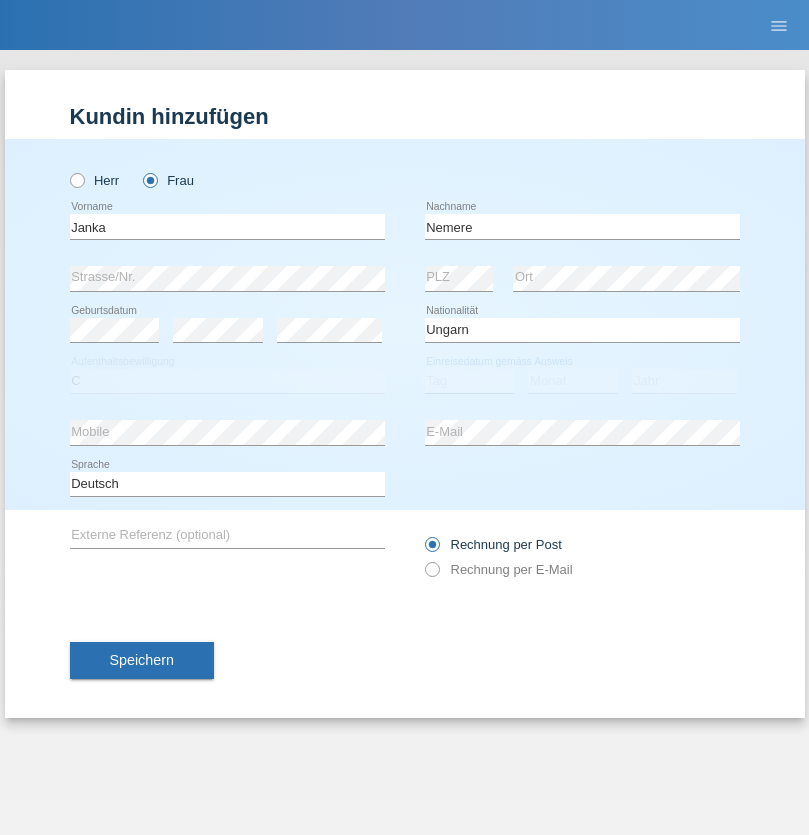 select on "13" 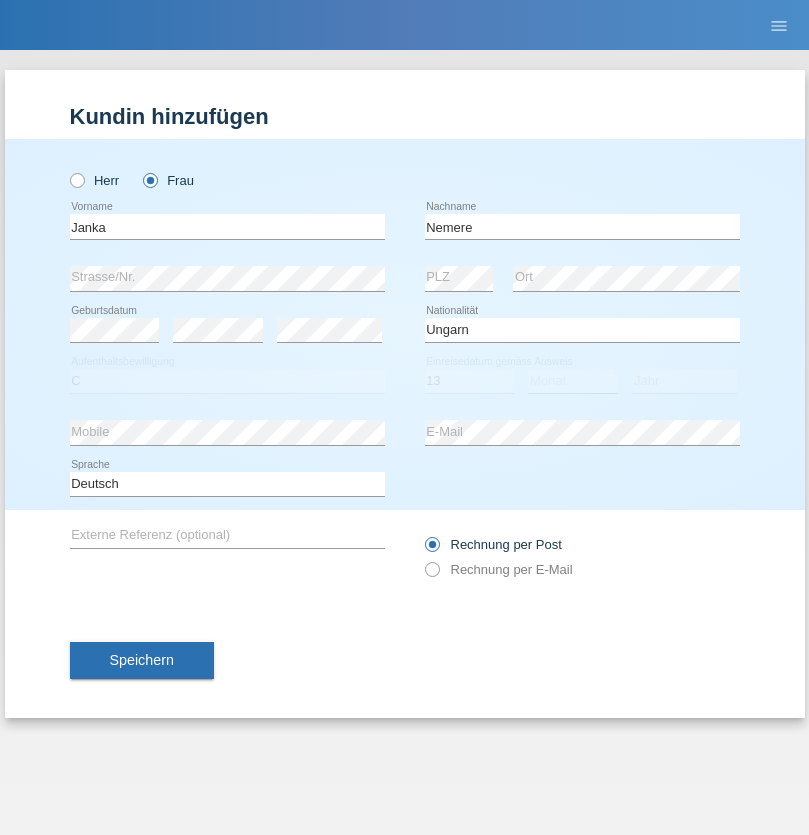 select on "12" 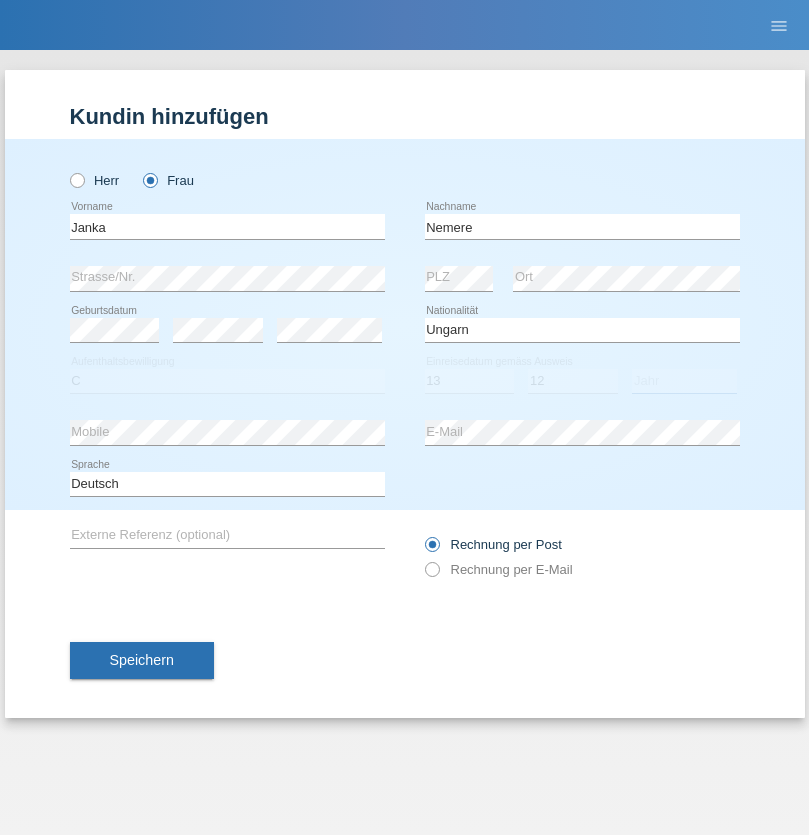 select on "2021" 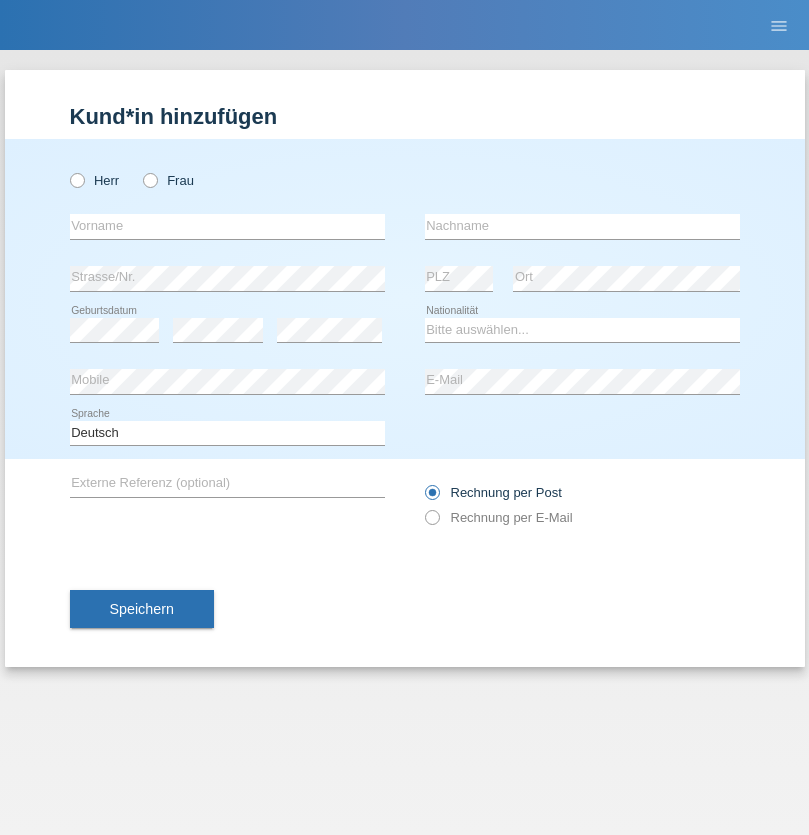 scroll, scrollTop: 0, scrollLeft: 0, axis: both 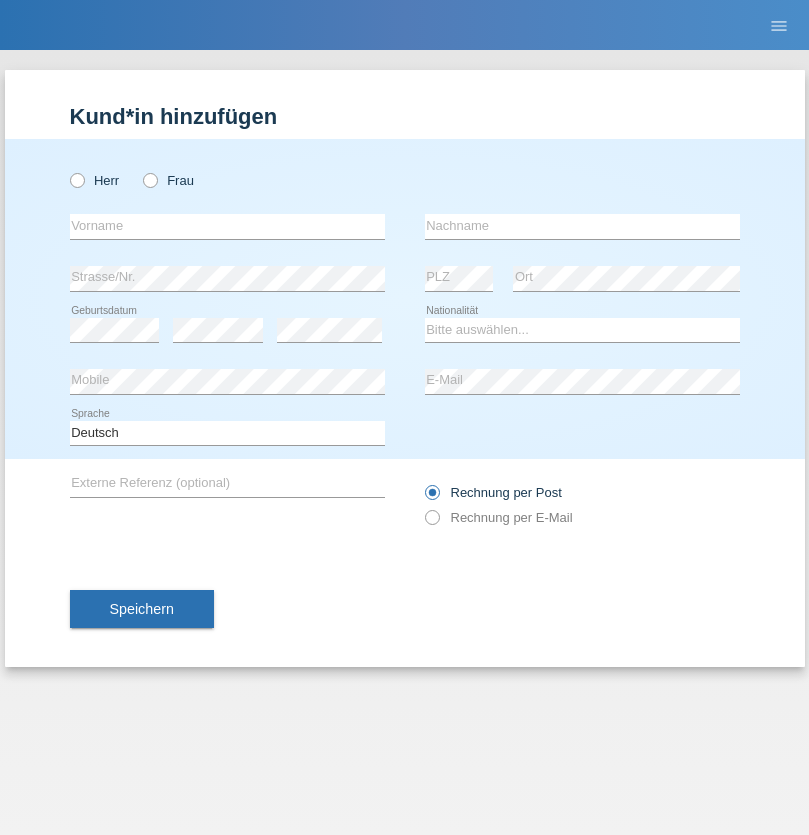 radio on "true" 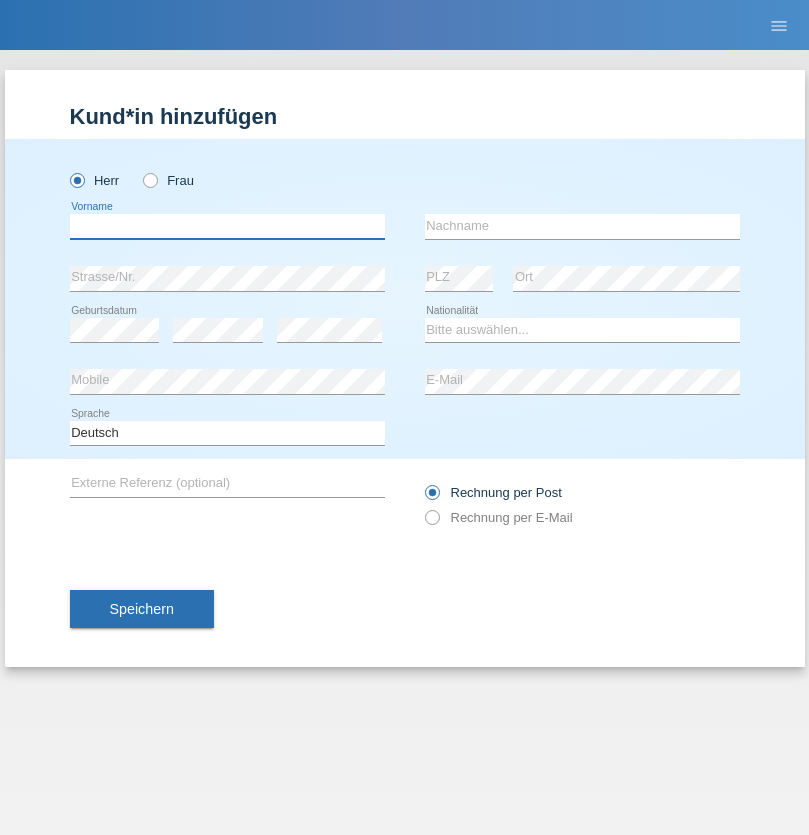 click at bounding box center (227, 226) 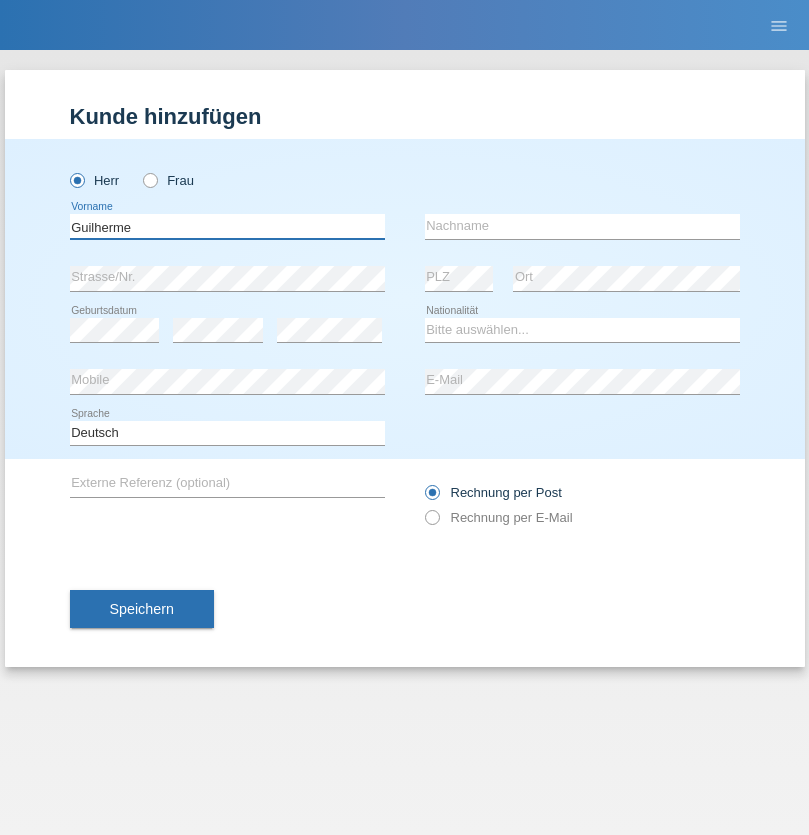 type on "Guilherme" 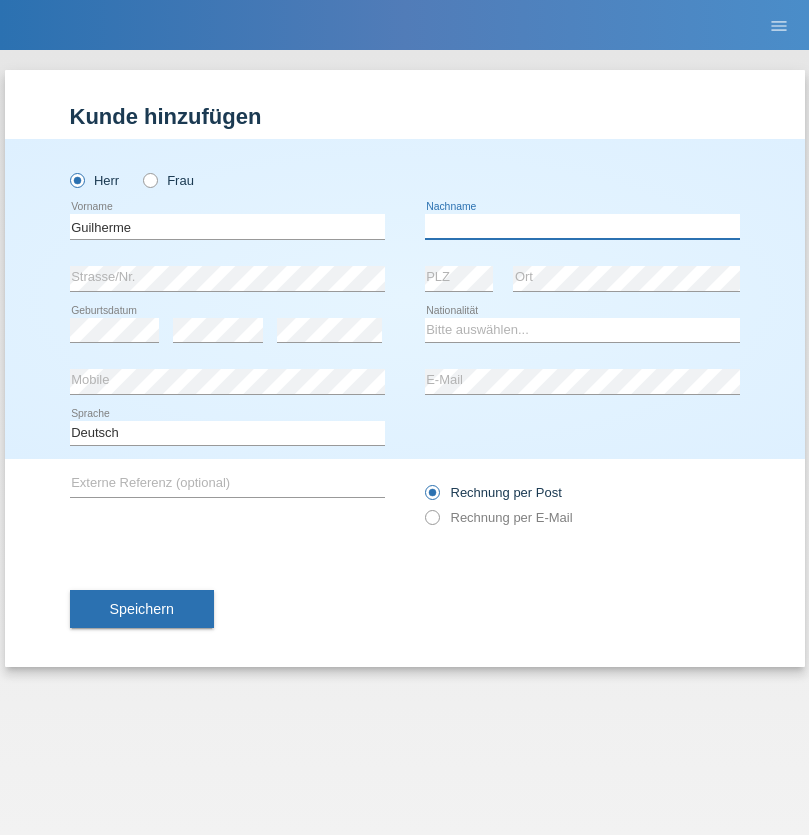 click at bounding box center [582, 226] 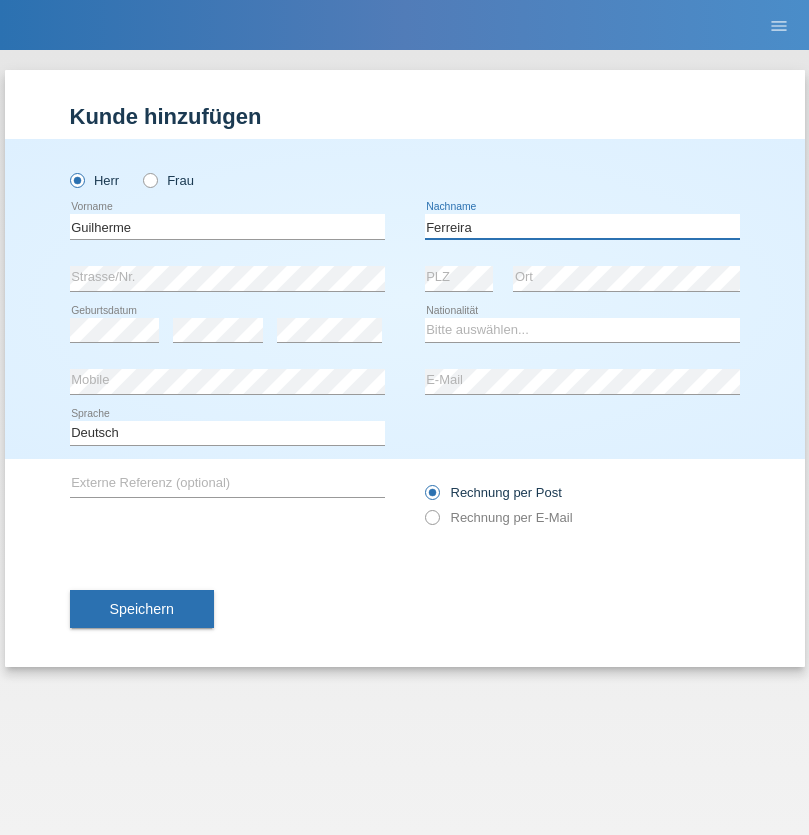 type on "Ferreira" 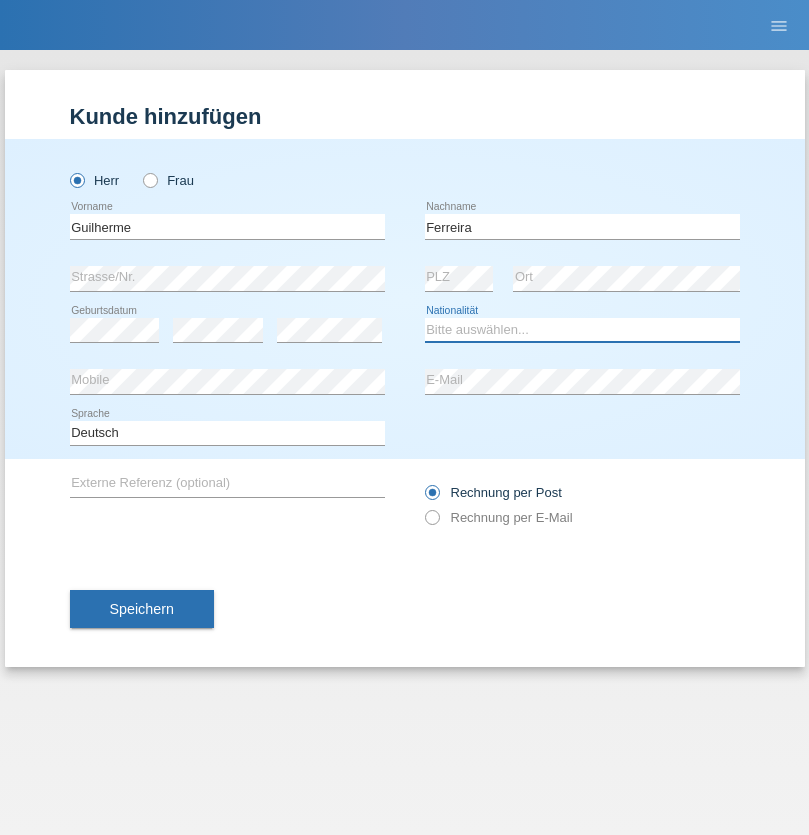 select on "PT" 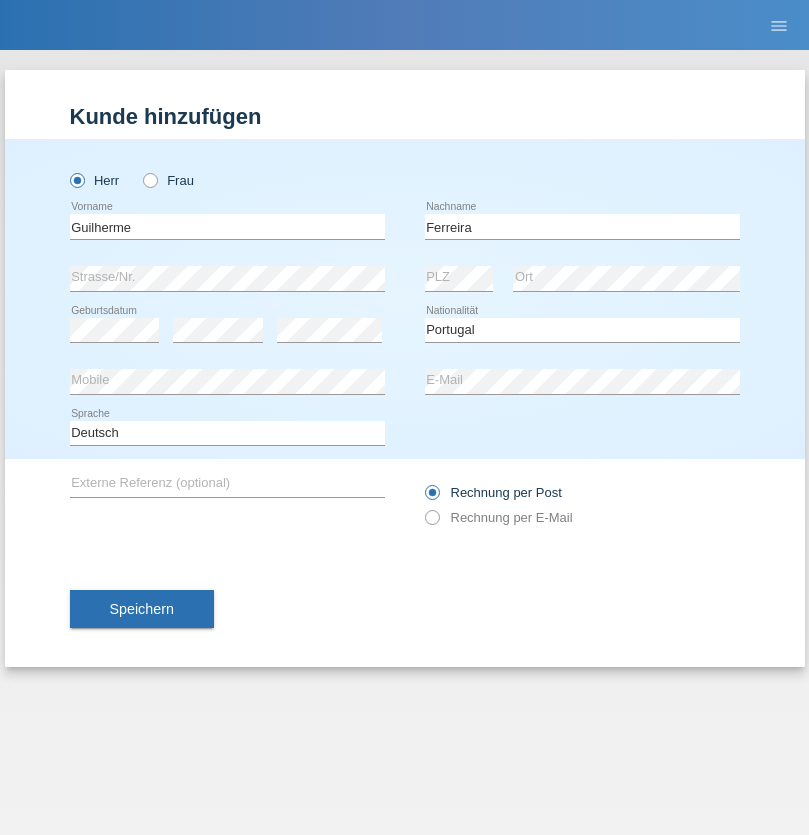 select on "C" 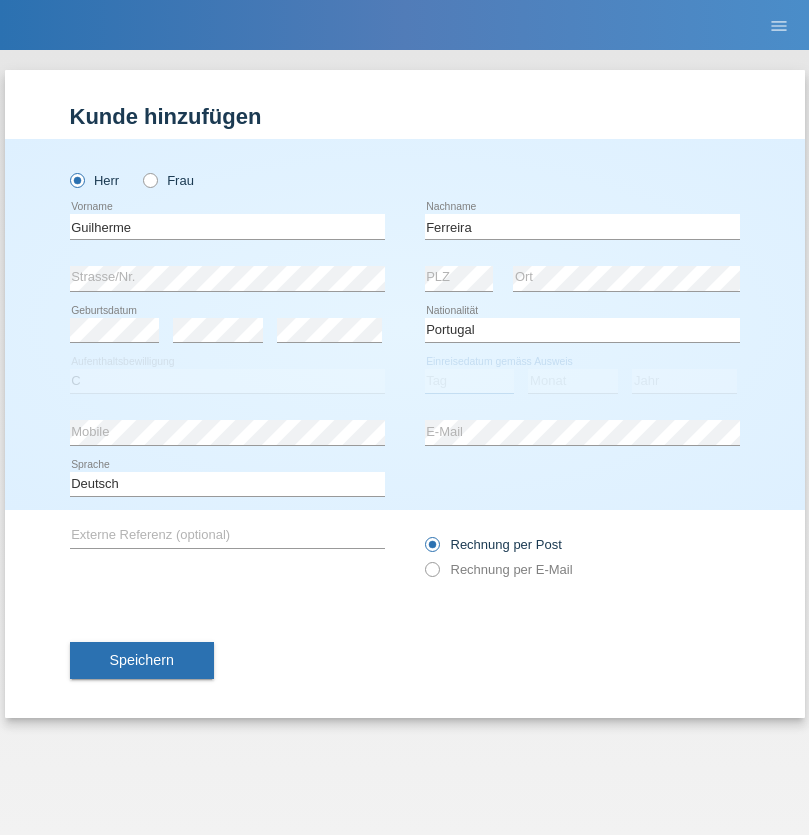 select on "04" 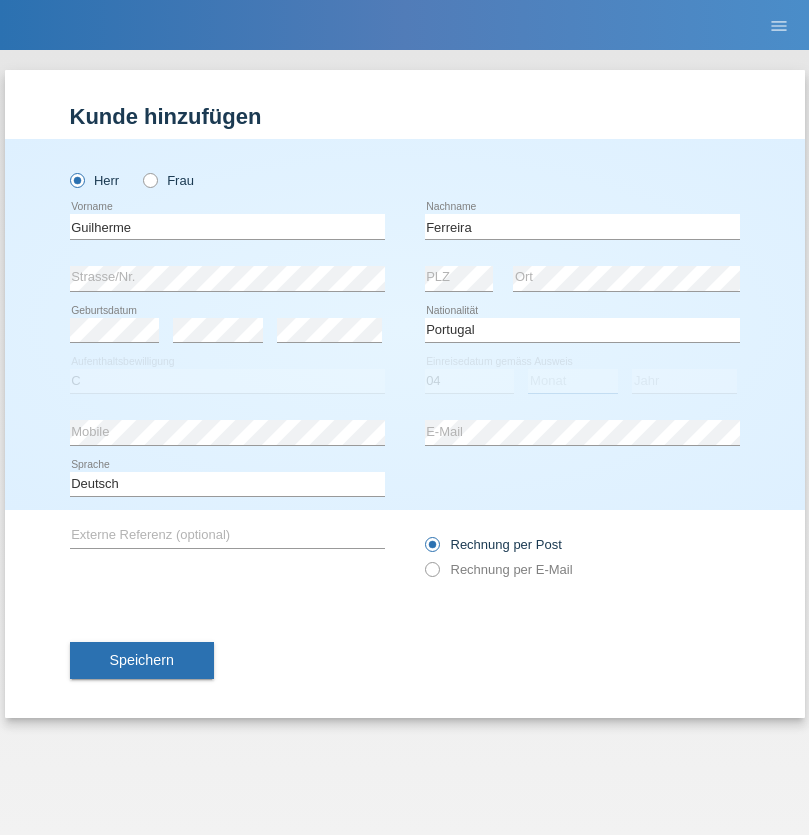 select on "09" 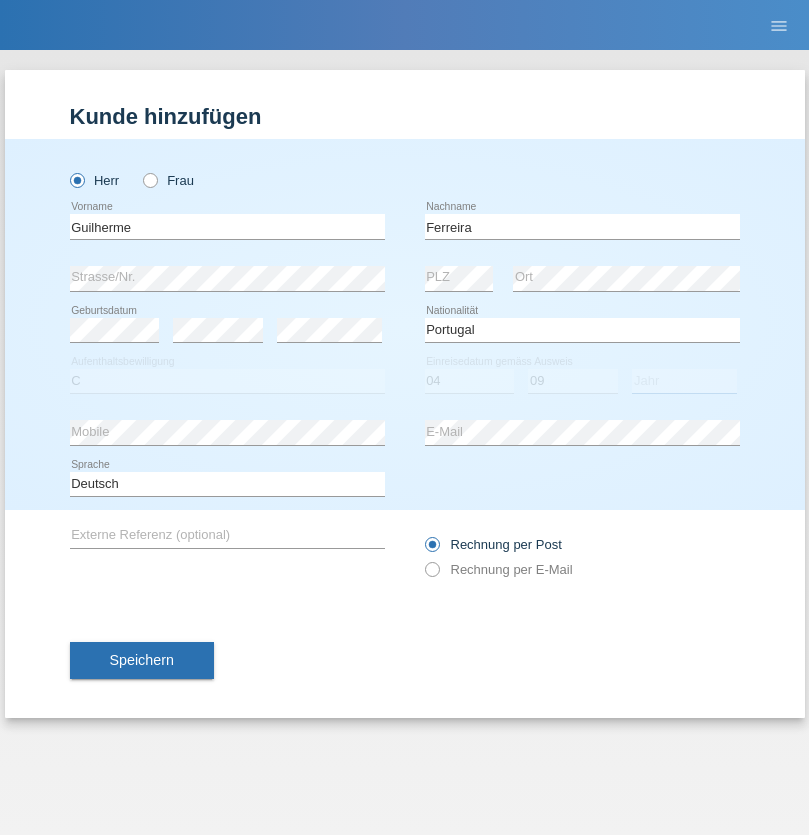 select on "2021" 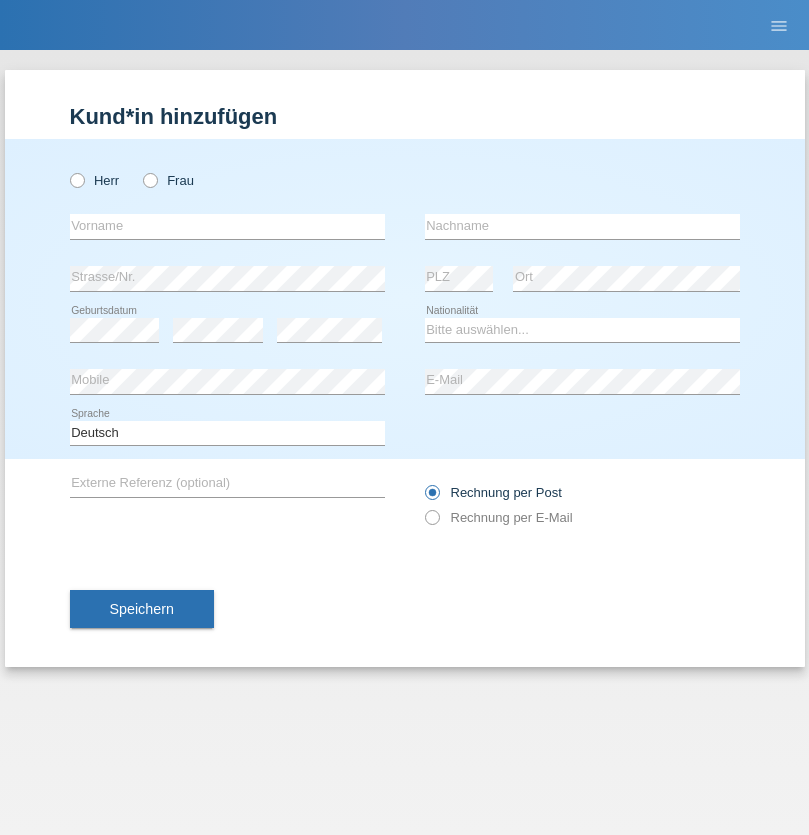 scroll, scrollTop: 0, scrollLeft: 0, axis: both 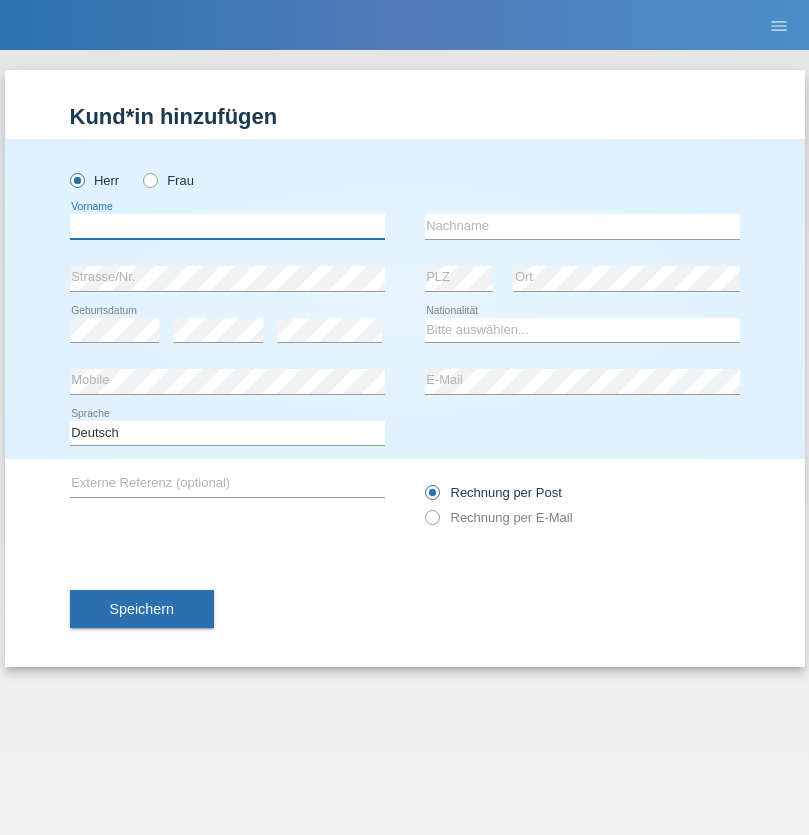 click at bounding box center (227, 226) 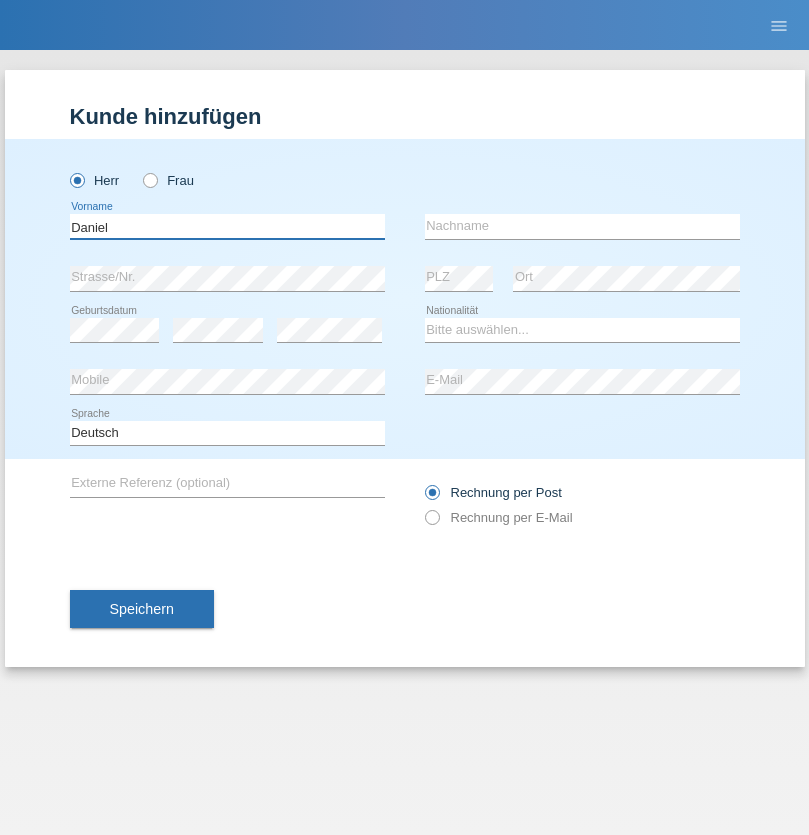 type on "Daniel" 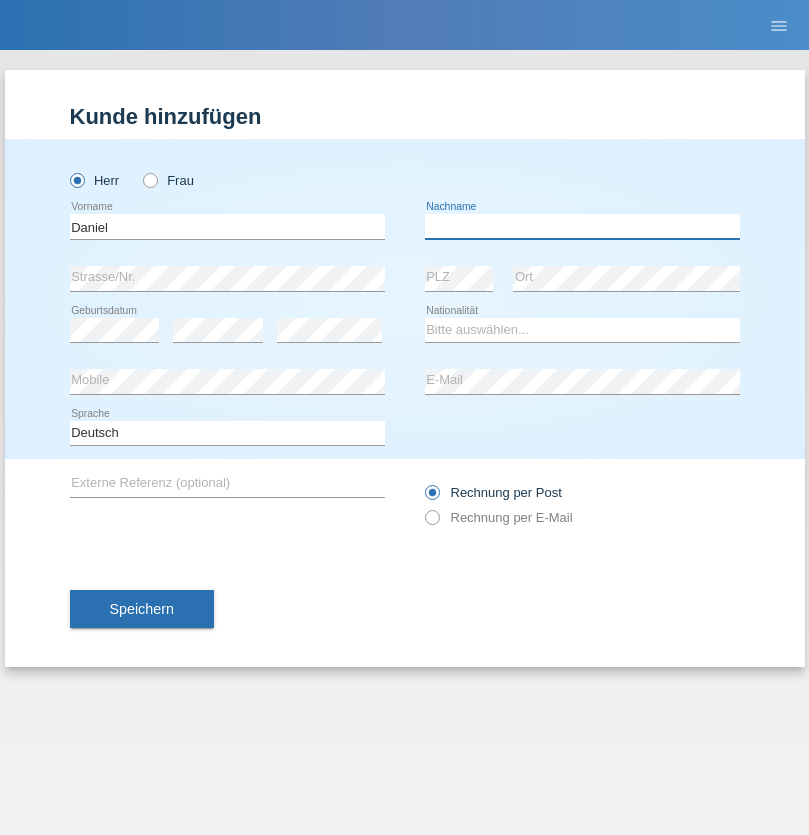 click at bounding box center [582, 226] 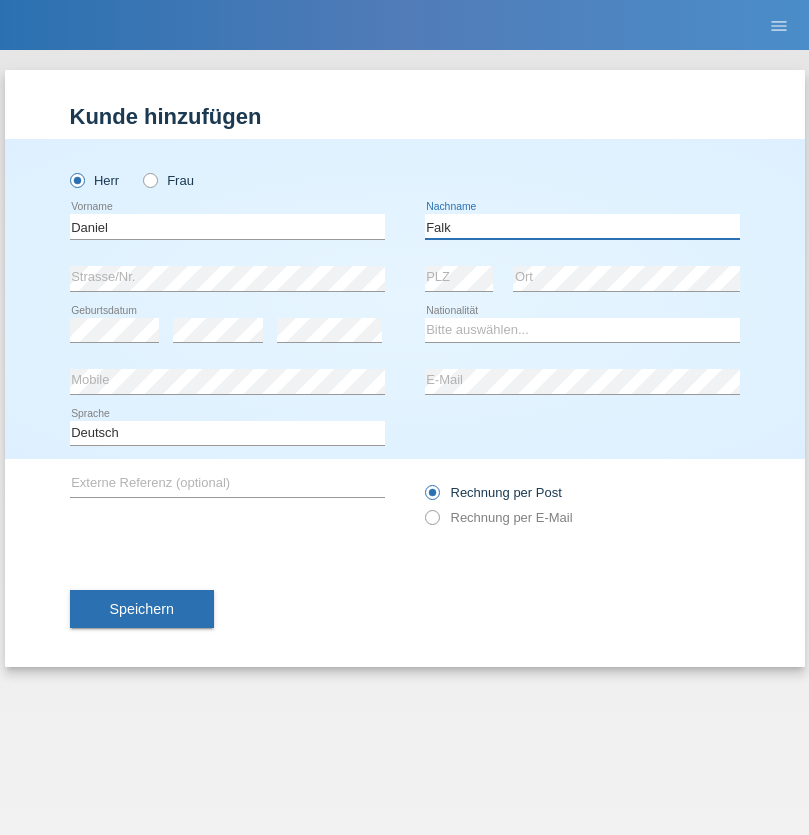 type on "Falk" 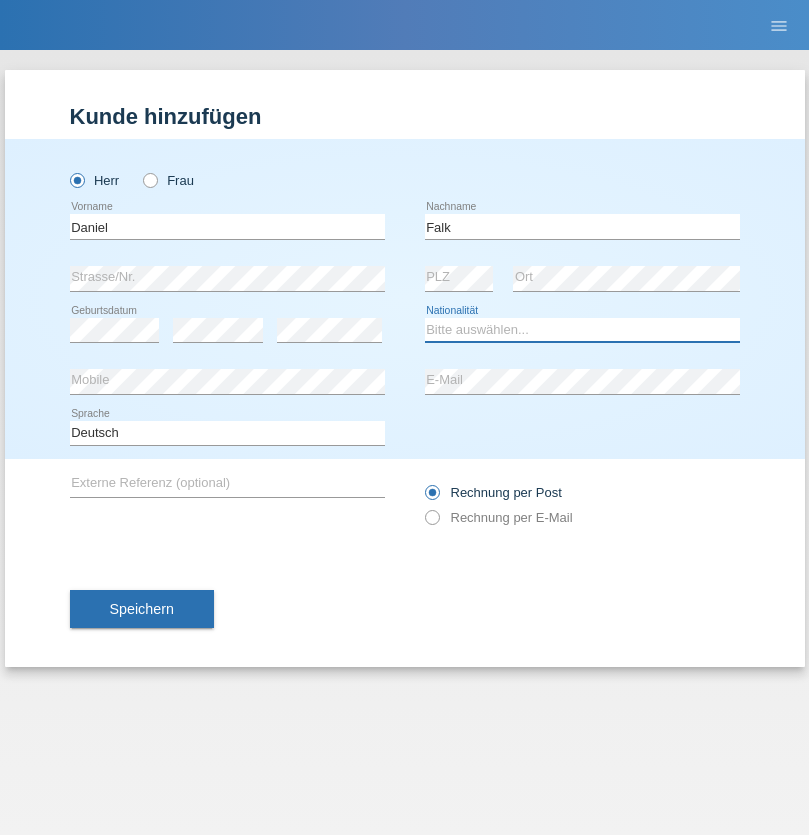 select on "CH" 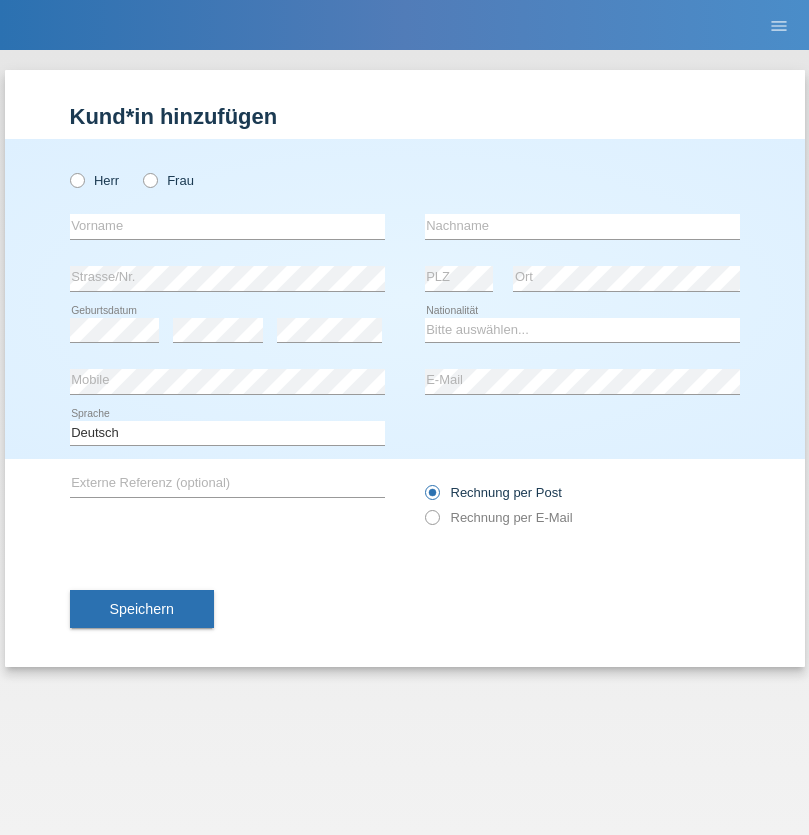 scroll, scrollTop: 0, scrollLeft: 0, axis: both 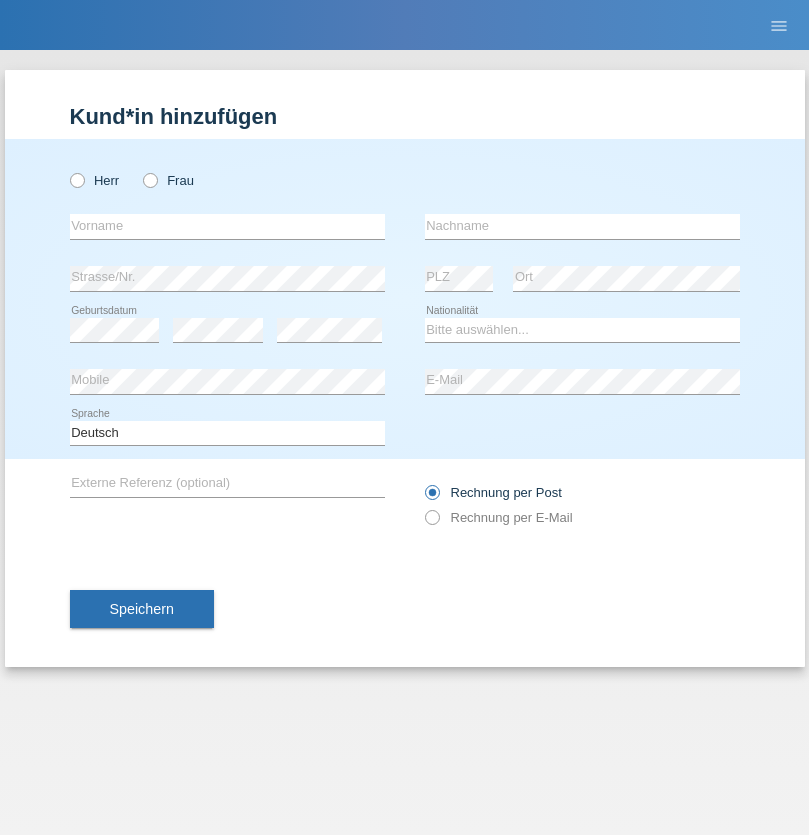 radio on "true" 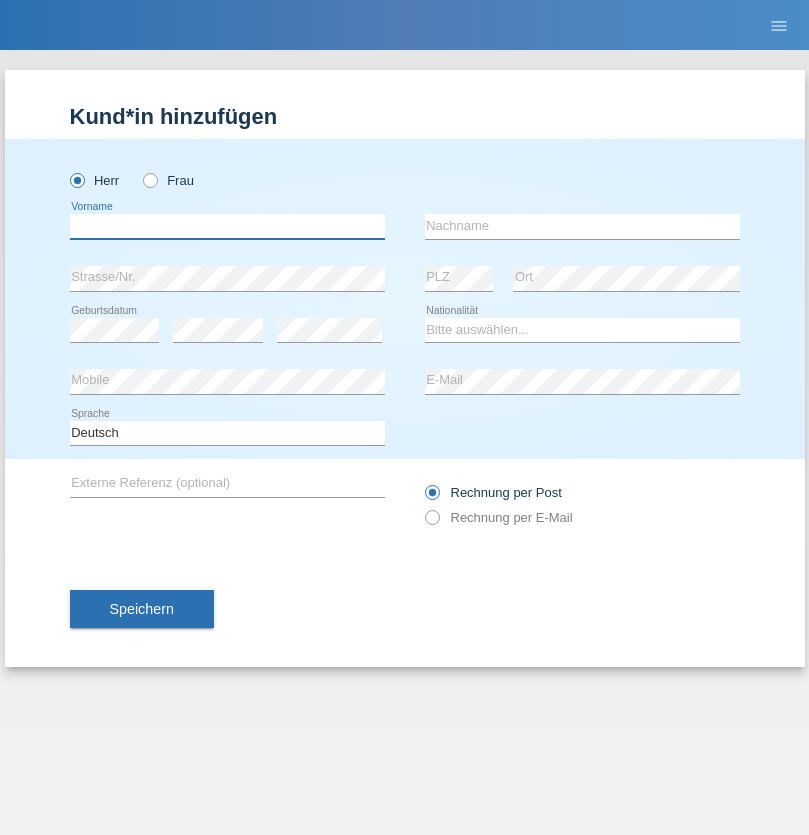 click at bounding box center (227, 226) 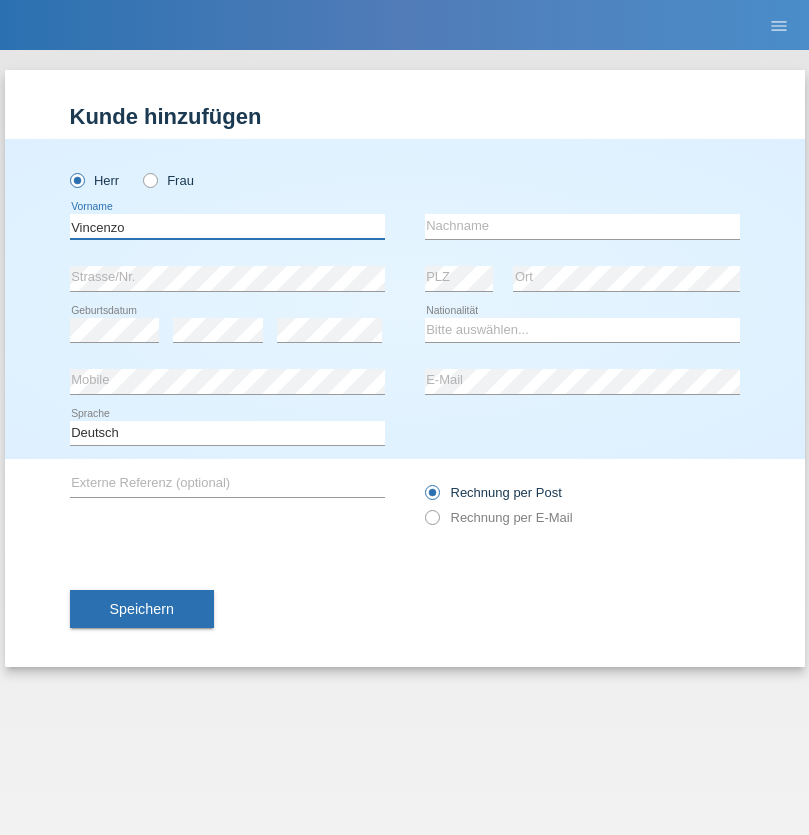 type on "Vincenzo" 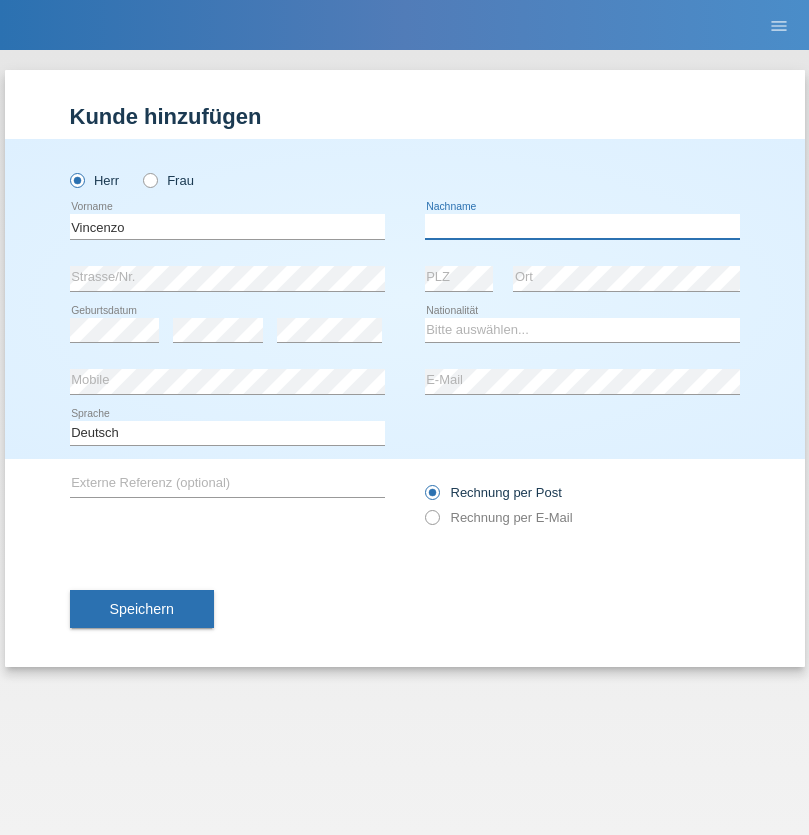 click at bounding box center (582, 226) 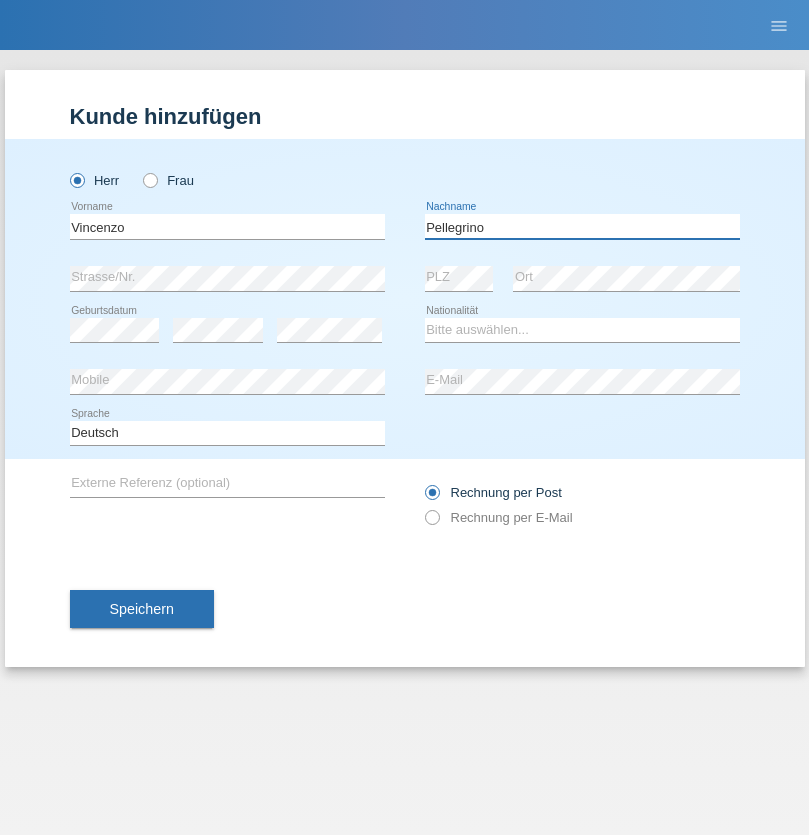 type on "Pellegrino" 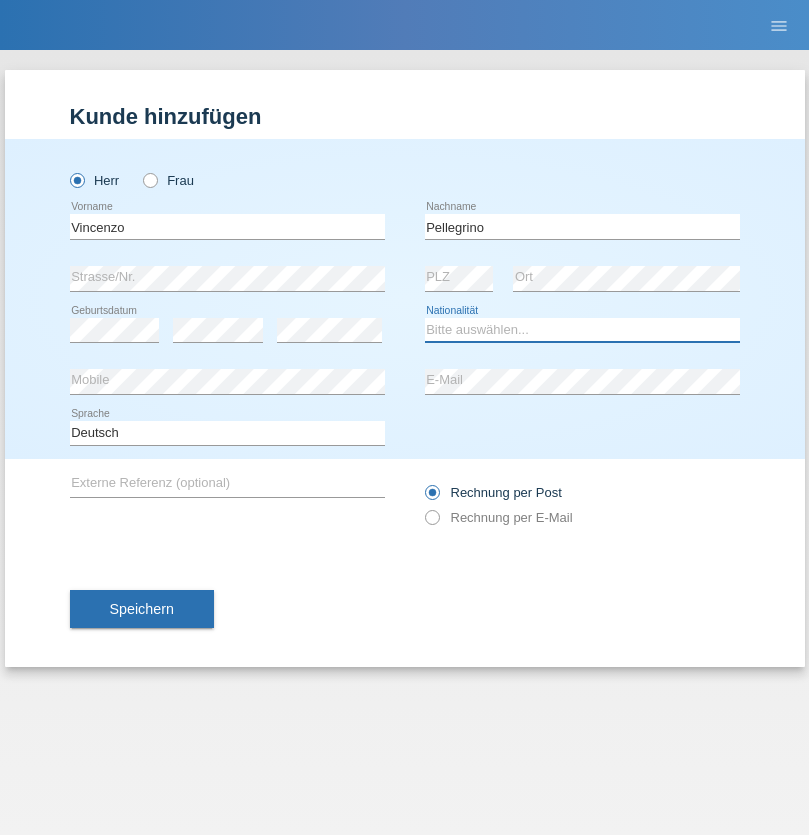 select on "IT" 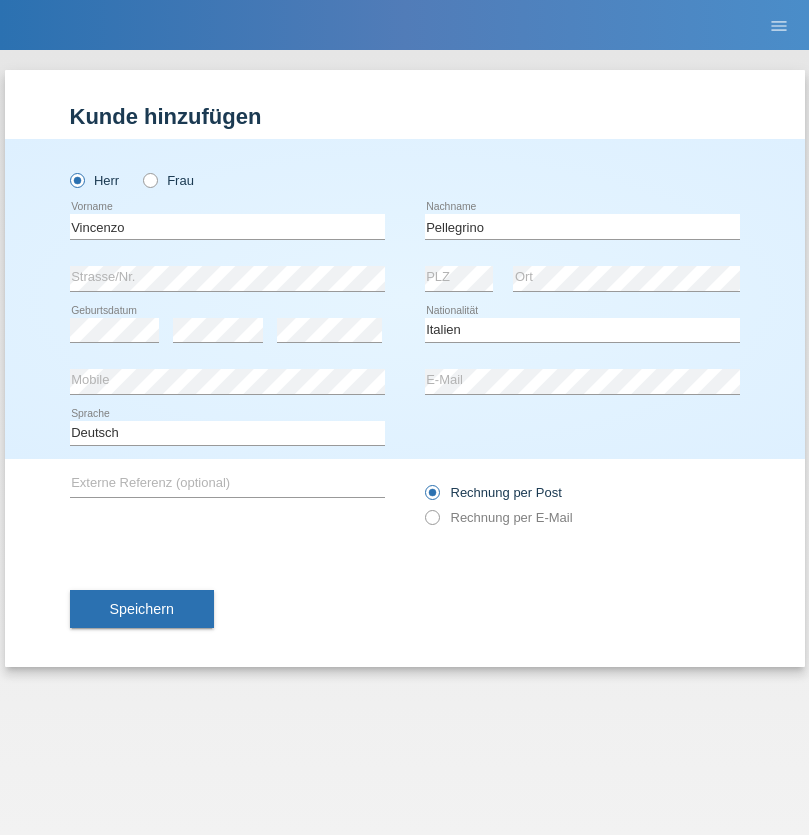 select on "C" 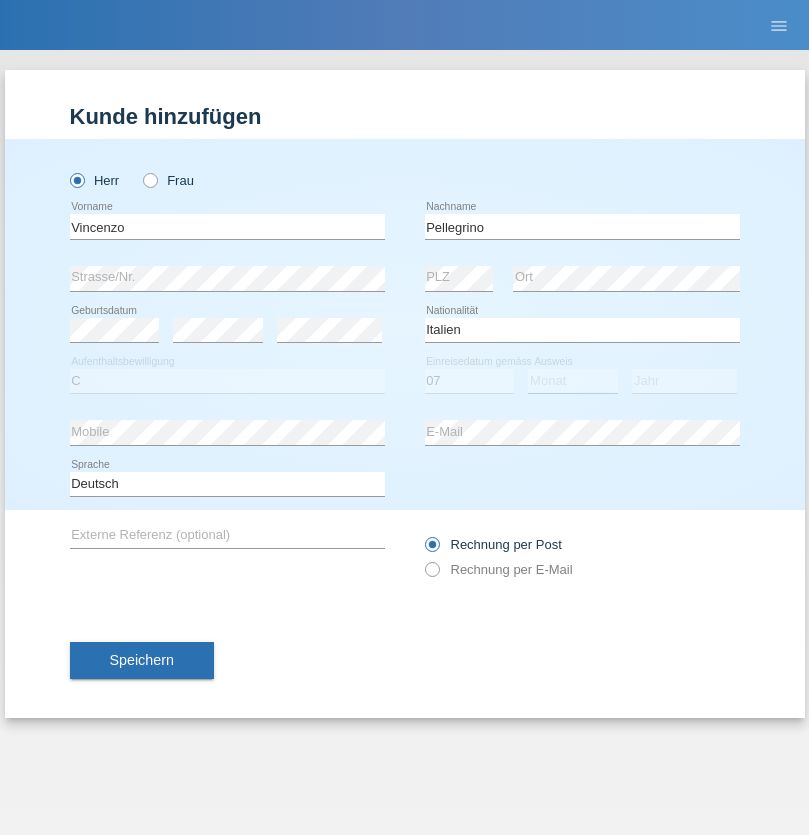 select on "07" 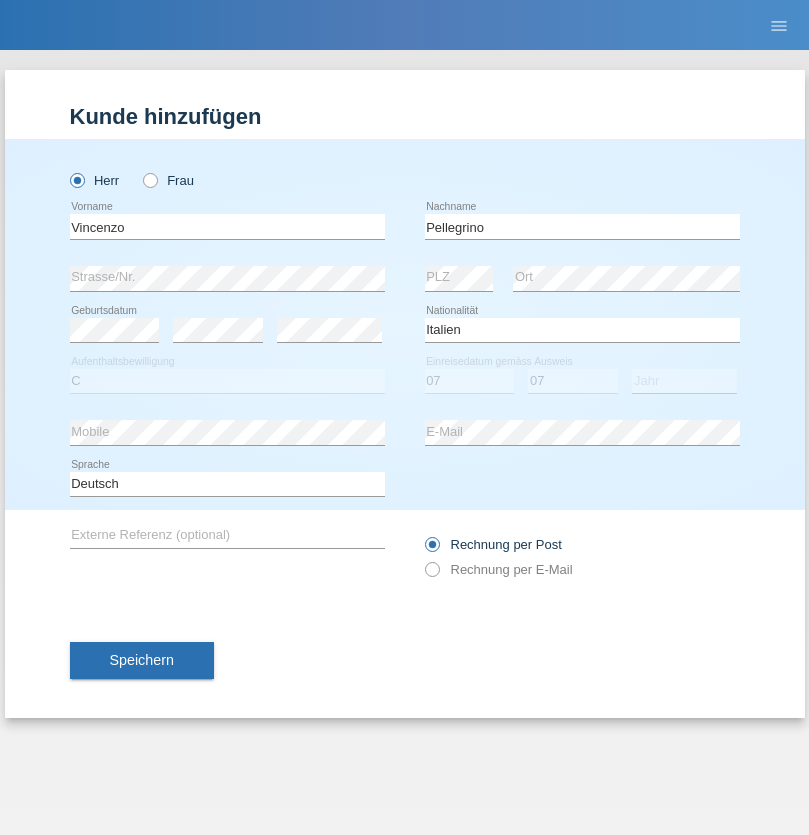 select on "2021" 